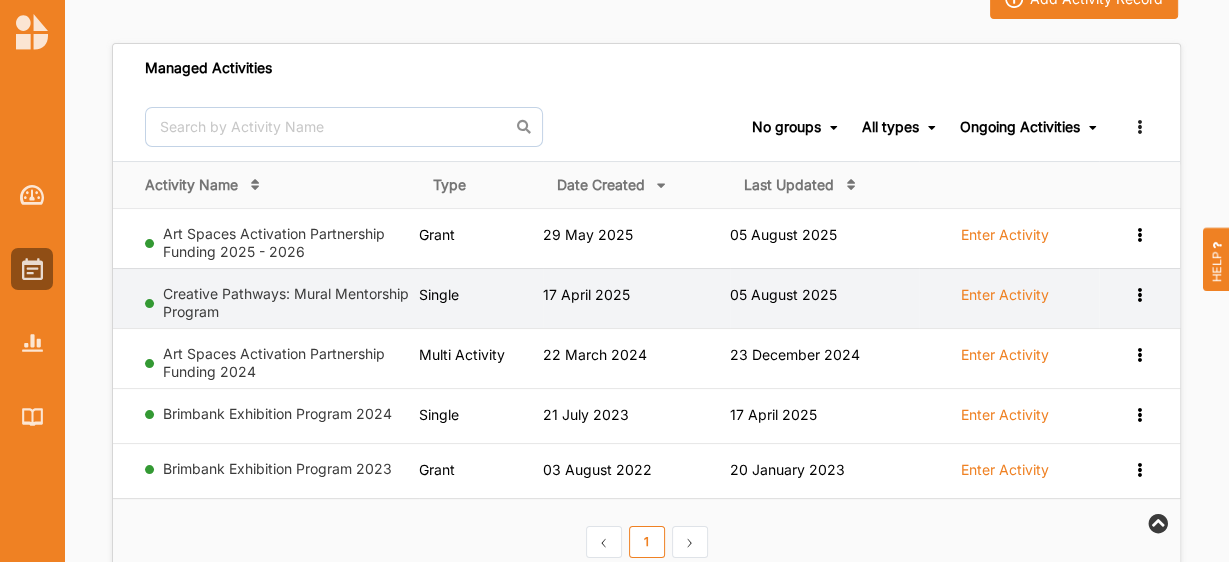 scroll, scrollTop: 114, scrollLeft: 0, axis: vertical 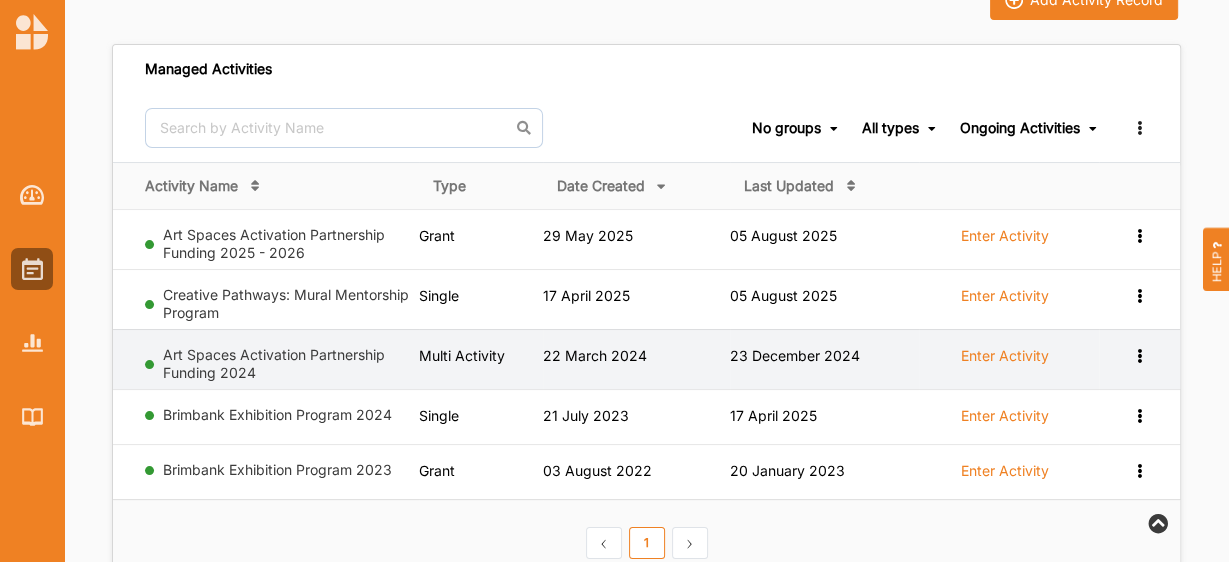 click on "Enter Activity" at bounding box center (1005, 356) 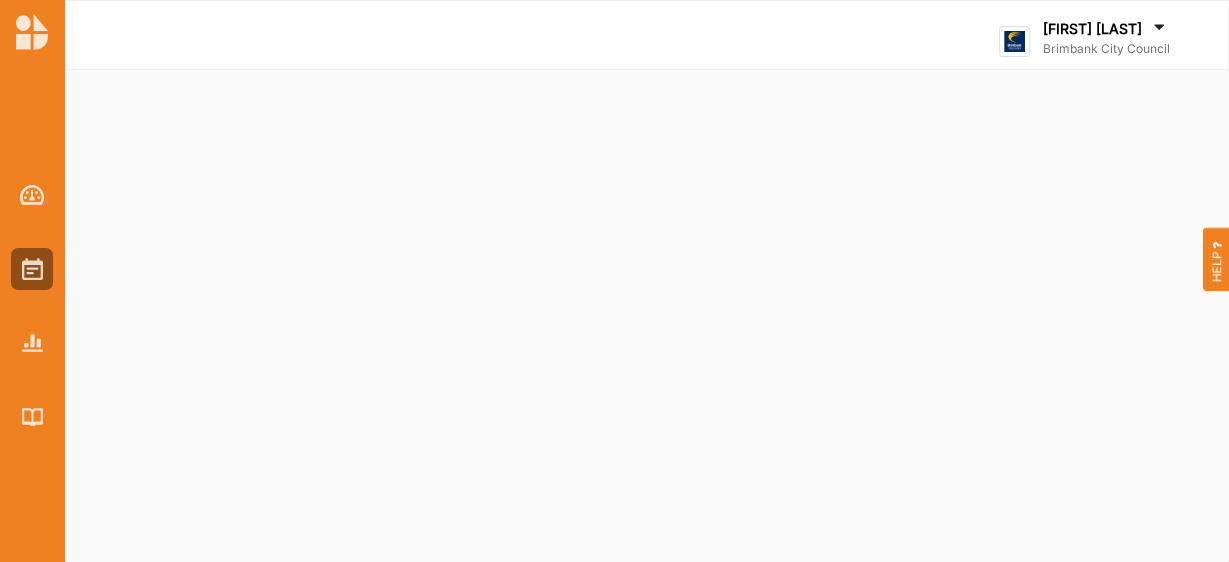scroll, scrollTop: 0, scrollLeft: 0, axis: both 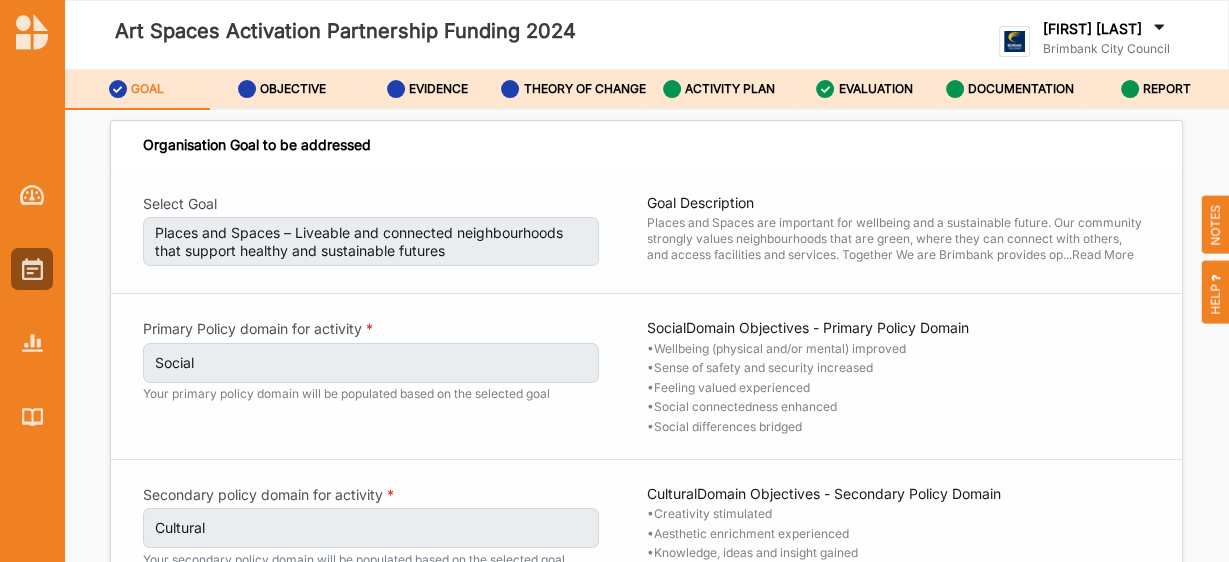 click on "Places and Spaces are important for wellbeing and a sustainable future. Our community strongly values neighbourhoods that are green, where they can connect with others, and access facilities and services. Together We are Brimbank provides op ...  Read More ...  Read More Primary Policy domain for activity Social Your primary policy domain will be populated based on the selected goal Social  Domain Objectives - Primary Policy Domain •  Wellbeing (physical and/or mental) improved •  Sense of safety and security increased •  Feeling valued experienced •  Social connectedness enhanced •  Social differences bridged Secondary policy domain for activity Cultural Your secondary policy domain will be populated based on the selected goal Cultural  Domain Objectives - Secondary Policy Domain •  Creativity stimulated •  Aesthetic enrichment experienced •  •  •" at bounding box center [646, 397] 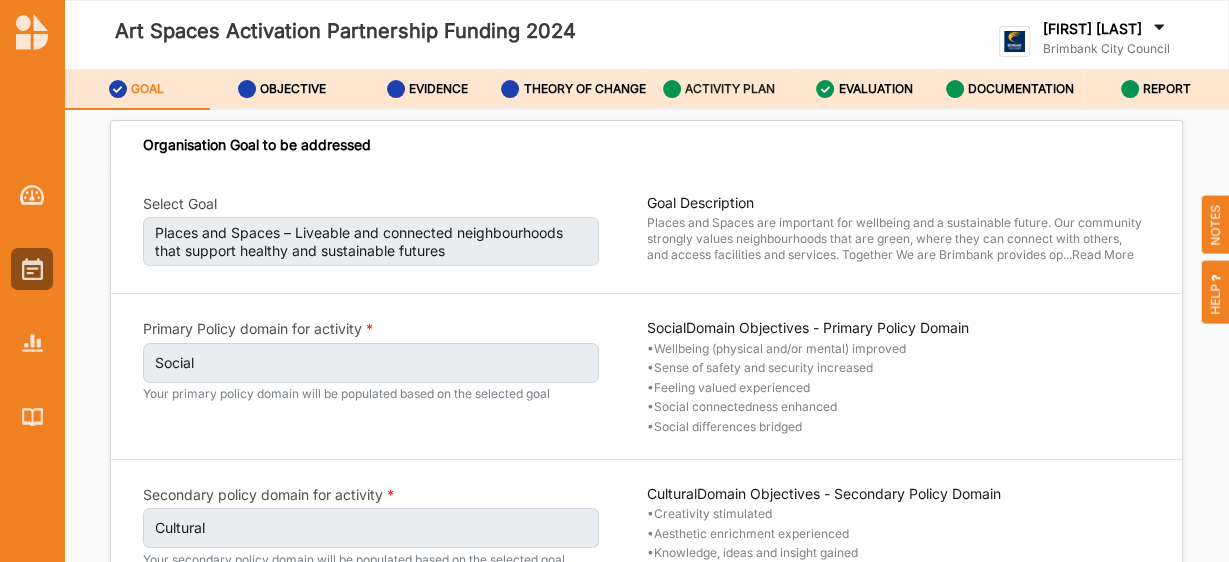 click on "ACTIVITY PLAN" at bounding box center [730, 89] 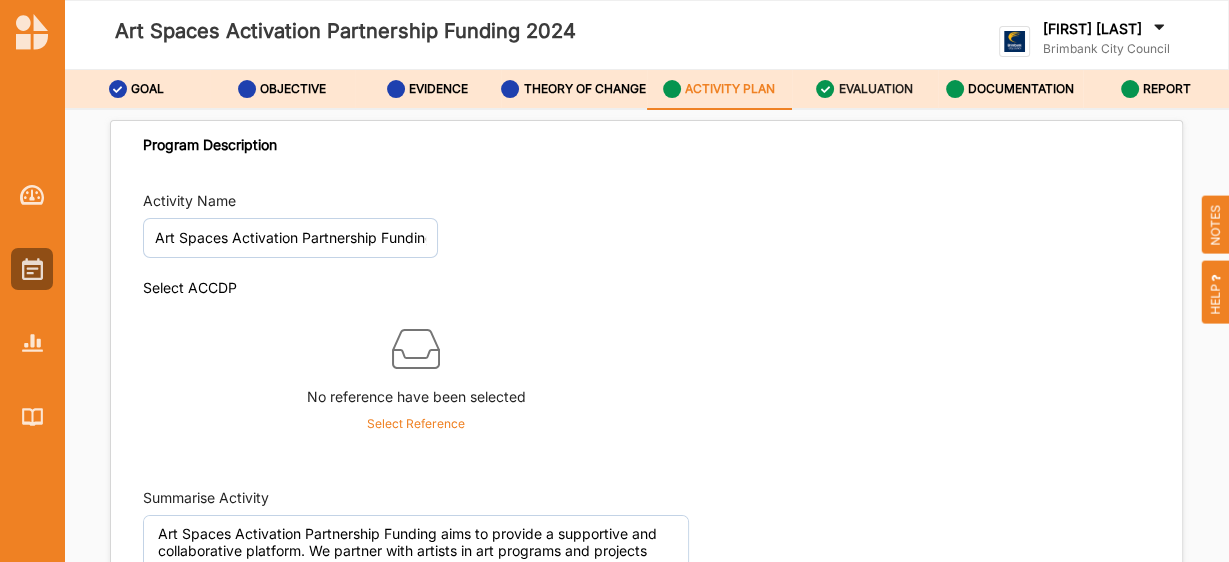 click on "EVALUATION" at bounding box center (864, 89) 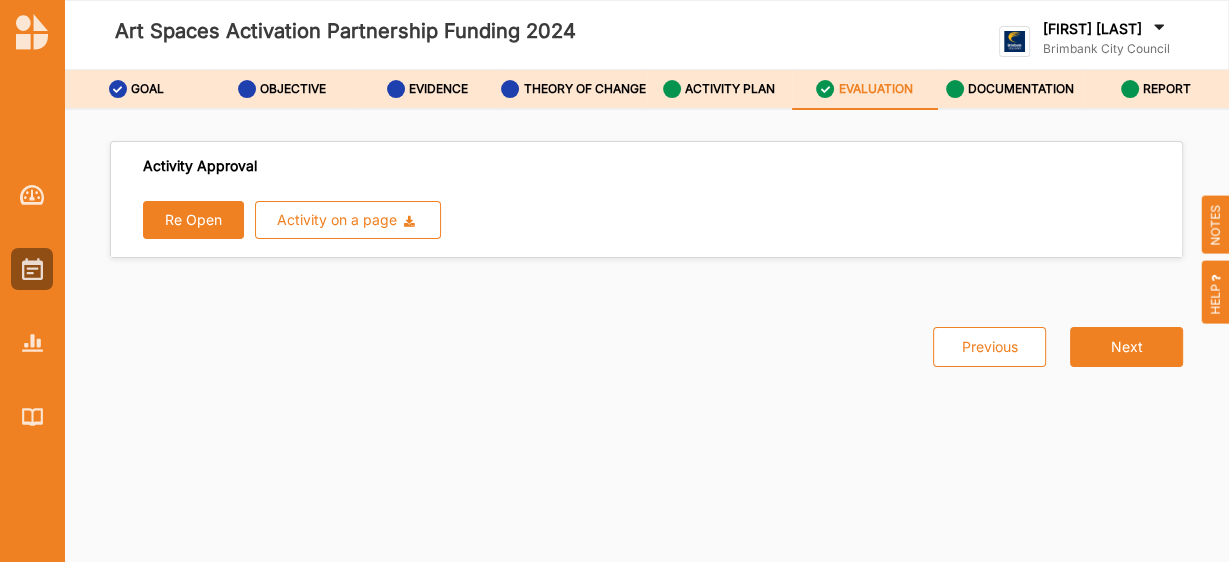 click on "Re Open" at bounding box center [193, 220] 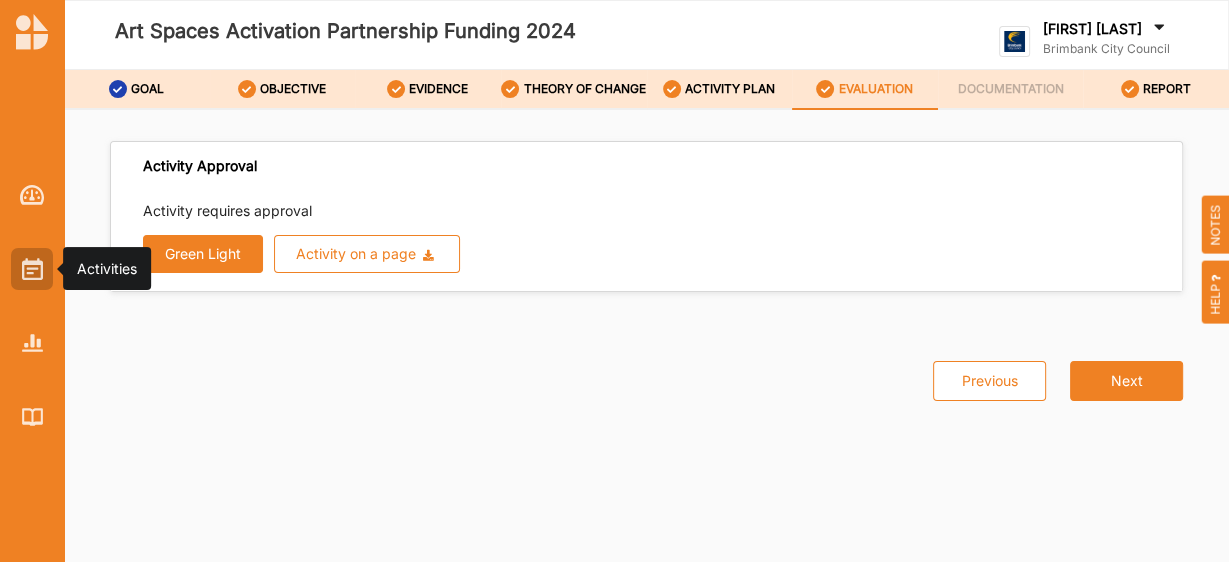 click at bounding box center (32, 269) 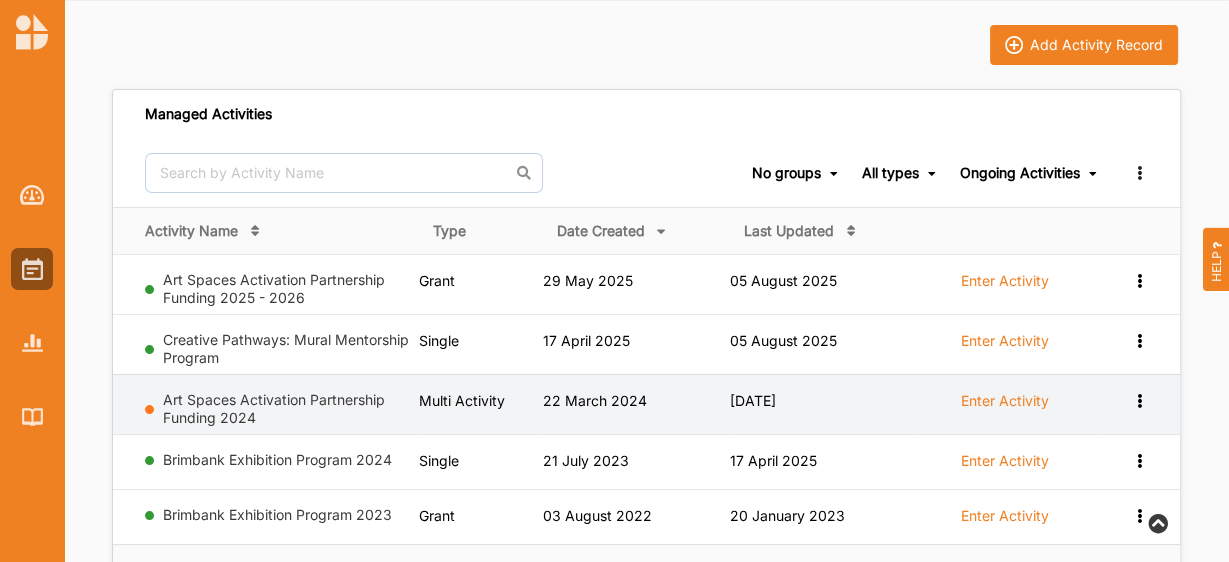 scroll, scrollTop: 80, scrollLeft: 0, axis: vertical 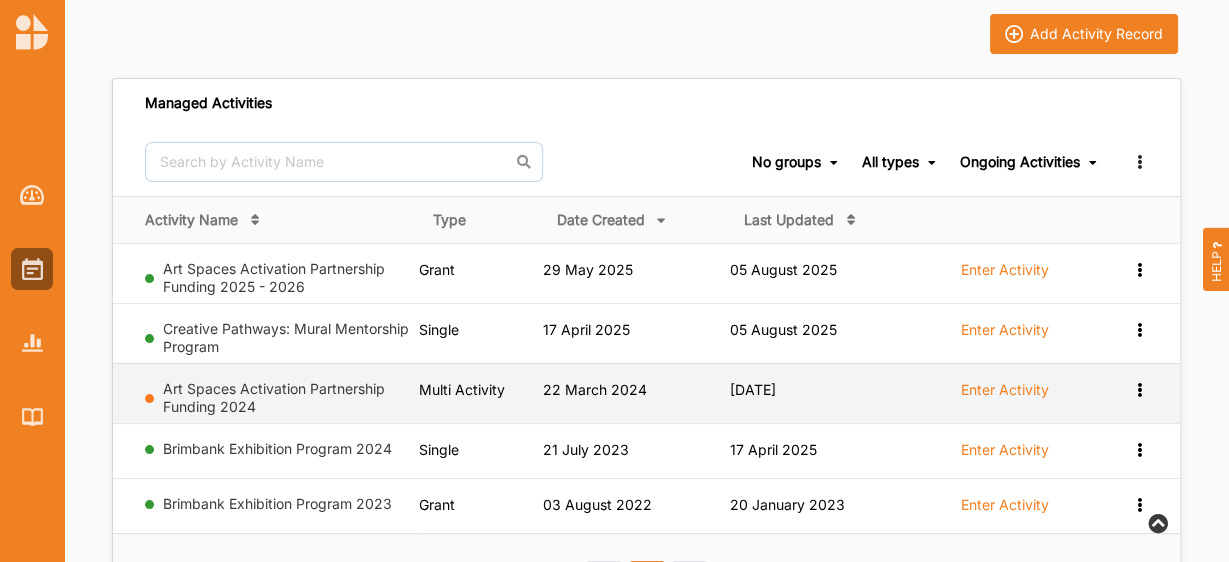 click at bounding box center (1139, 268) 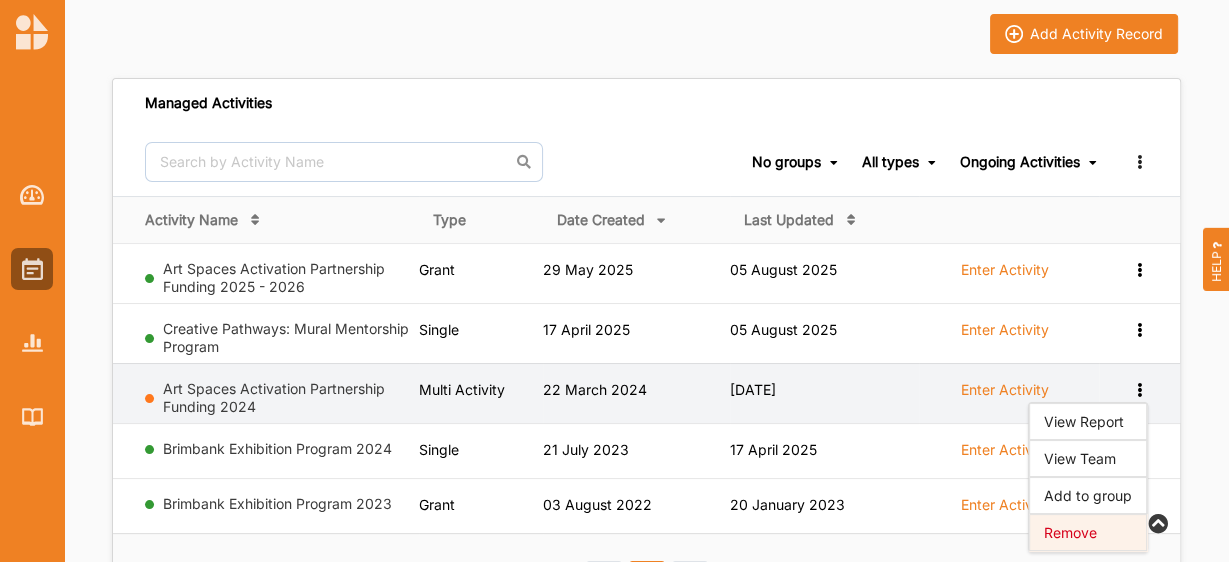 click on "Remove" at bounding box center (1088, 532) 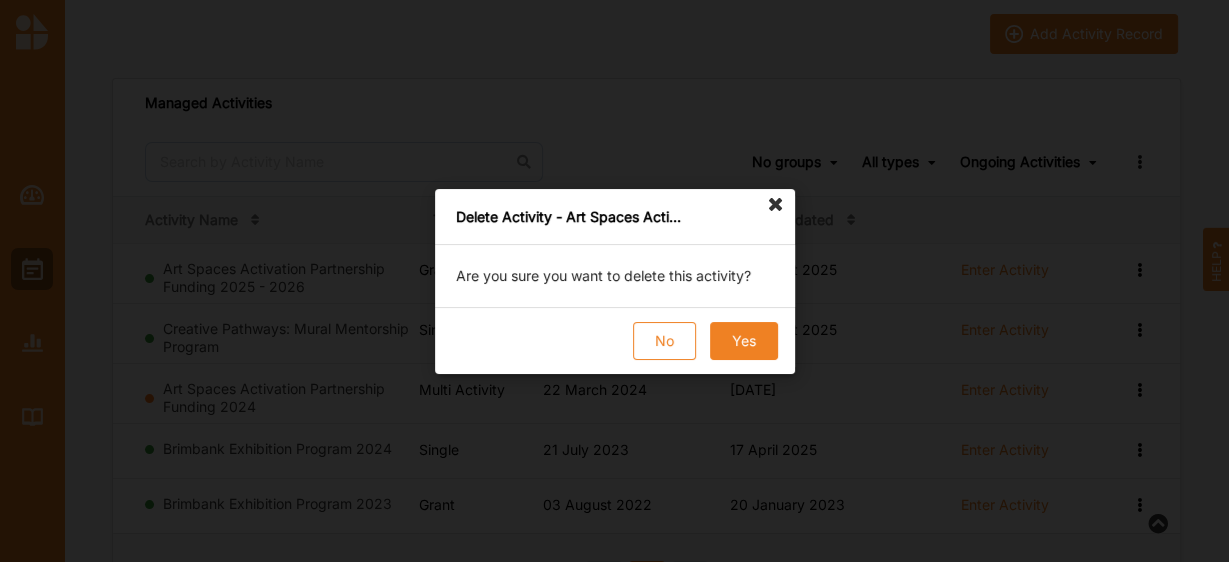 click on "Yes" at bounding box center [743, 341] 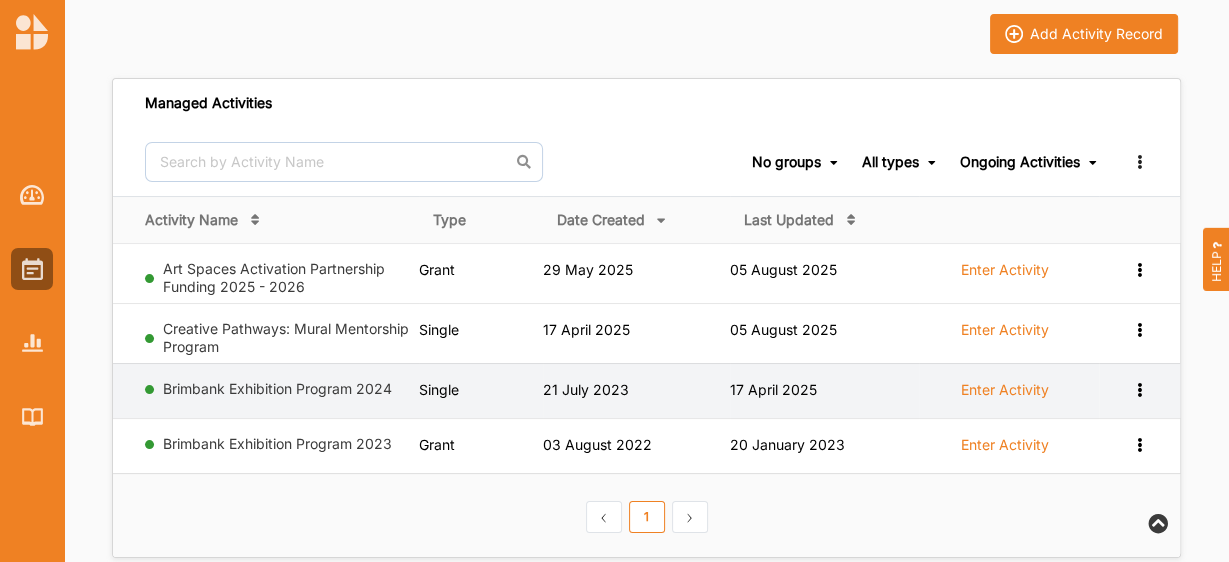 click on "Enter Activity" at bounding box center [1005, 390] 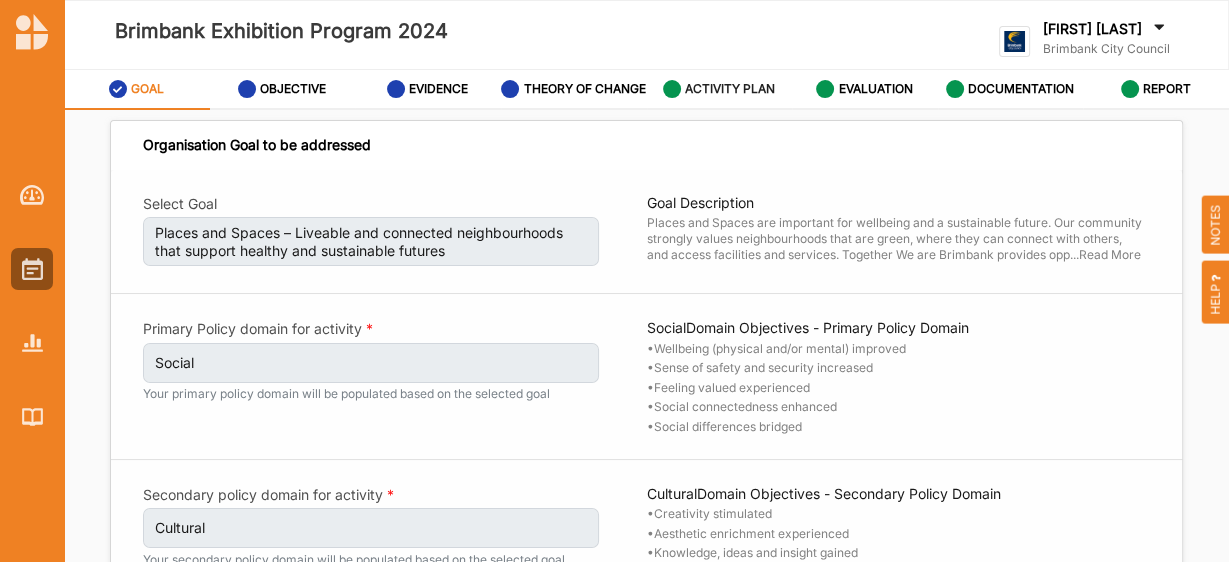 click on "ACTIVITY PLAN" at bounding box center (730, 89) 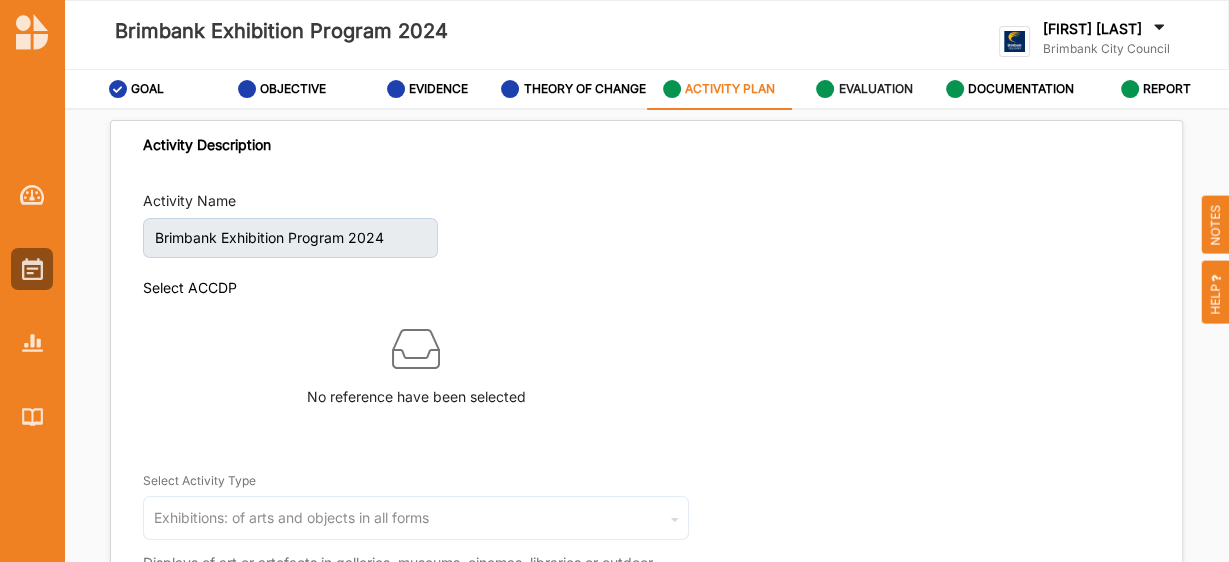 click on "EVALUATION" at bounding box center (876, 89) 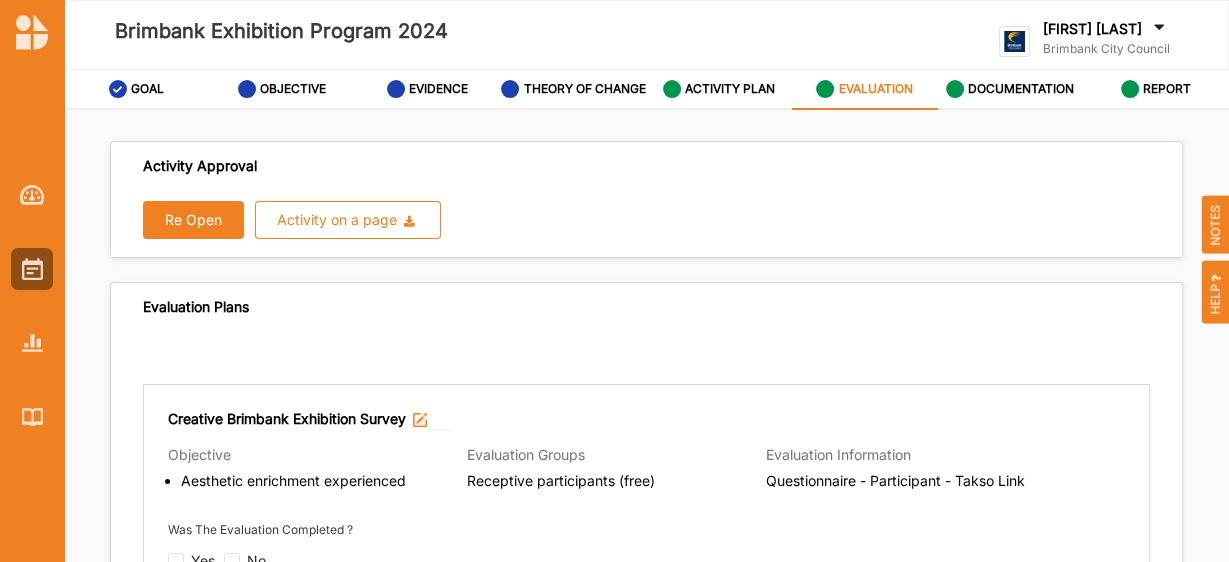 click on "Re Open" at bounding box center (193, 220) 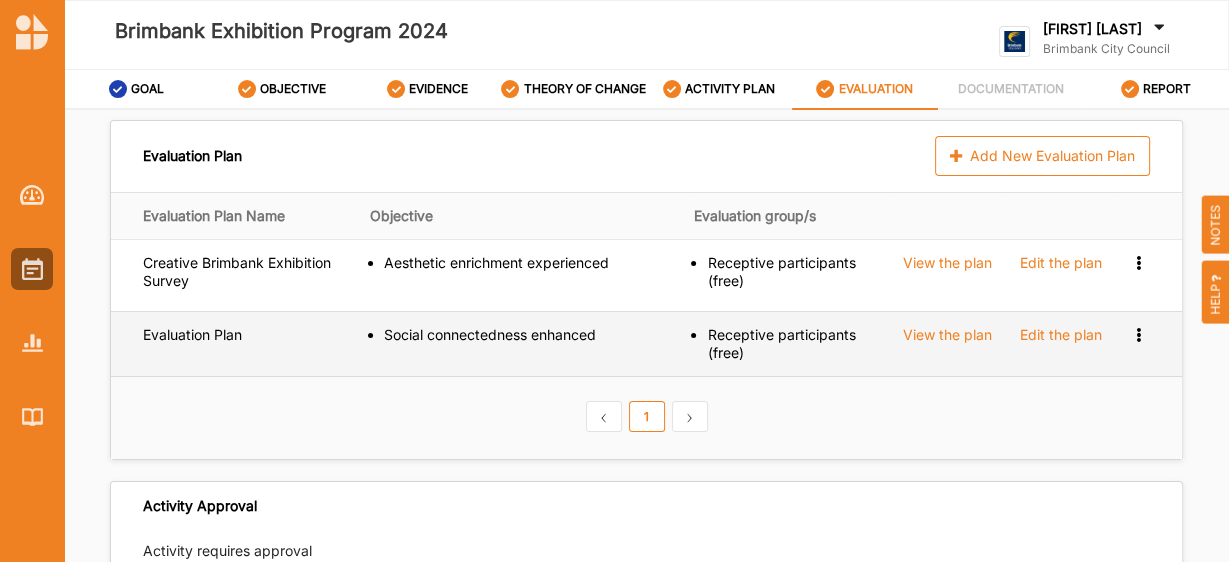 scroll, scrollTop: 148, scrollLeft: 0, axis: vertical 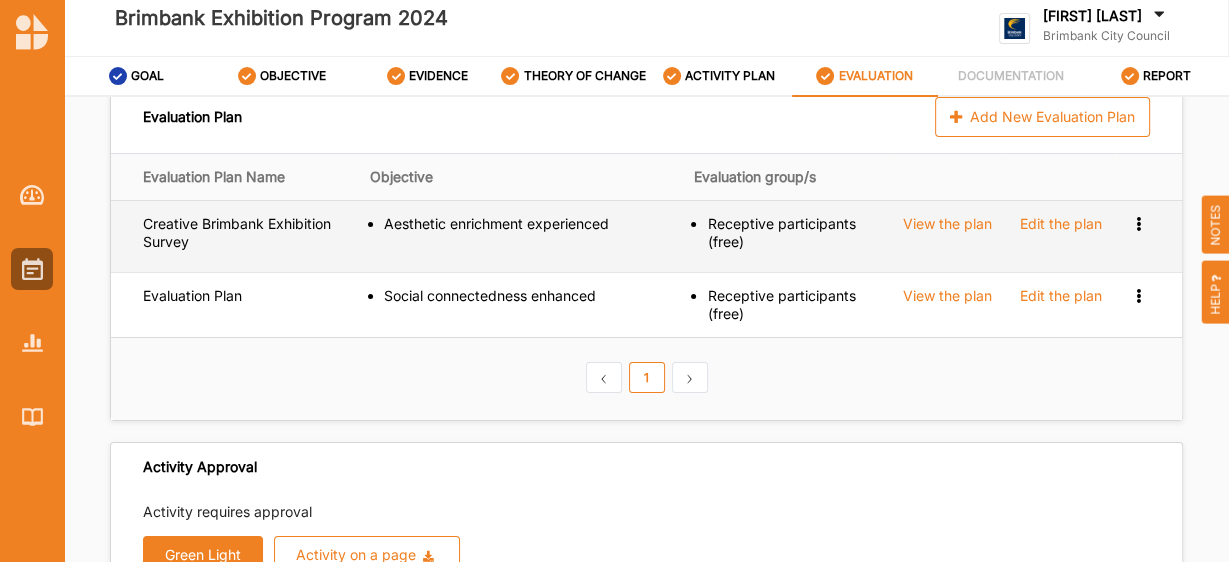 click at bounding box center [1138, 222] 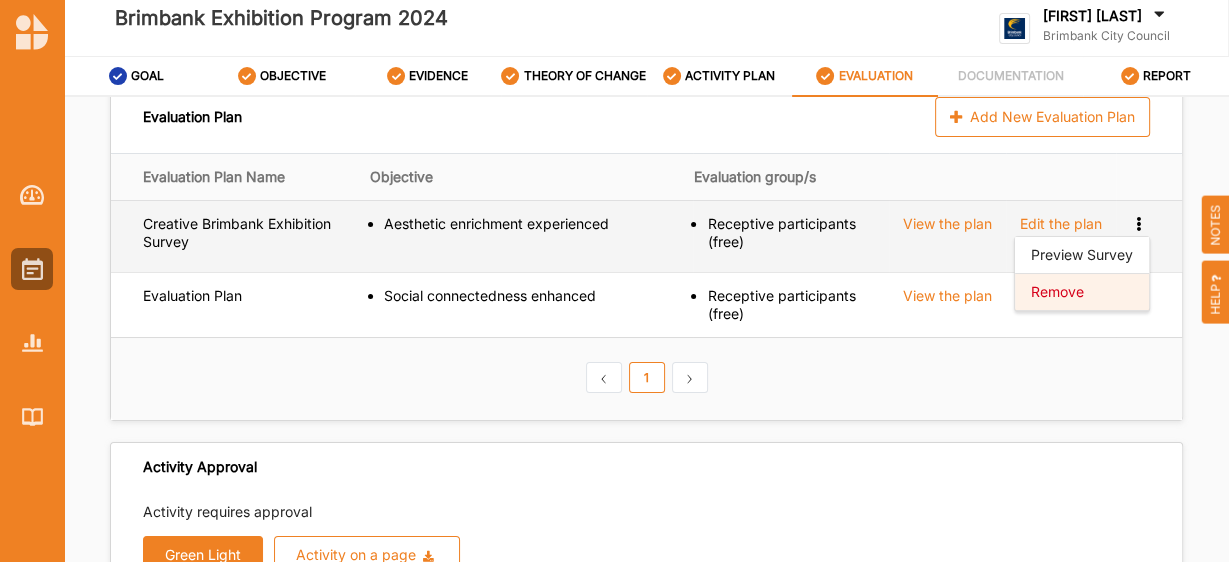 click on "Remove" at bounding box center (1057, 291) 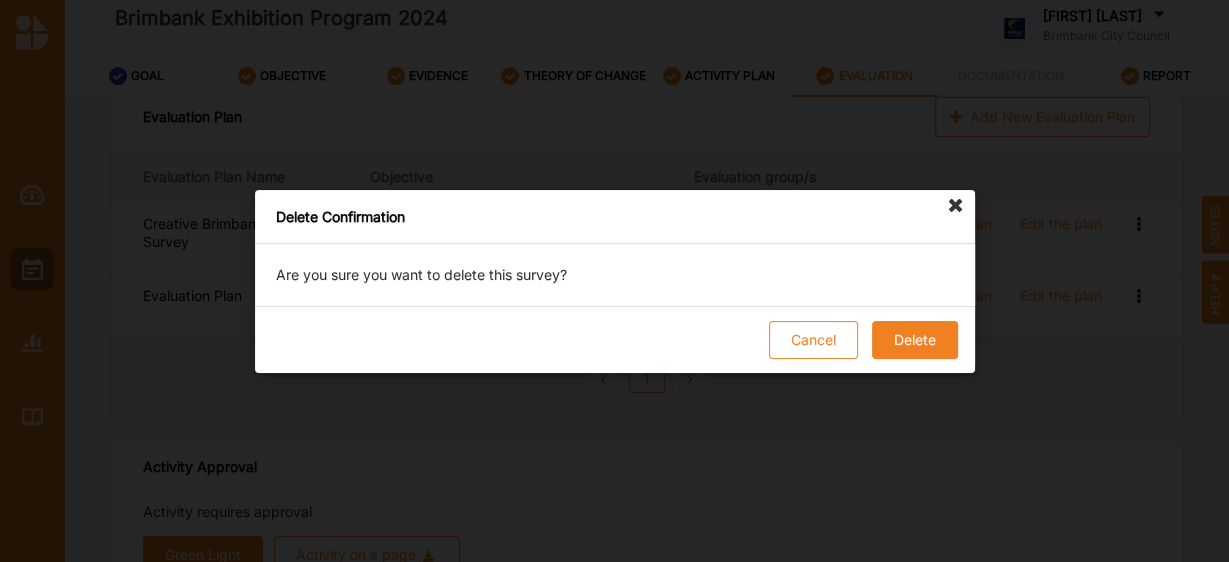 click on "Delete" at bounding box center [914, 340] 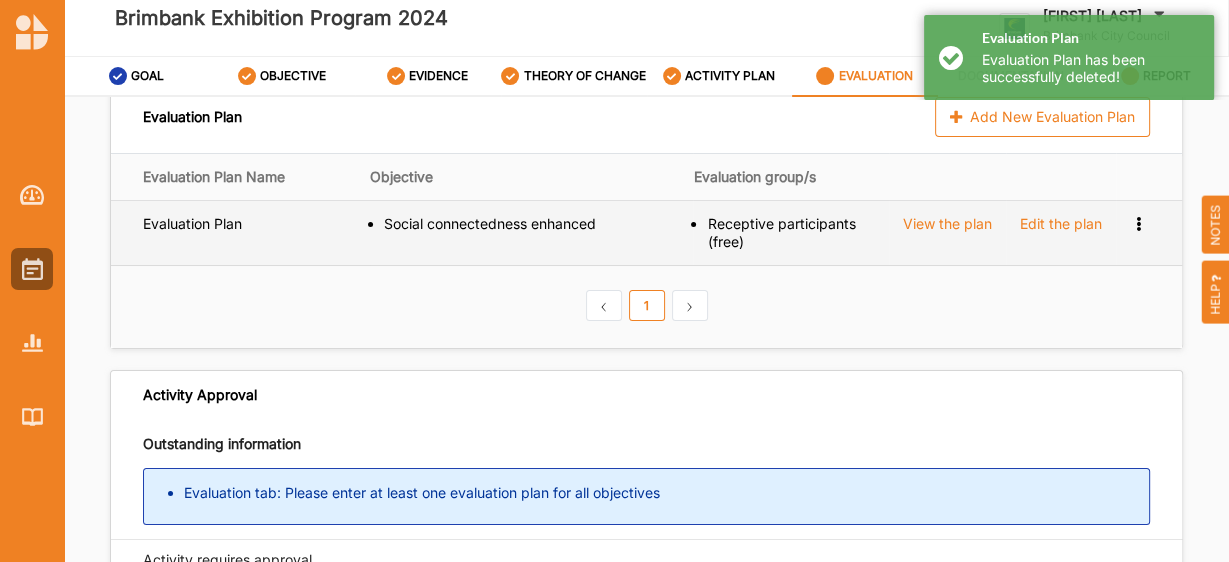 click at bounding box center [1138, 222] 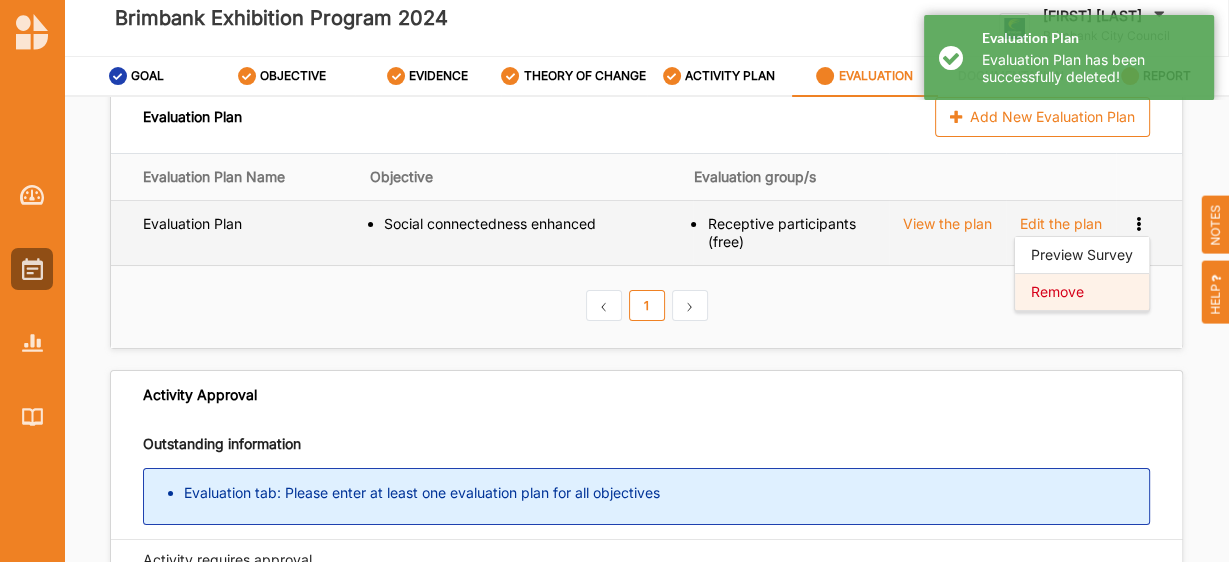 click on "Remove" at bounding box center [1082, 292] 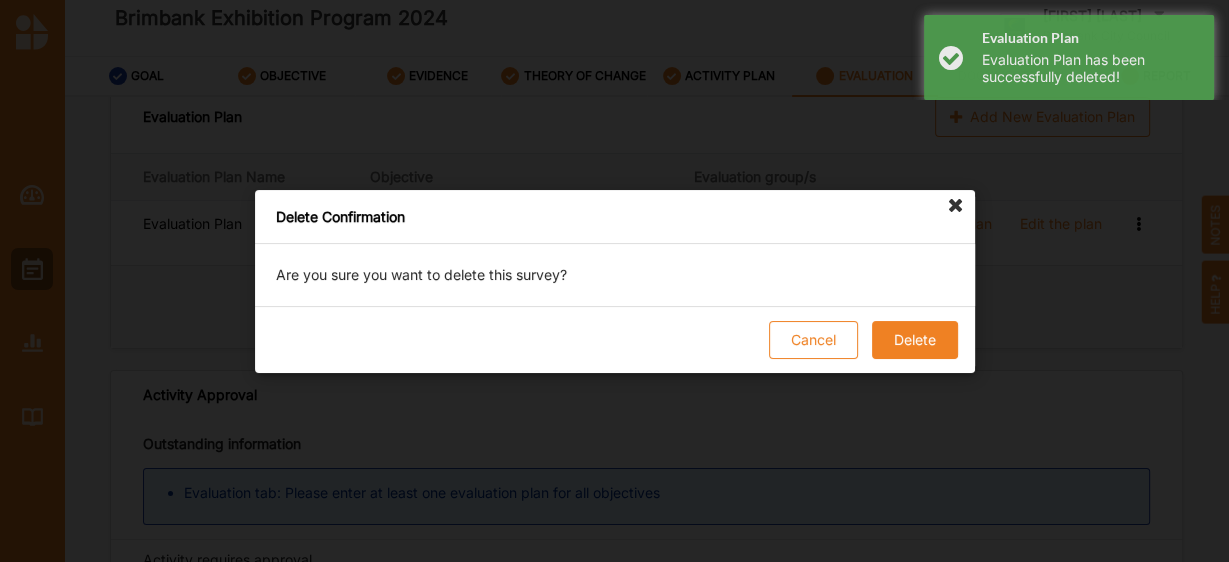 click on "Delete" at bounding box center (914, 340) 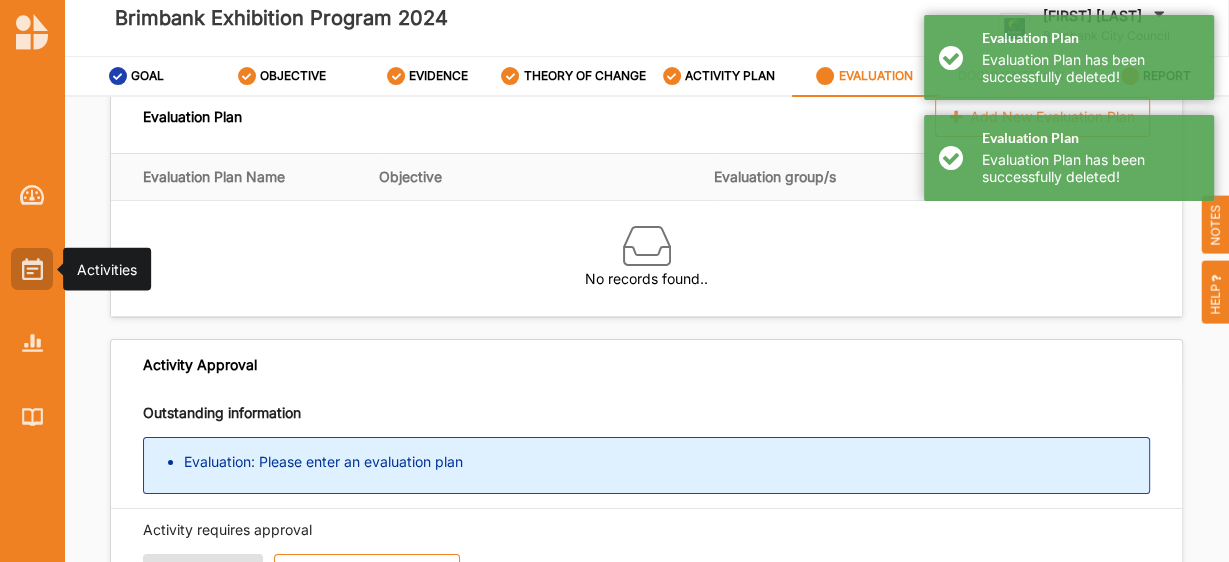 click at bounding box center (32, 269) 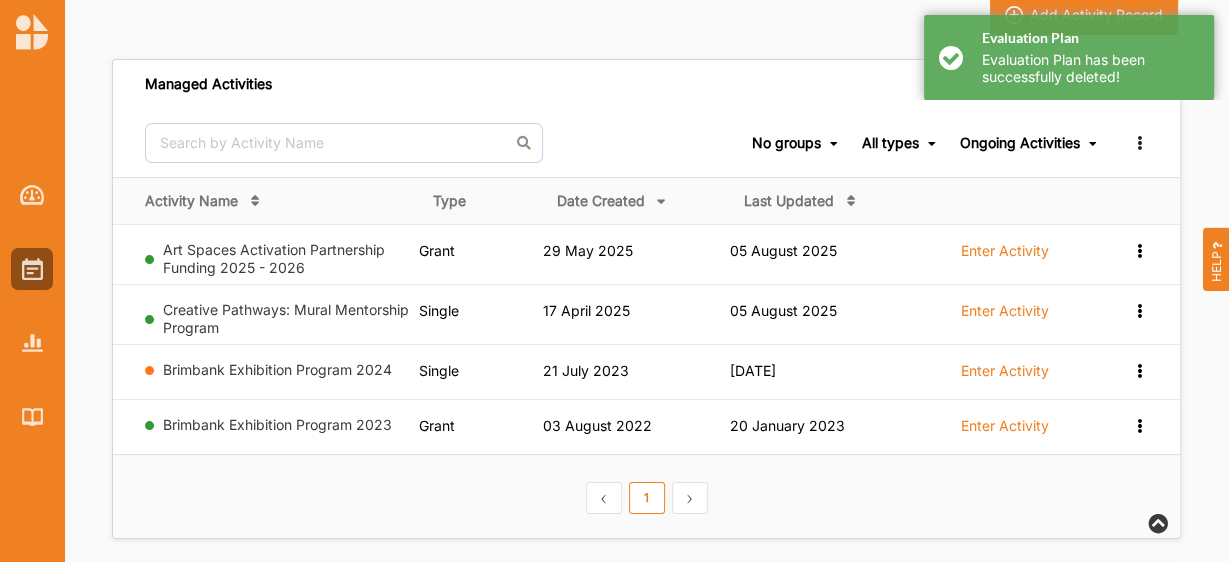 scroll, scrollTop: 103, scrollLeft: 0, axis: vertical 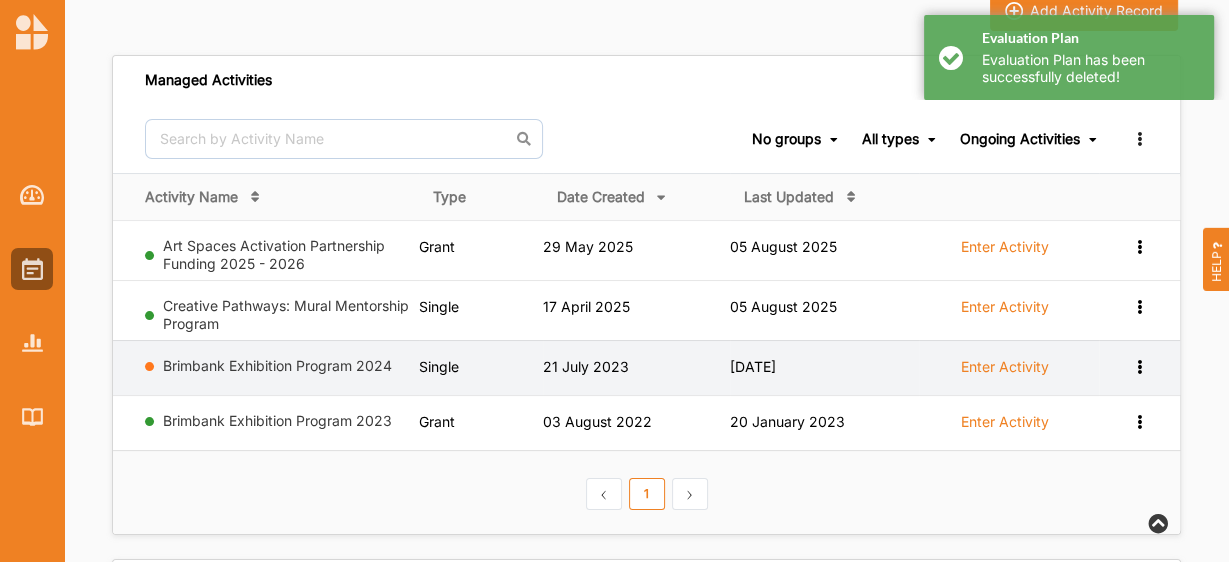 click at bounding box center (1139, 245) 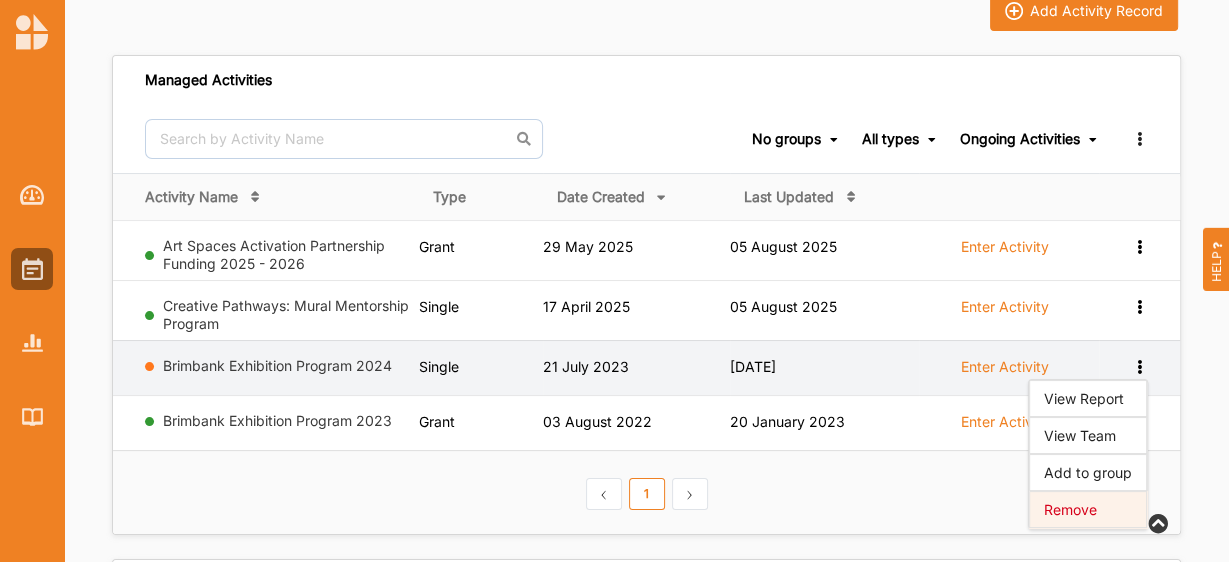 click on "Remove" at bounding box center (1088, 509) 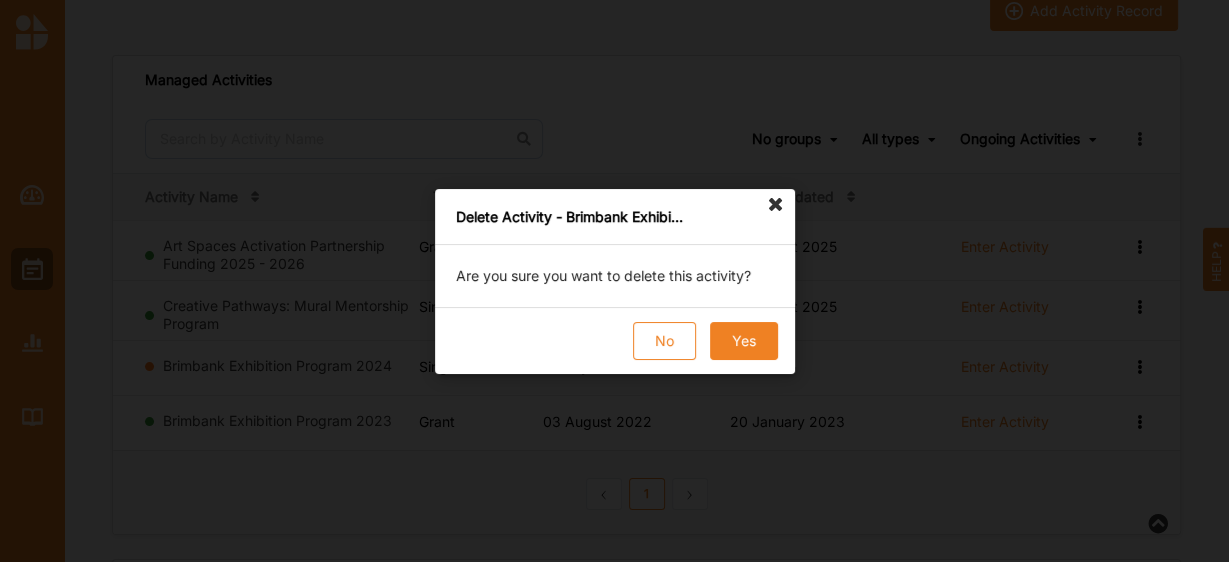 click on "Yes" at bounding box center [743, 341] 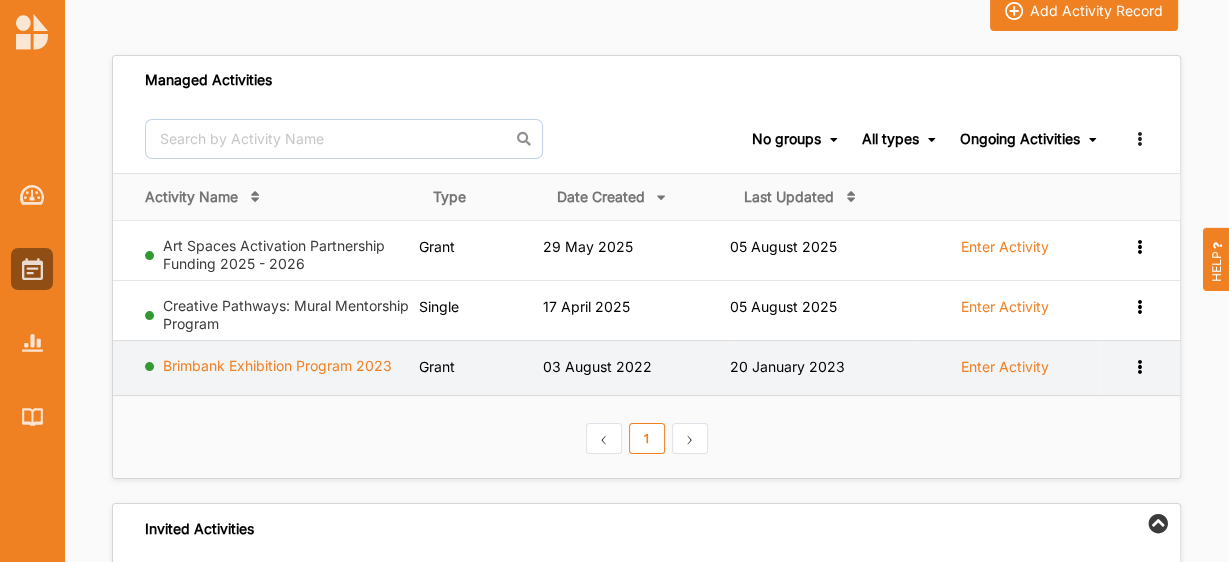 click on "Brimbank Exhibition Program 2023" at bounding box center [277, 365] 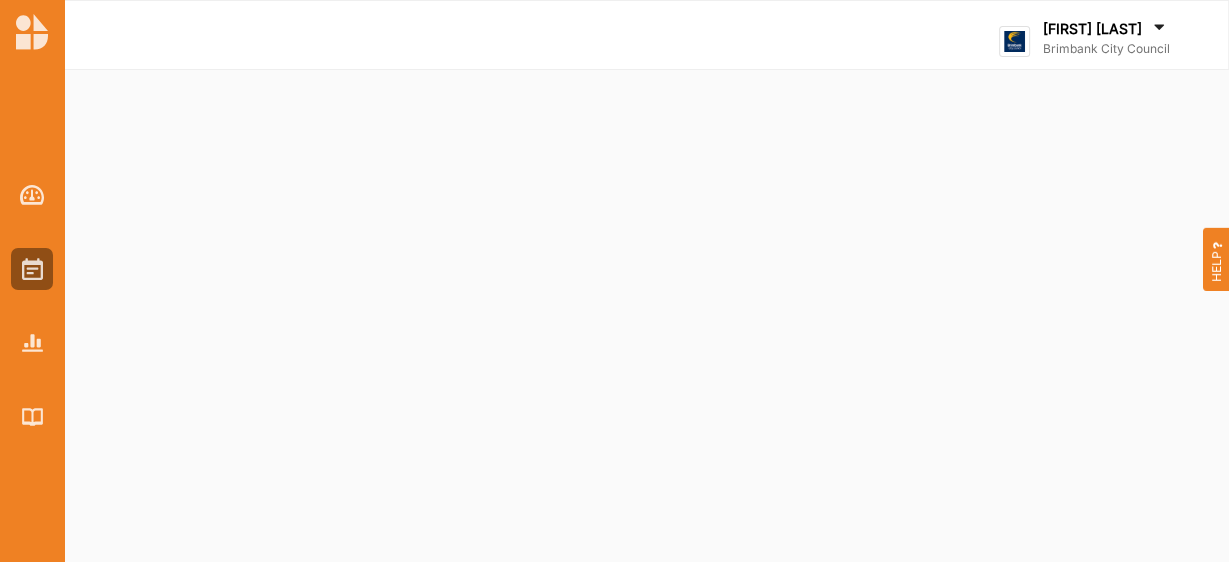 scroll, scrollTop: 0, scrollLeft: 0, axis: both 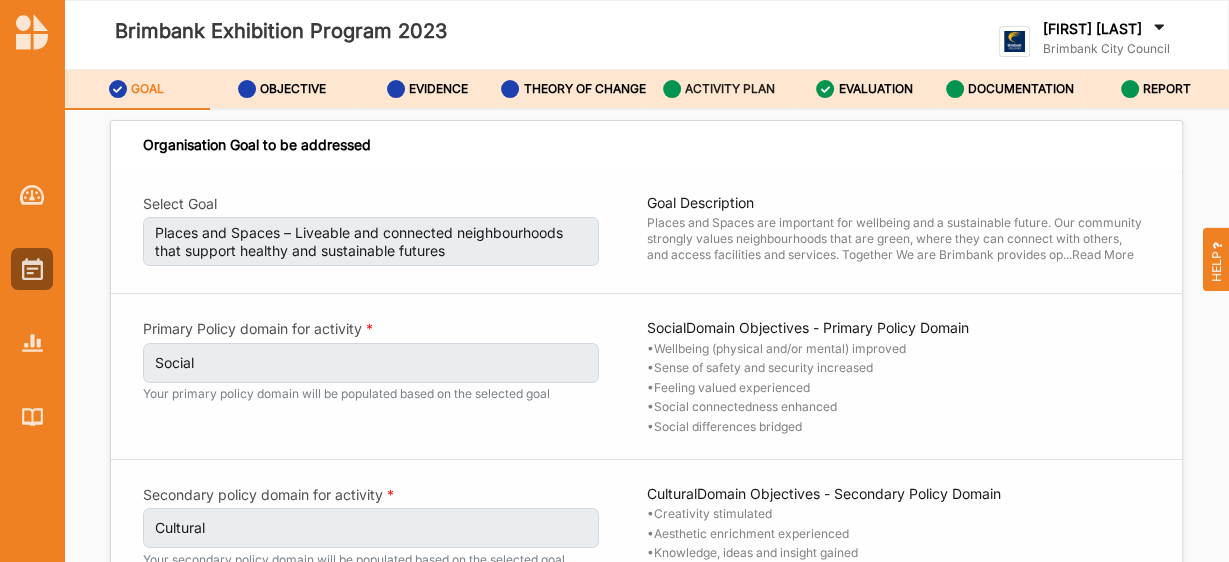 click on "ACTIVITY PLAN" at bounding box center [730, 89] 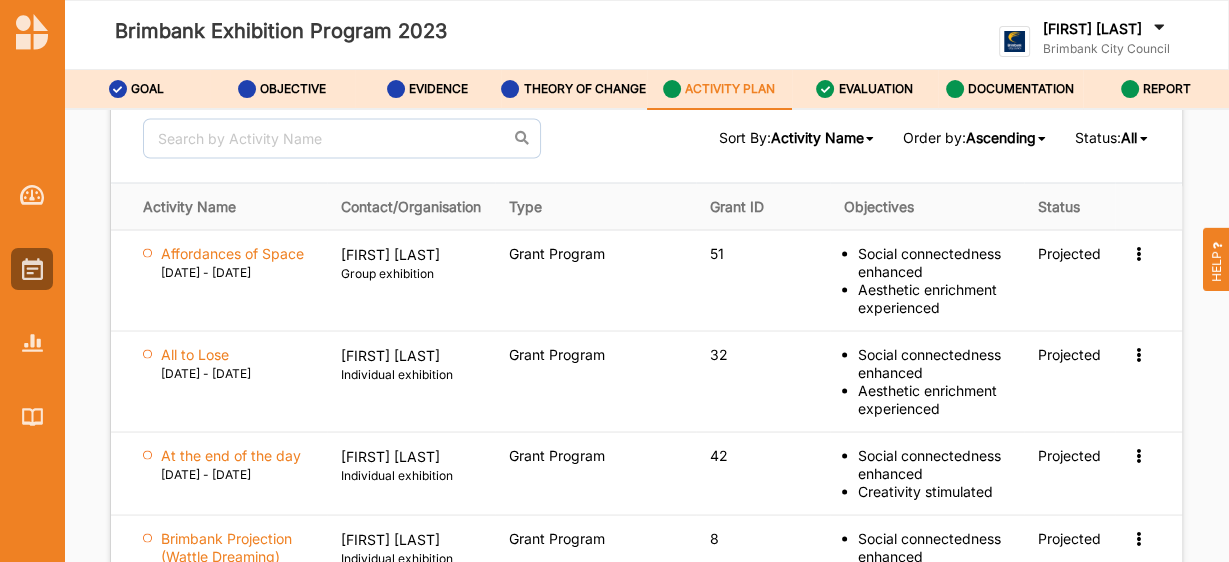 scroll, scrollTop: 2992, scrollLeft: 0, axis: vertical 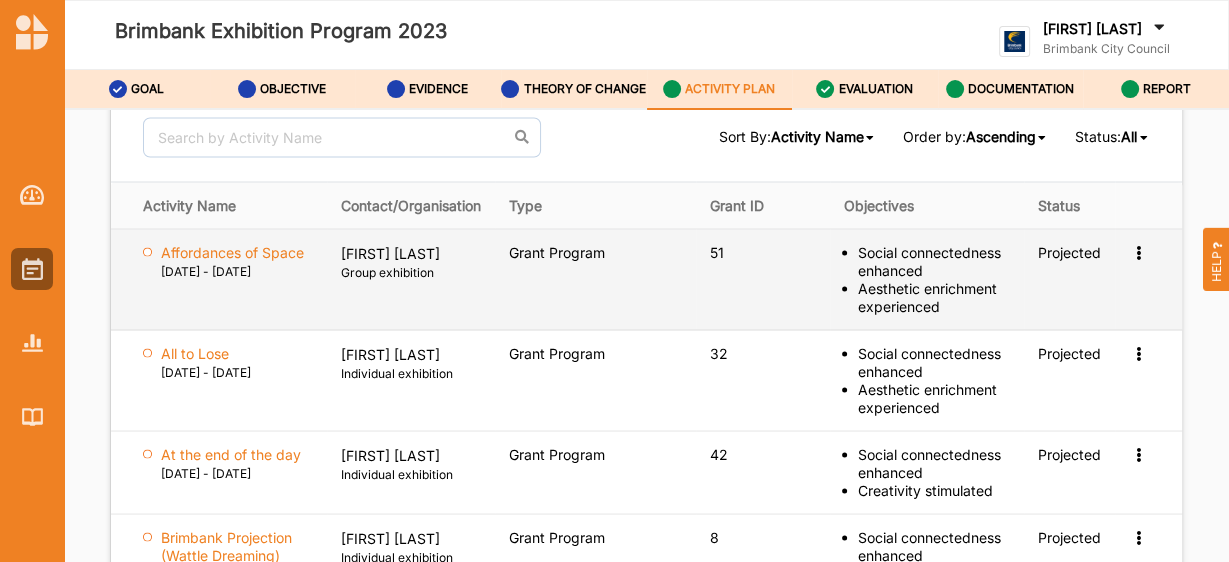 click at bounding box center (1138, 250) 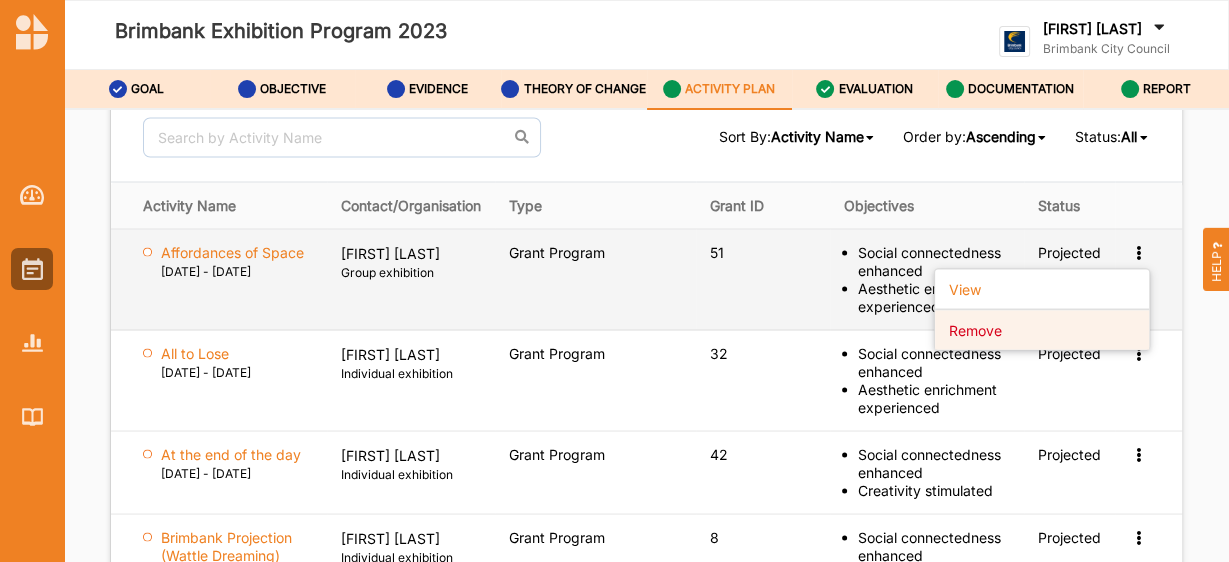 click on "Remove" at bounding box center (1042, 329) 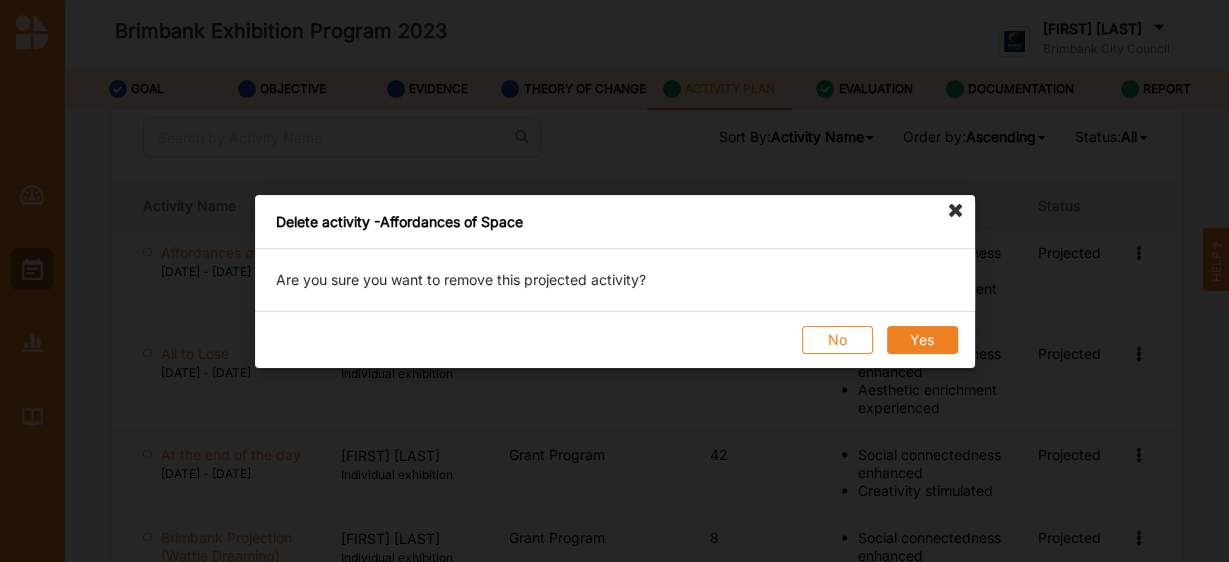 click on "Yes" at bounding box center (921, 340) 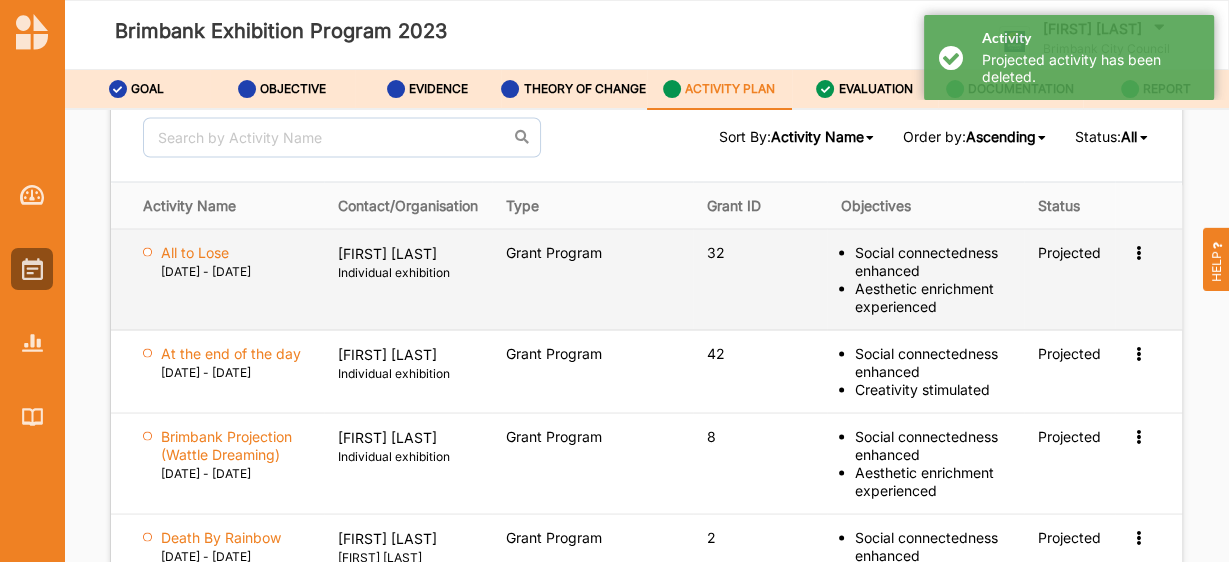 click at bounding box center [1138, 250] 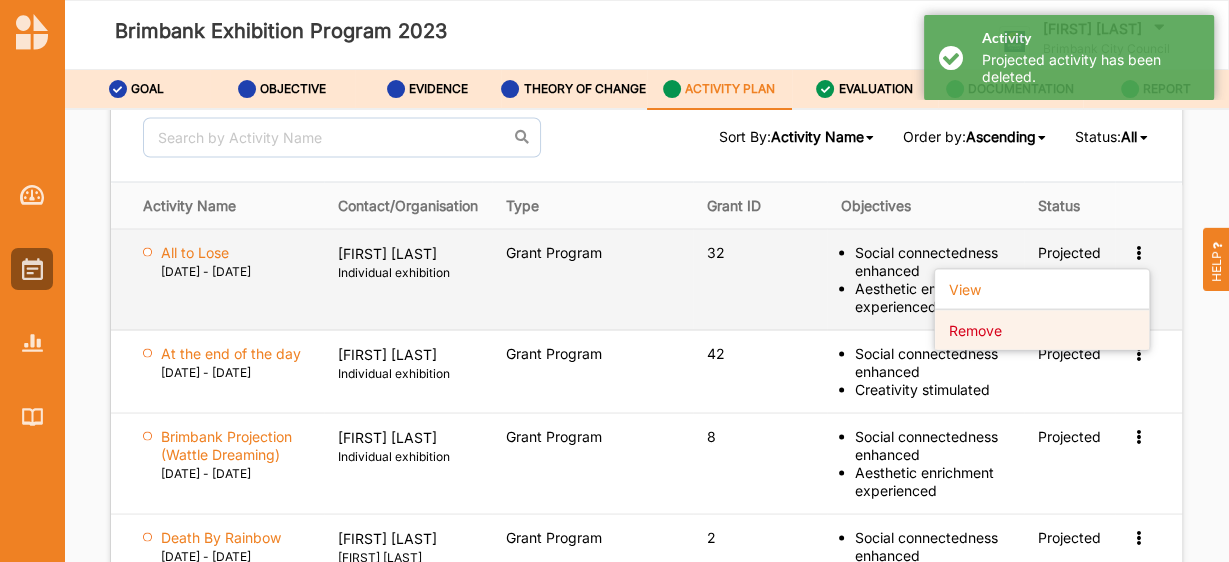click on "Remove" at bounding box center (1042, 329) 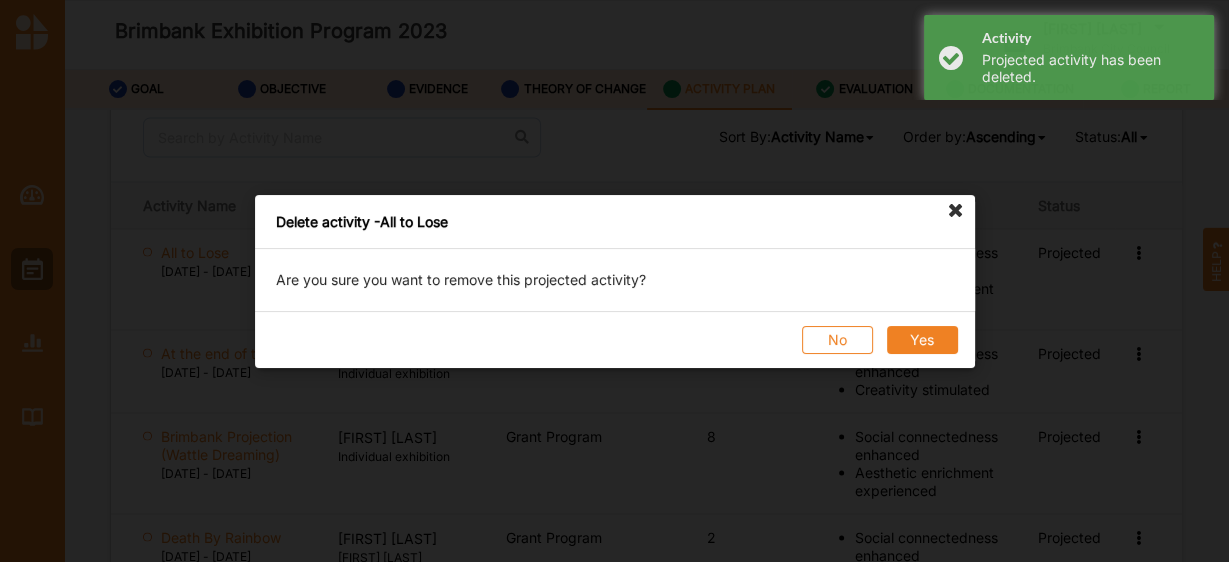 click on "Yes" at bounding box center [921, 340] 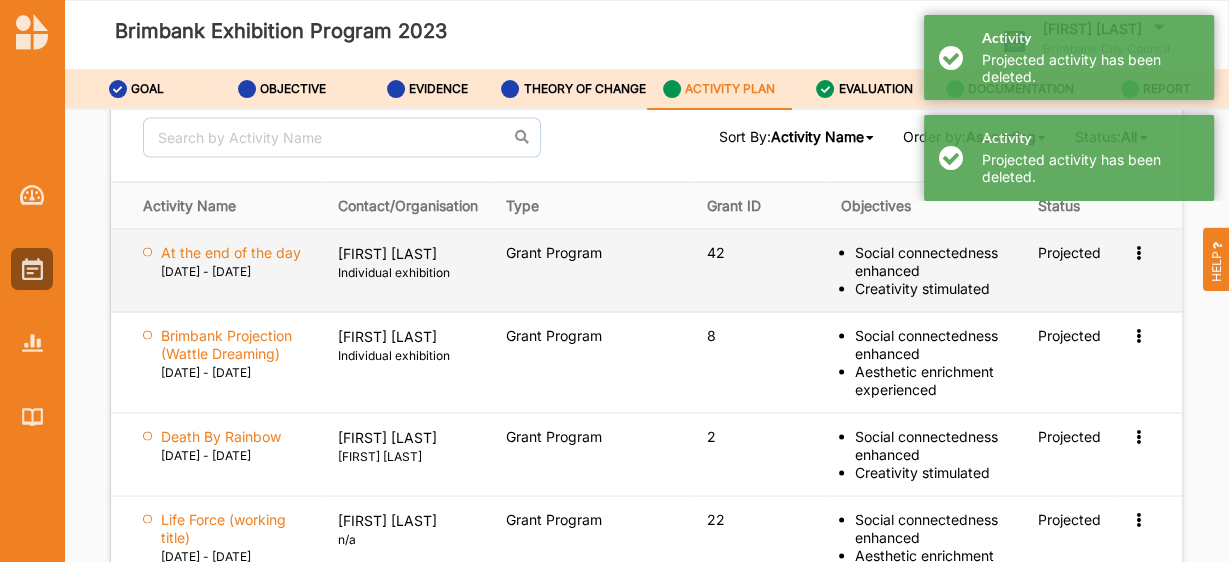 click on "View Remove" at bounding box center [1140, 252] 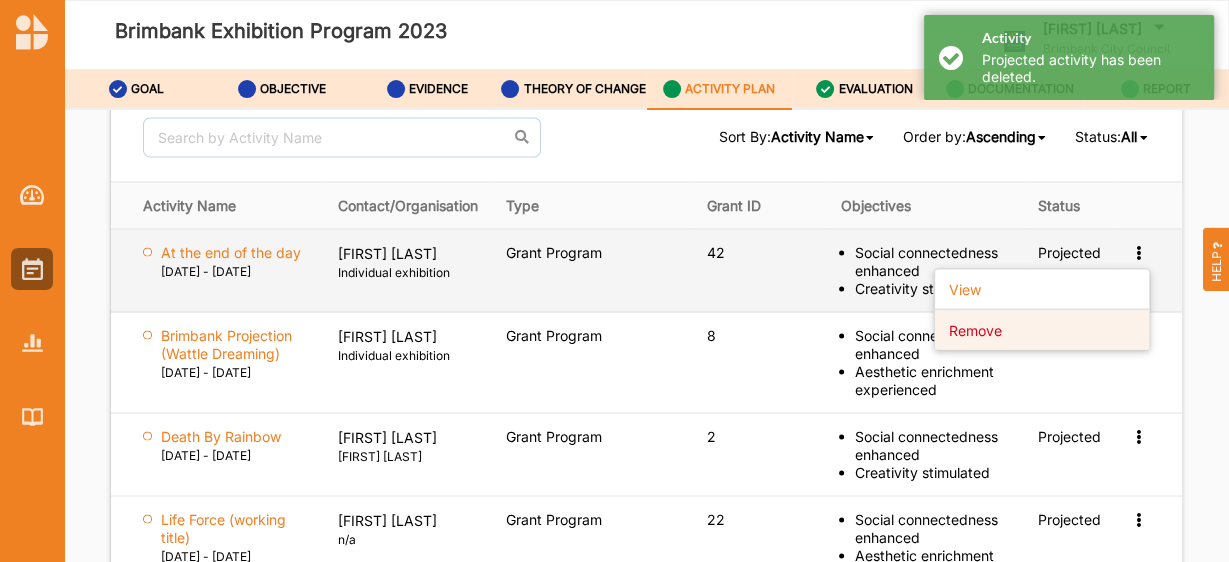 click on "Remove" at bounding box center (1042, 329) 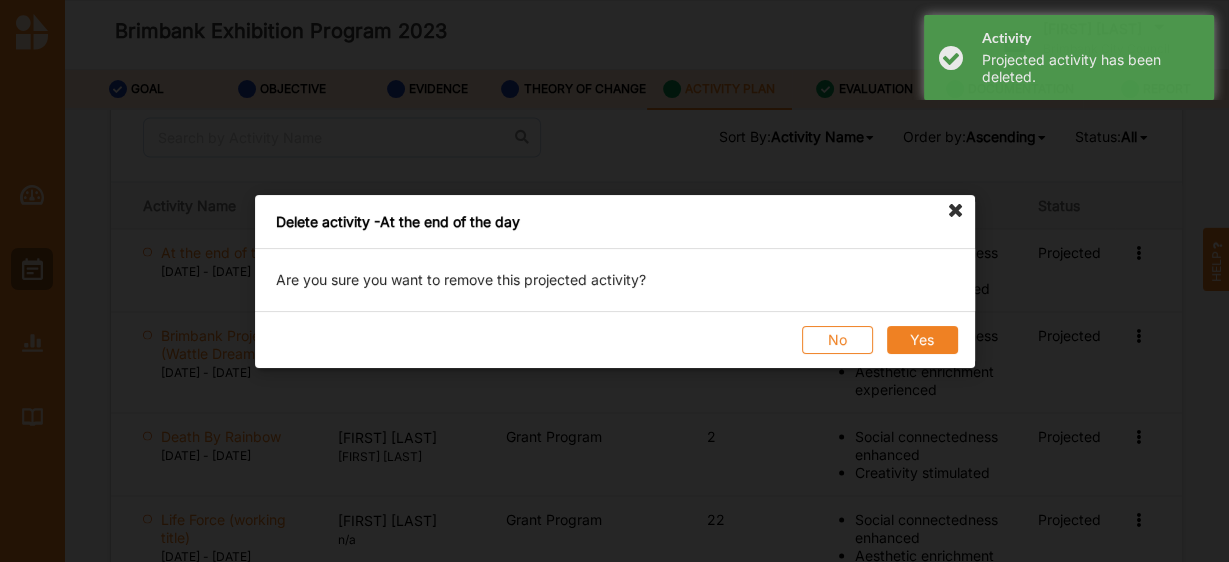 click on "Yes" at bounding box center (921, 340) 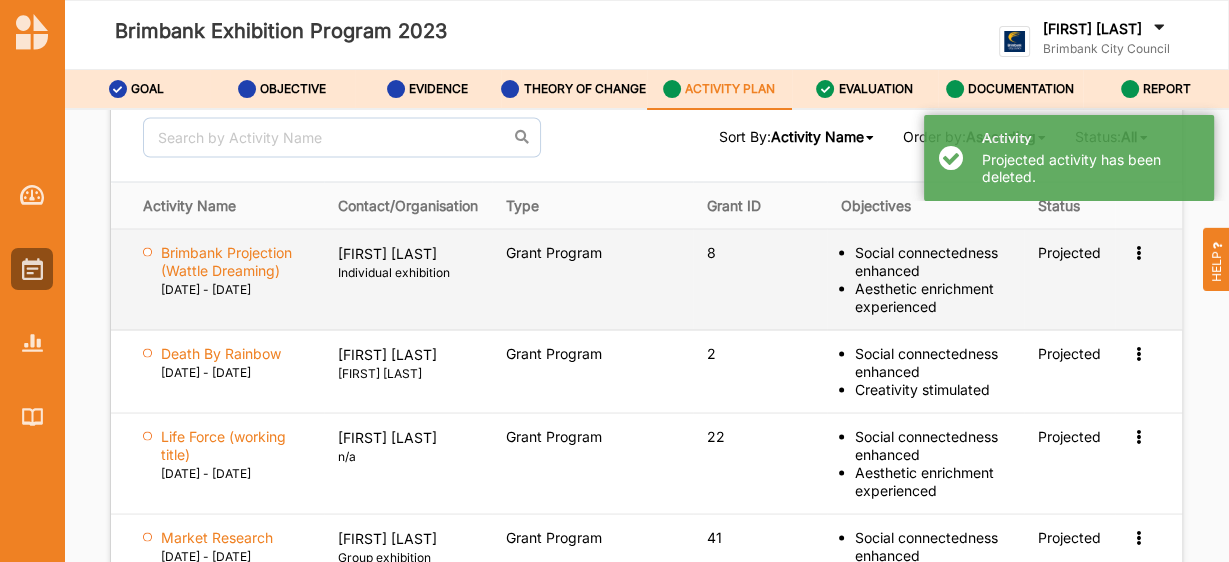 click at bounding box center (1138, 250) 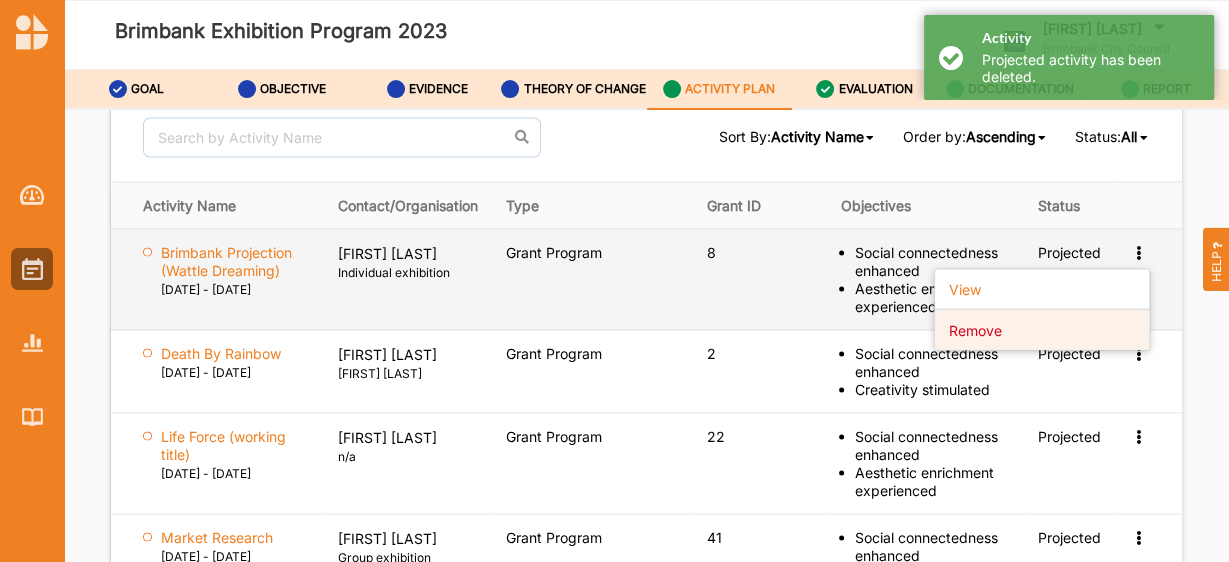 click on "Remove" at bounding box center (1042, 329) 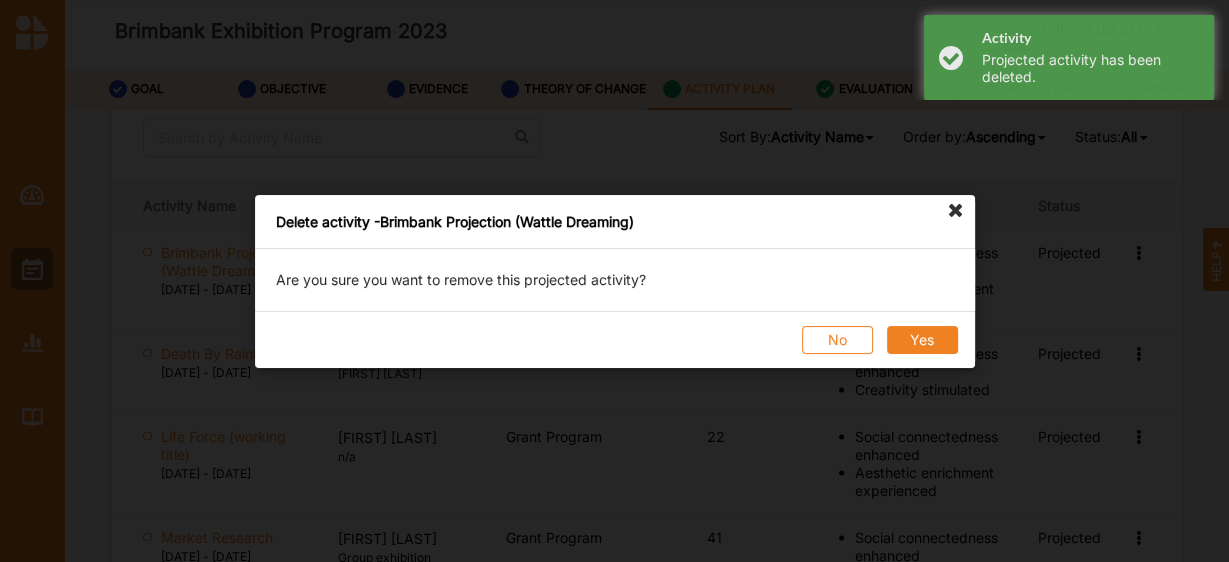 click on "Yes" at bounding box center (921, 340) 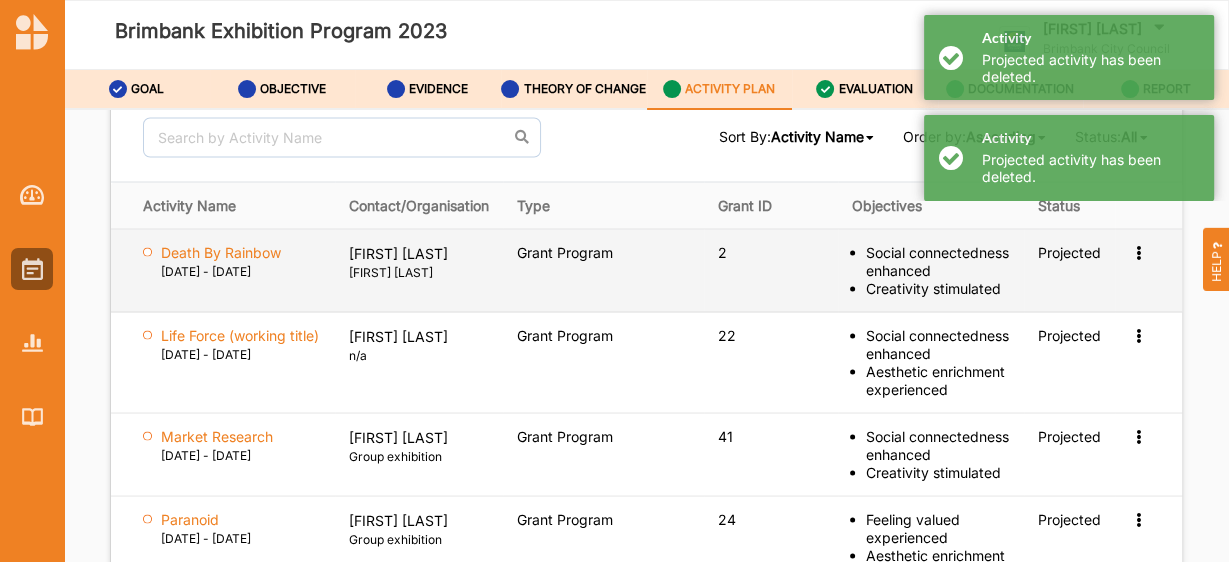 click at bounding box center [1138, 250] 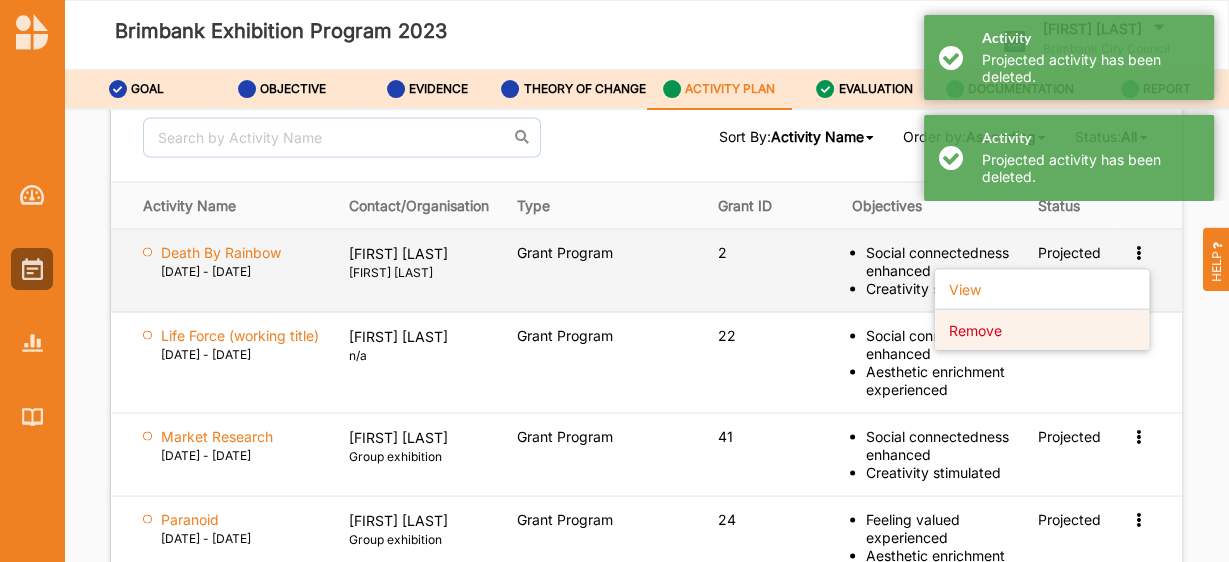 click on "Remove" at bounding box center (1042, 329) 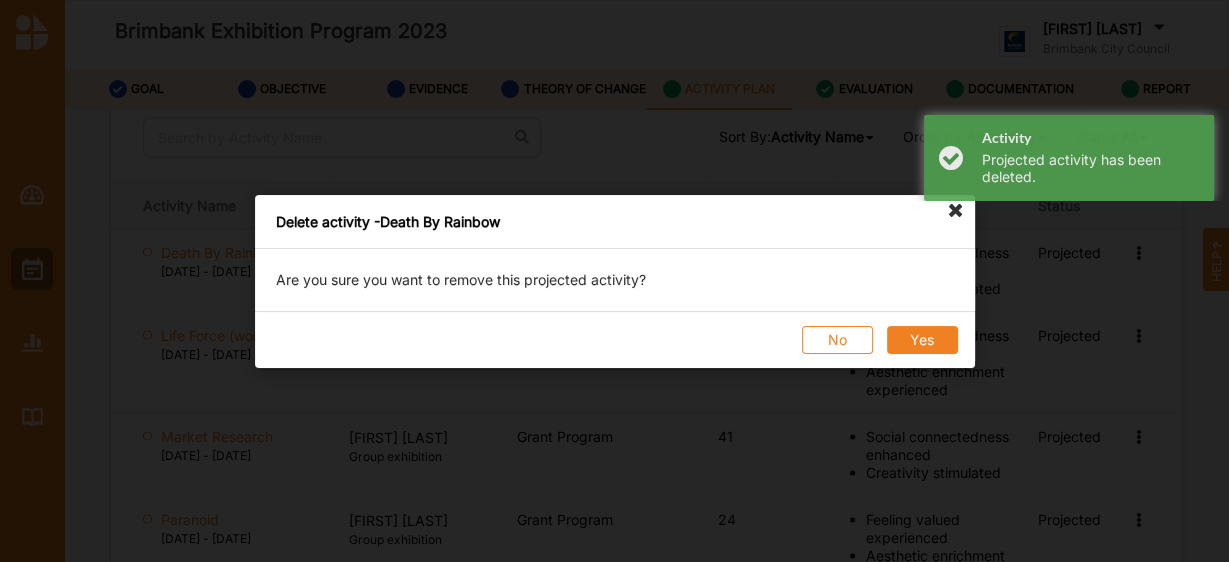 click on "Yes" at bounding box center (921, 340) 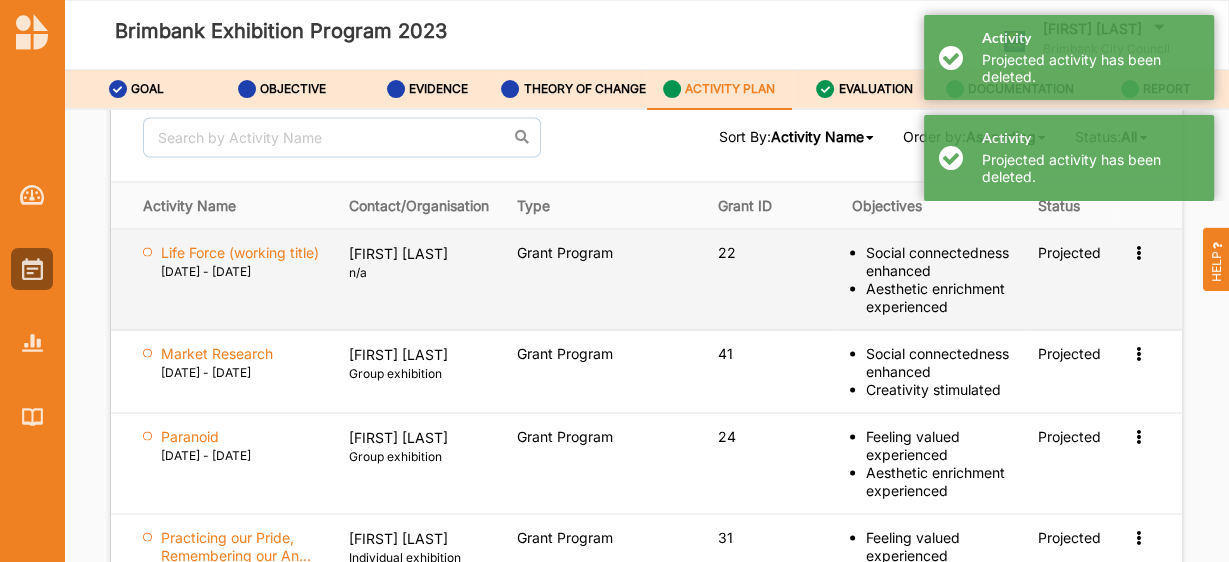 click at bounding box center (1138, 250) 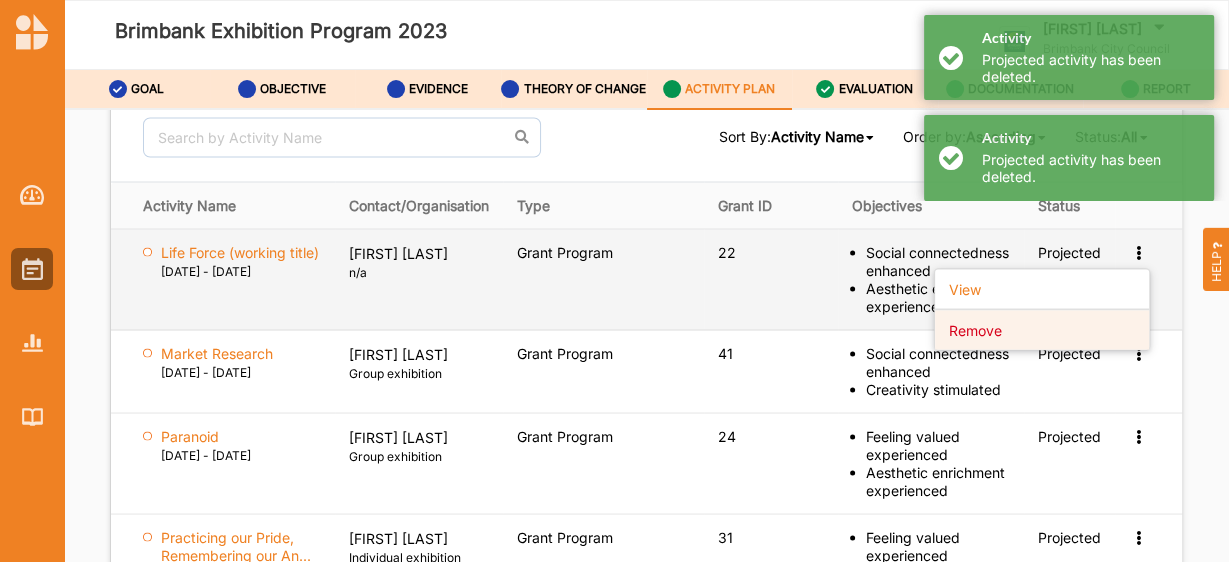 click on "Remove" at bounding box center [1042, 329] 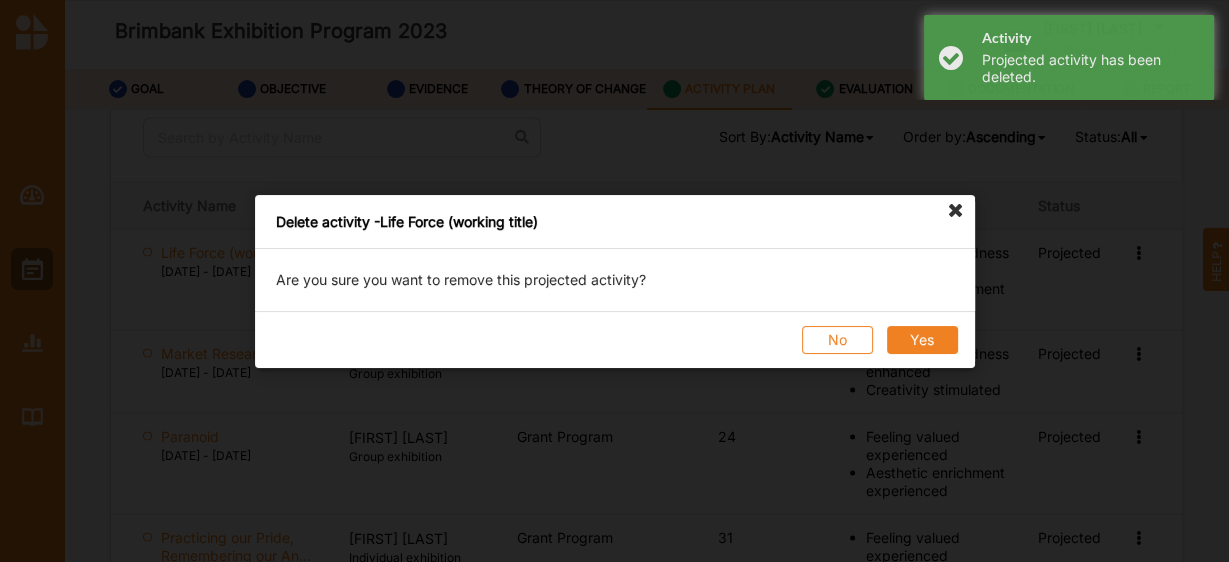 click on "Yes" at bounding box center (921, 340) 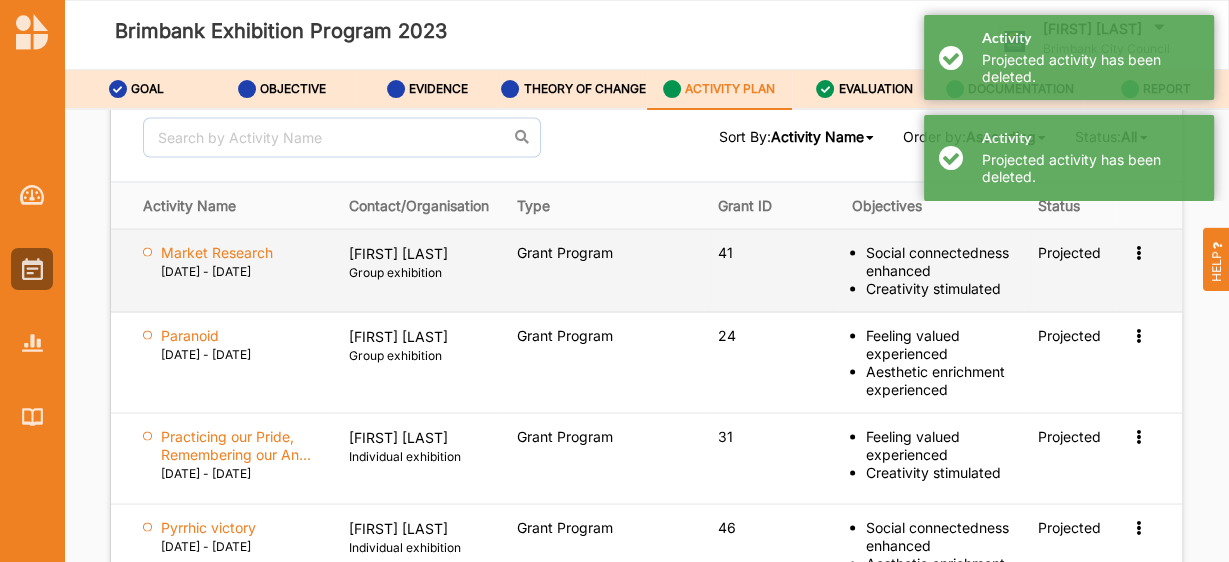 click at bounding box center (1138, 250) 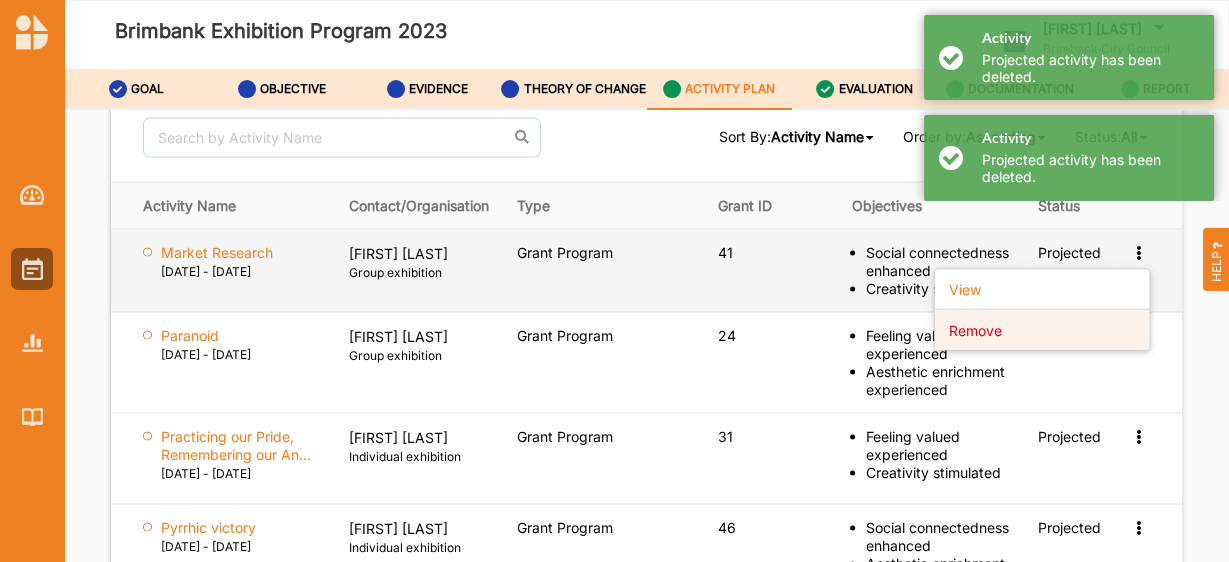 click on "Remove" at bounding box center (1042, 329) 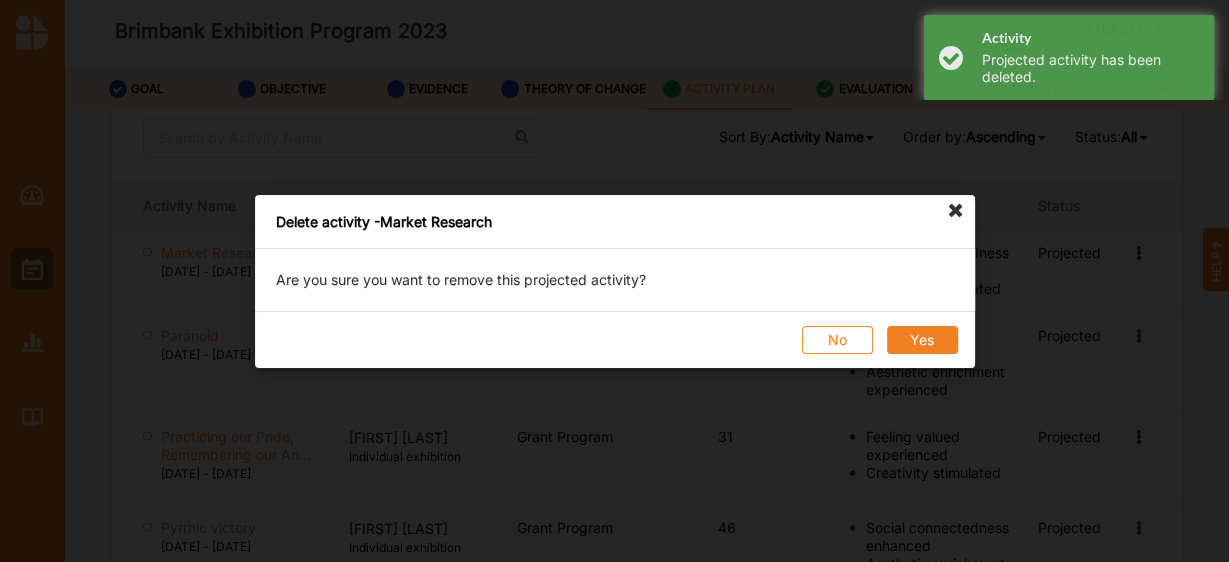 click on "Yes" at bounding box center (921, 340) 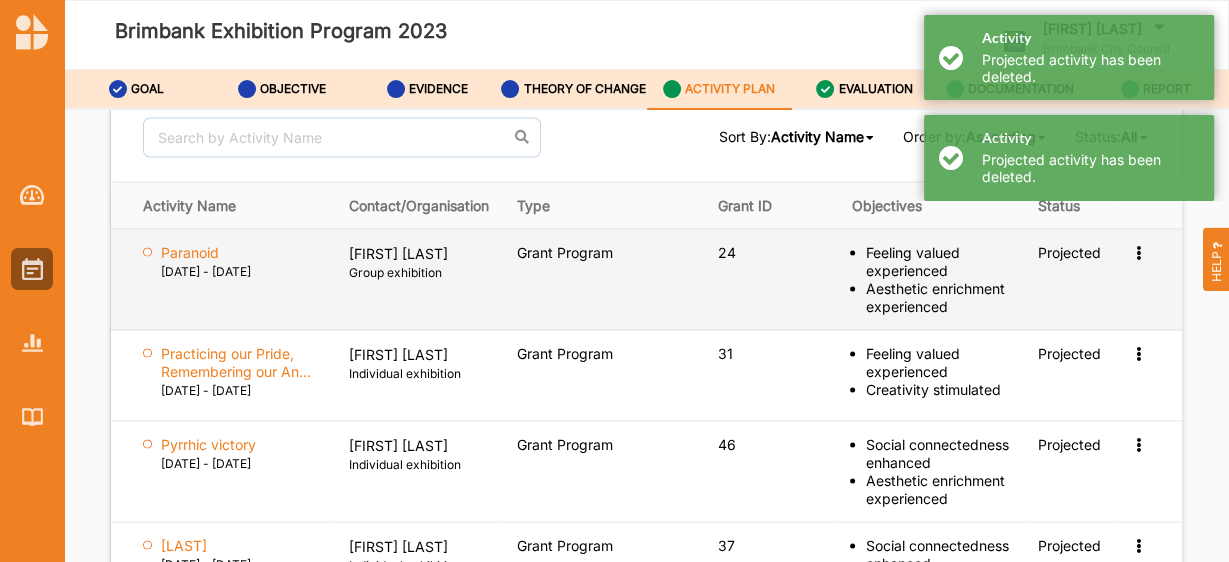click at bounding box center (1138, 250) 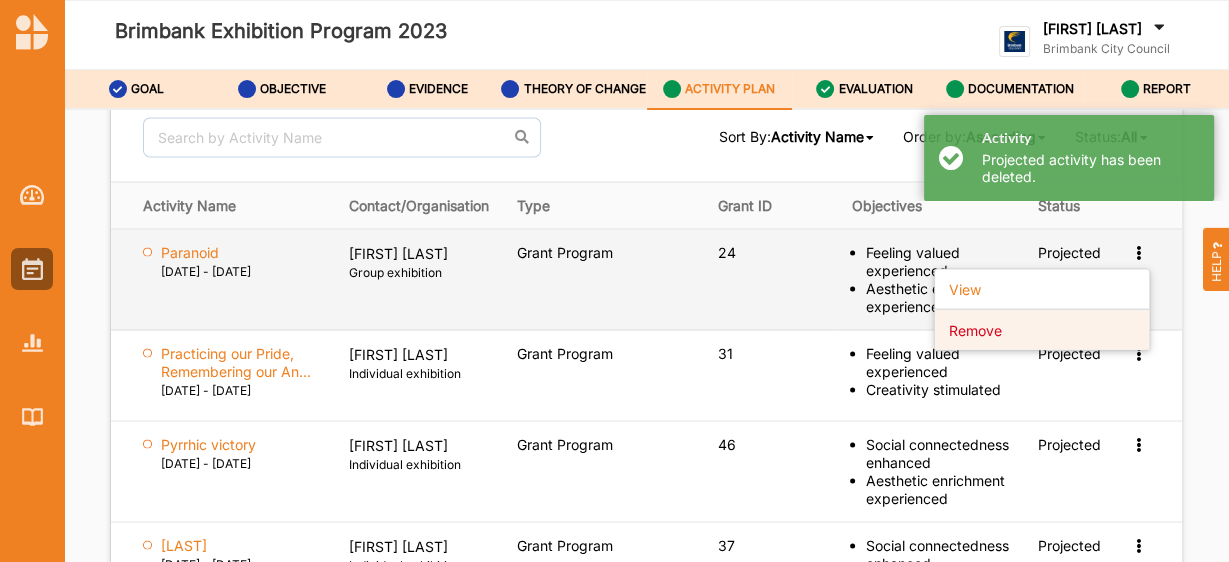 click on "Remove" at bounding box center [1042, 329] 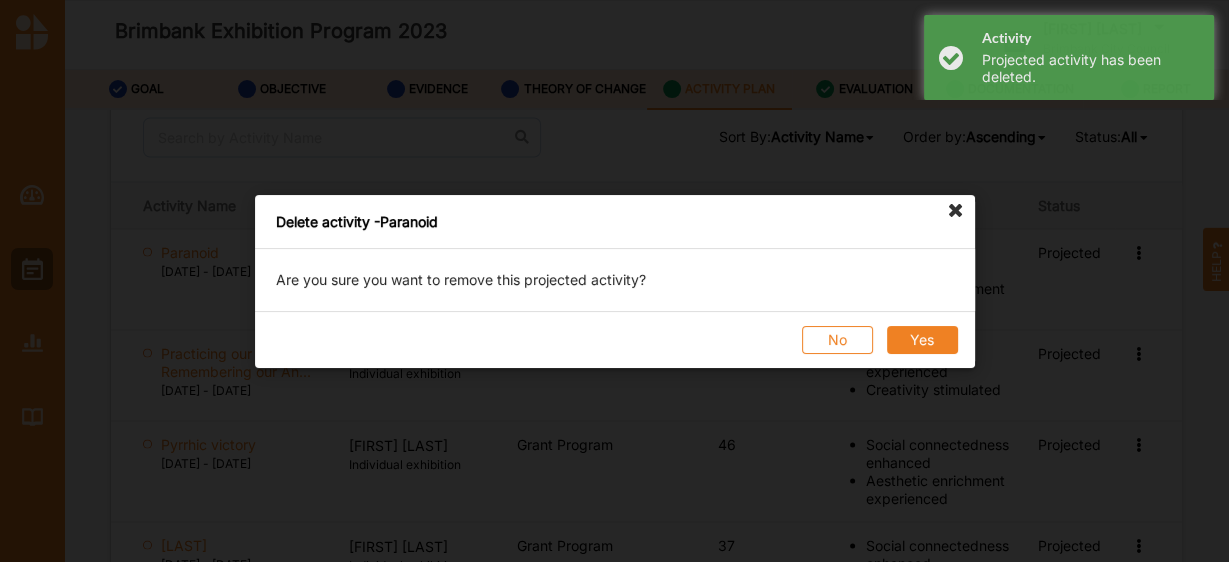 click on "Yes" at bounding box center (921, 340) 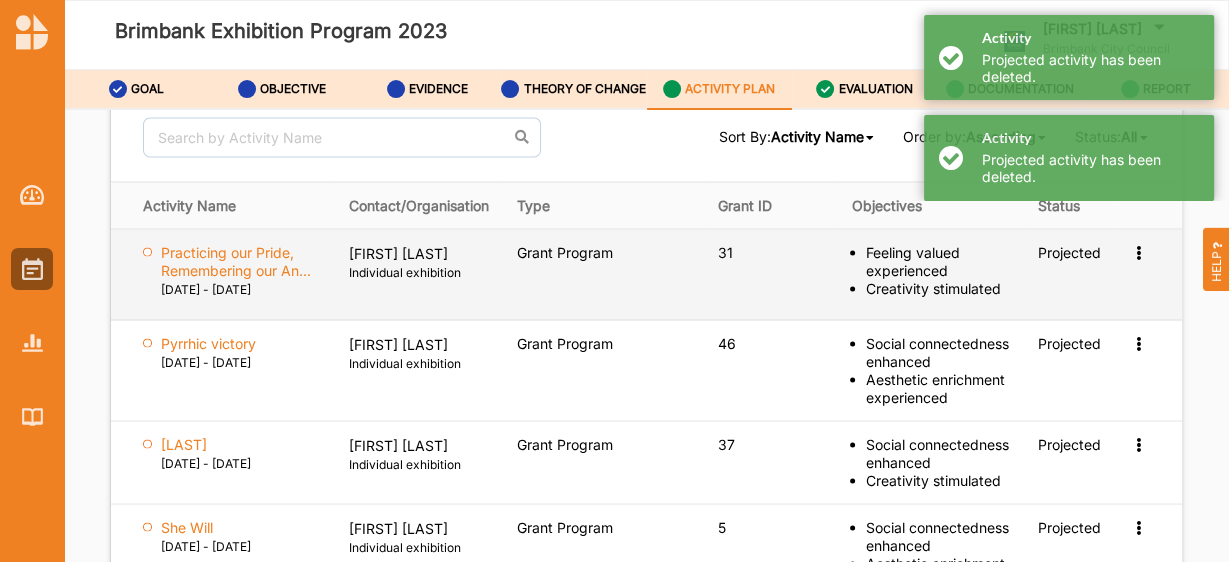 click at bounding box center [1138, 250] 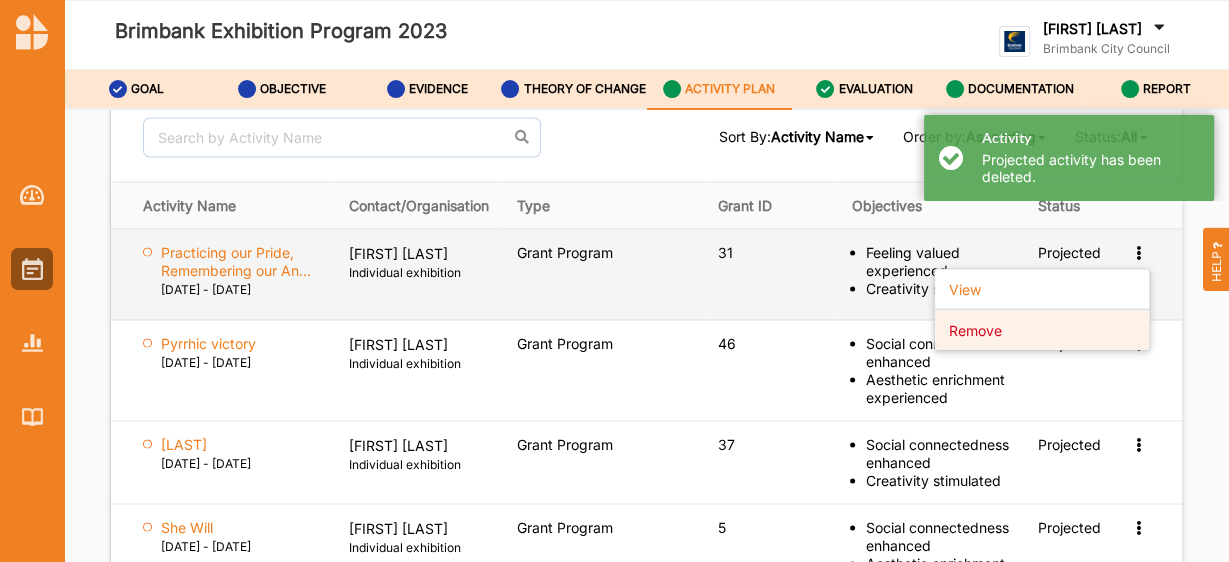 click on "Remove" at bounding box center [1042, 329] 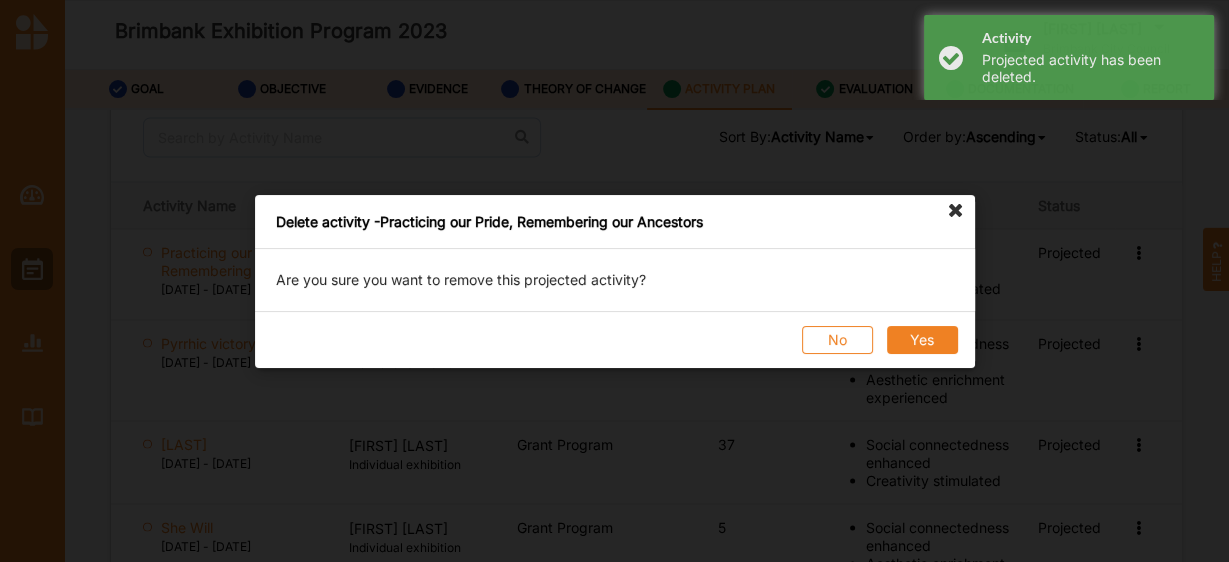 click on "Yes" at bounding box center (921, 340) 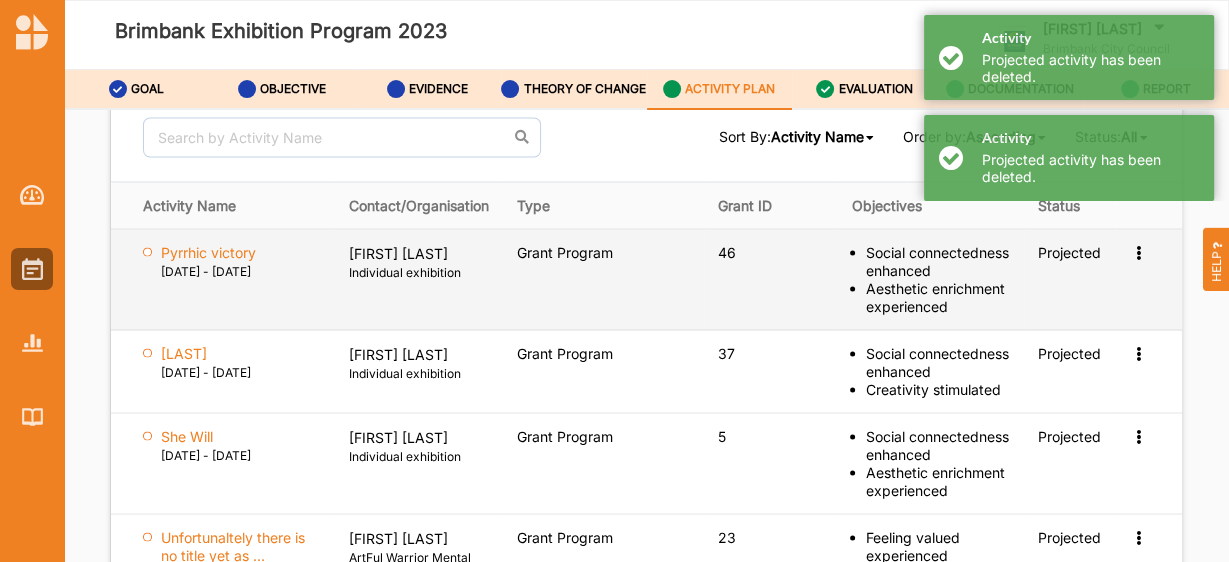 click at bounding box center (1138, 250) 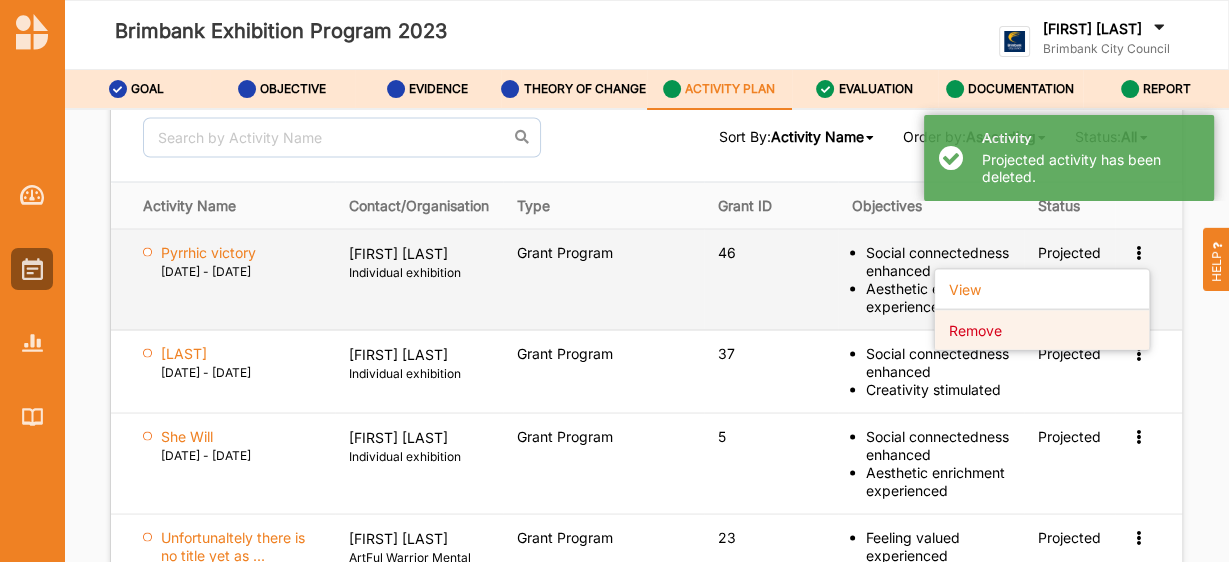 click on "Remove" at bounding box center (1042, 329) 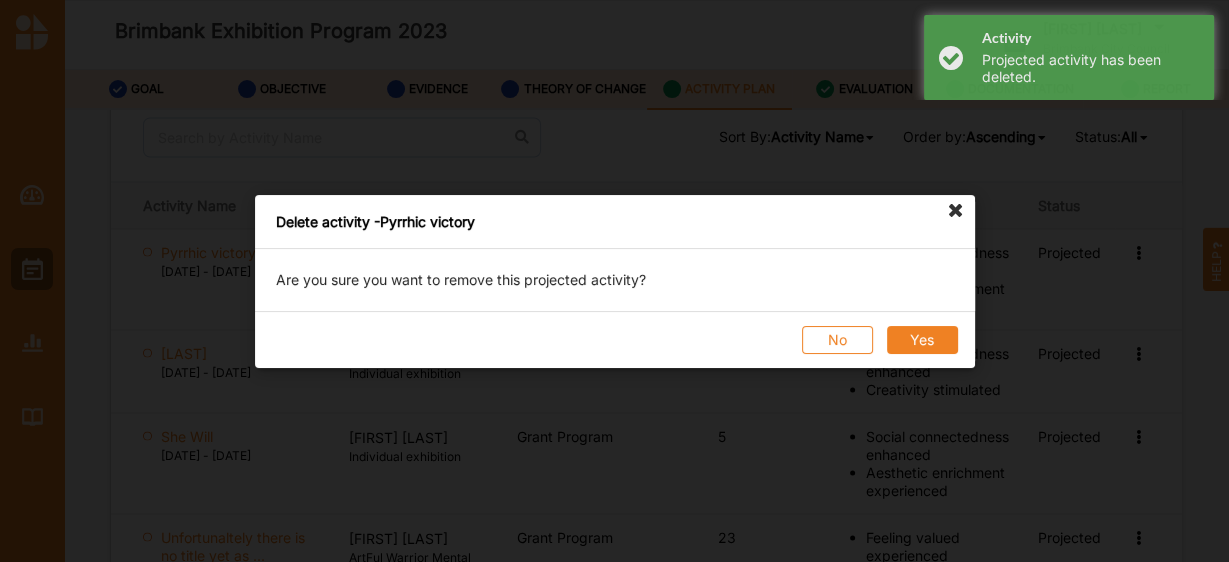 click on "Yes" at bounding box center (921, 340) 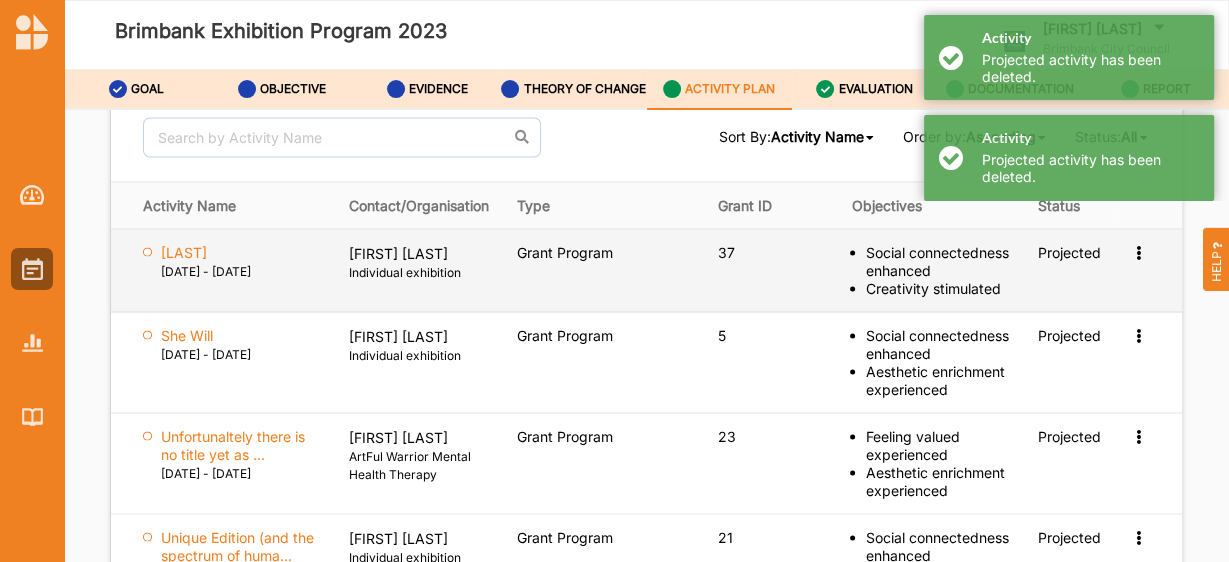 click at bounding box center [1138, 250] 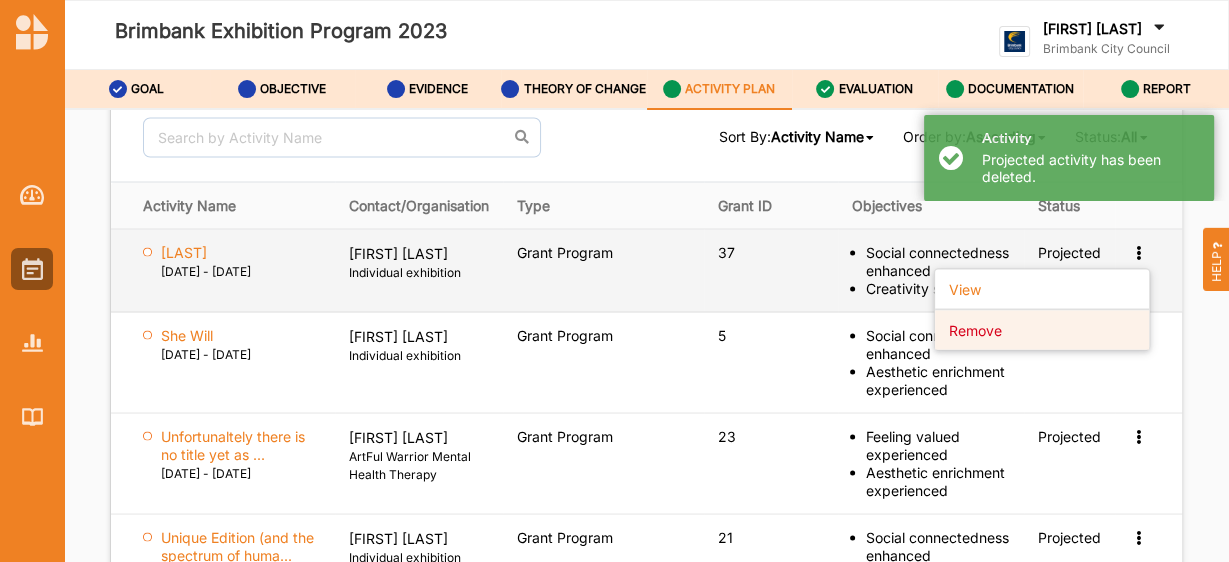 click on "Remove" at bounding box center (1042, 329) 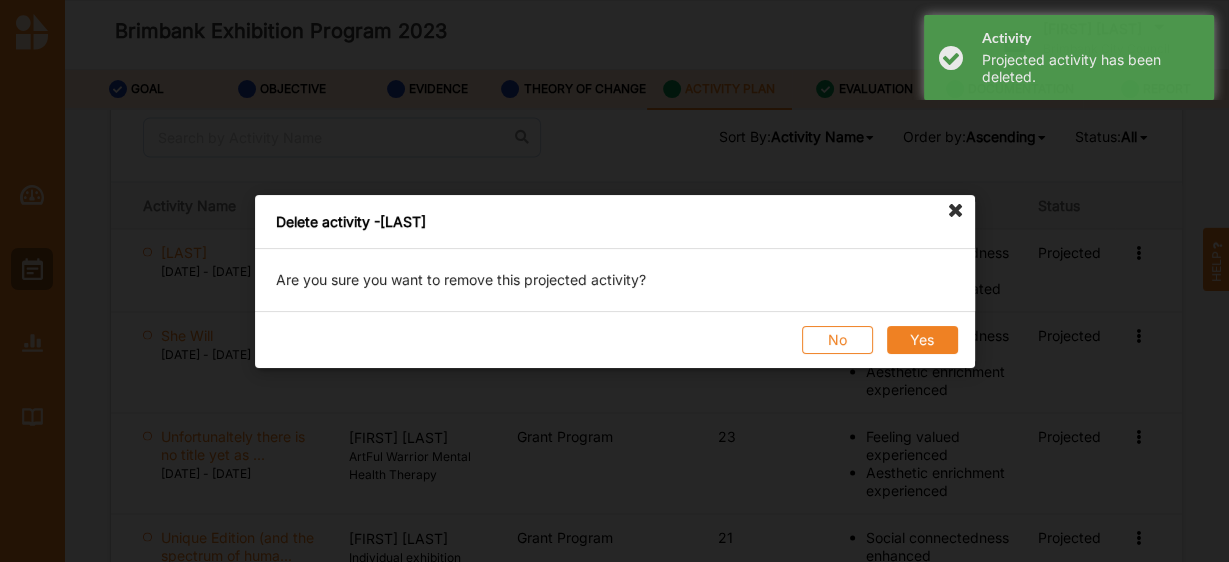 click on "Yes" at bounding box center (921, 340) 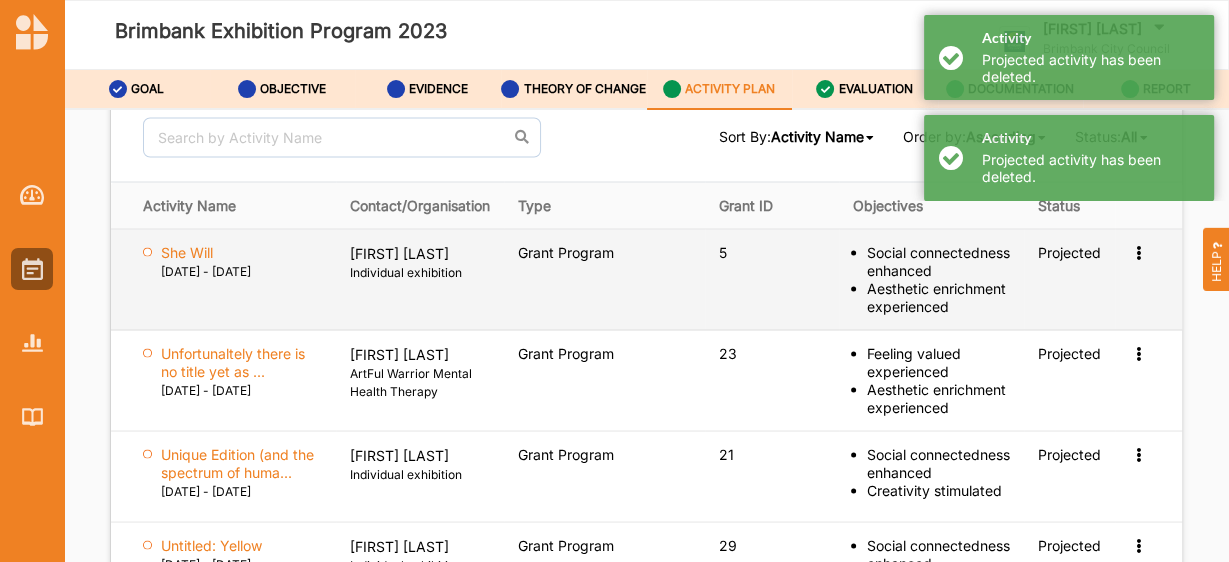 click on "View Remove" at bounding box center (1140, 252) 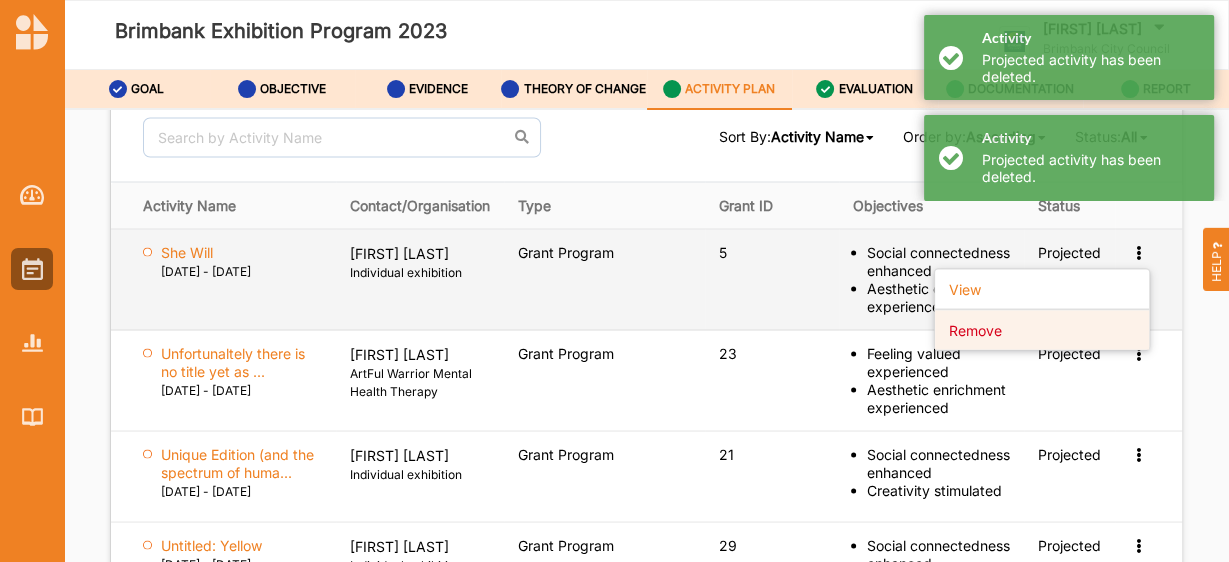 click on "Remove" at bounding box center (1042, 329) 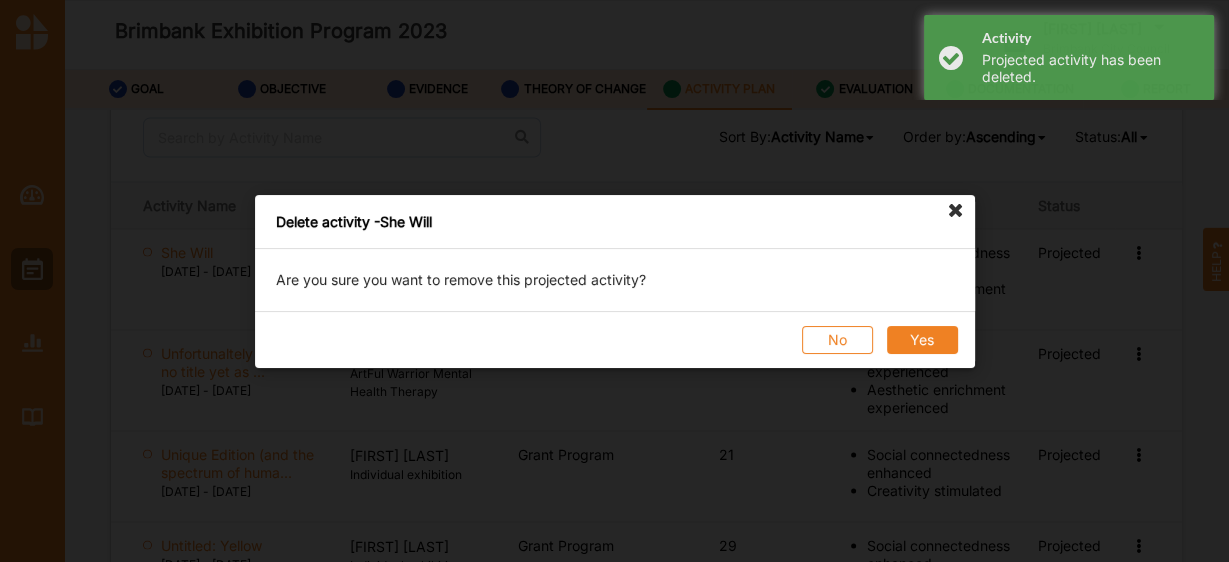 click on "Yes" at bounding box center [921, 340] 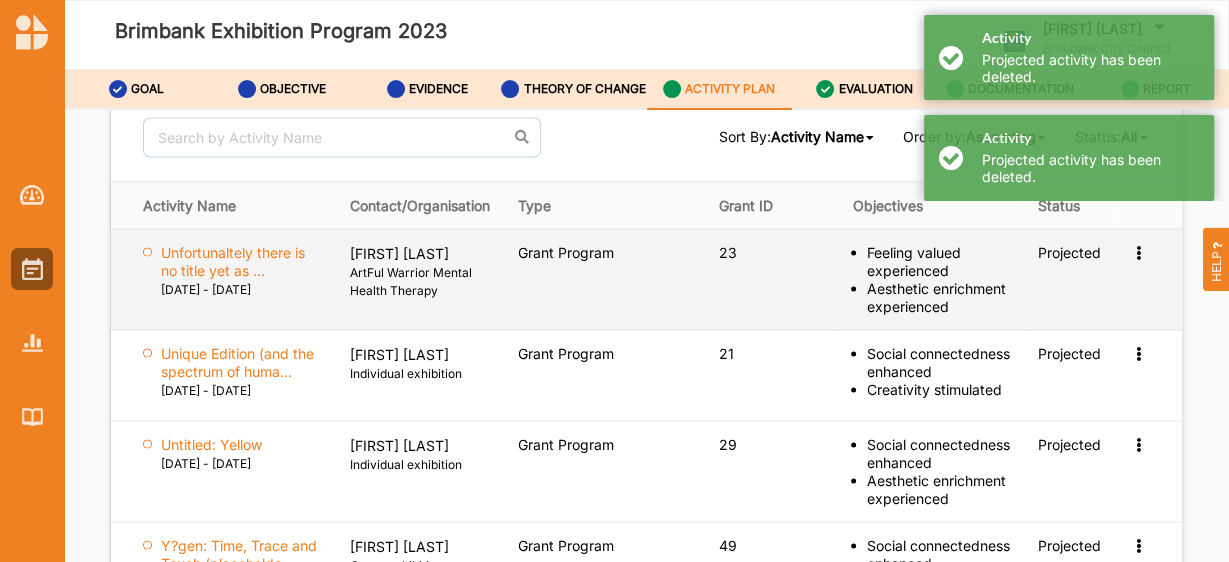 click at bounding box center [1138, 250] 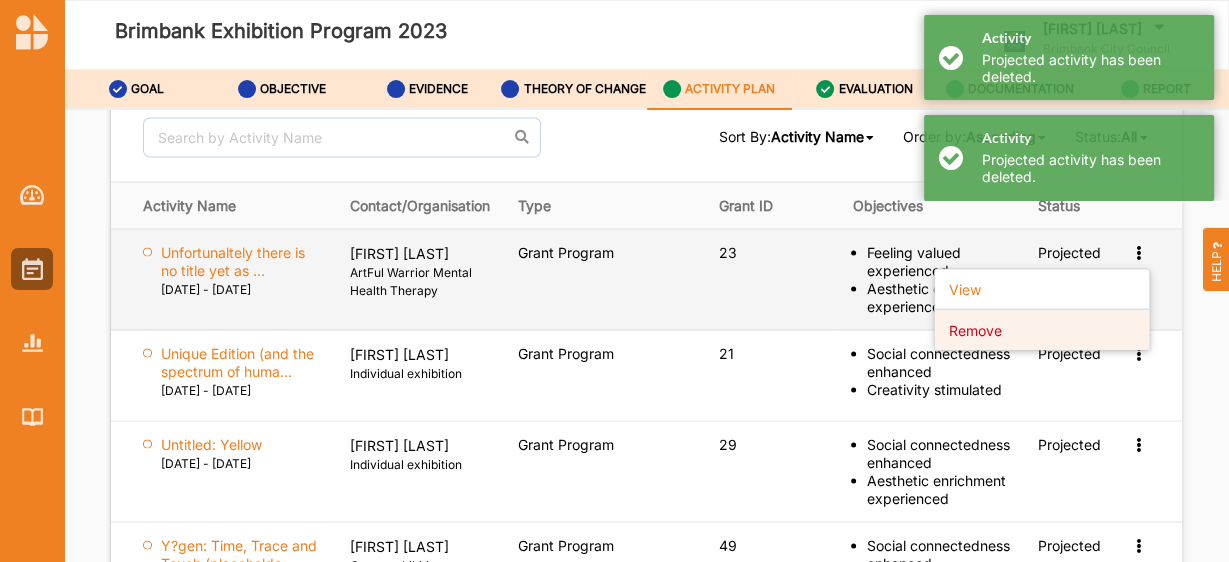 click on "Remove" at bounding box center [1042, 329] 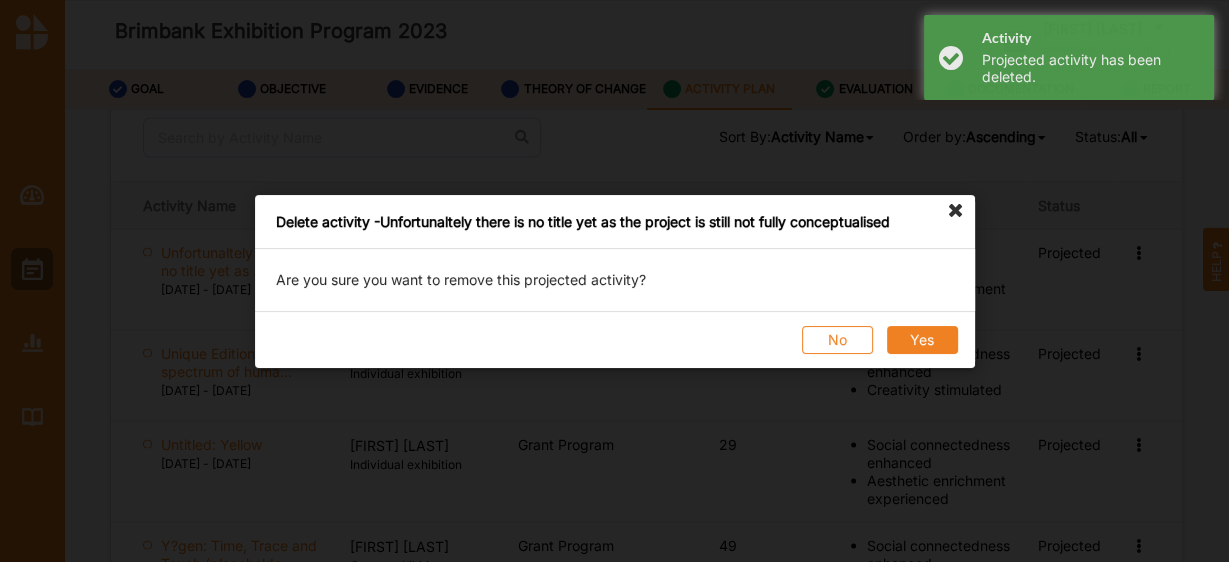 click on "Yes" at bounding box center [921, 340] 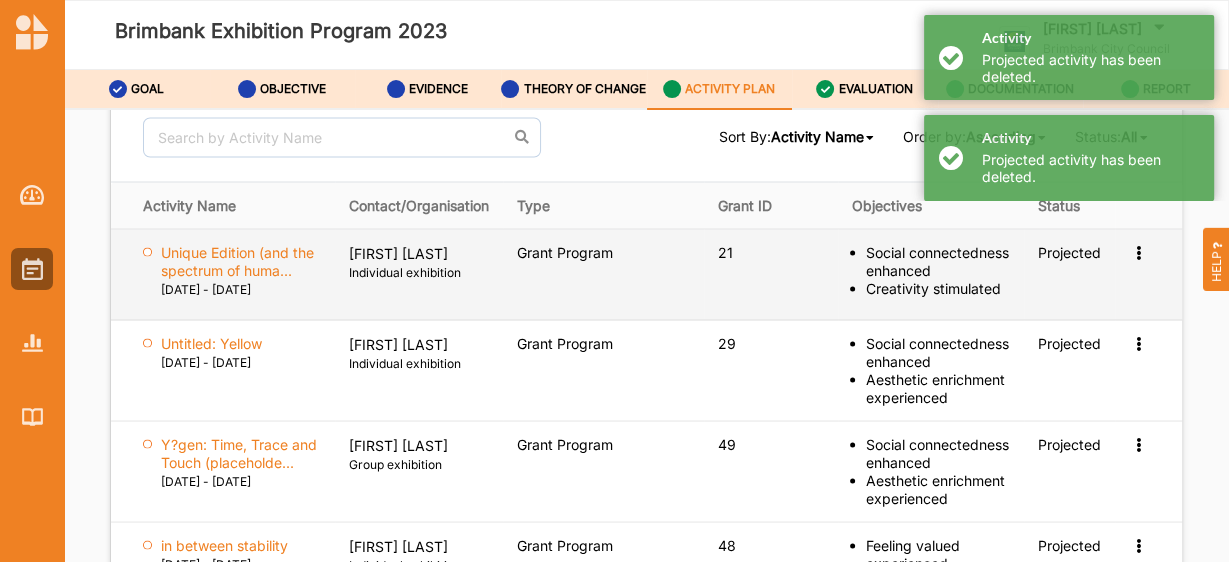 click at bounding box center (1138, 250) 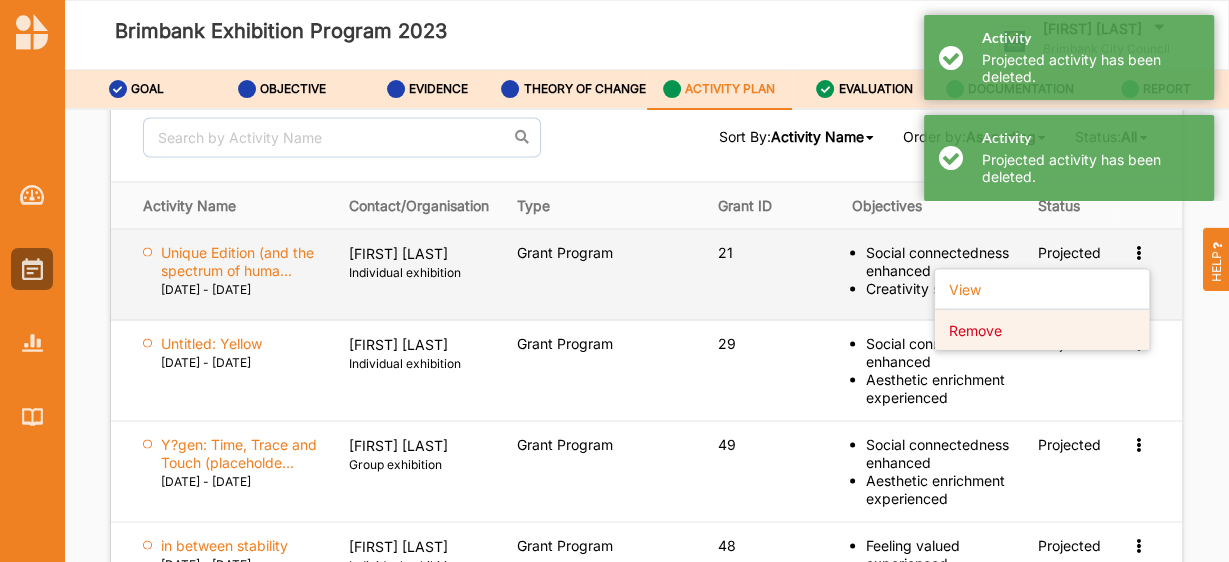 click on "Remove" at bounding box center (1042, 329) 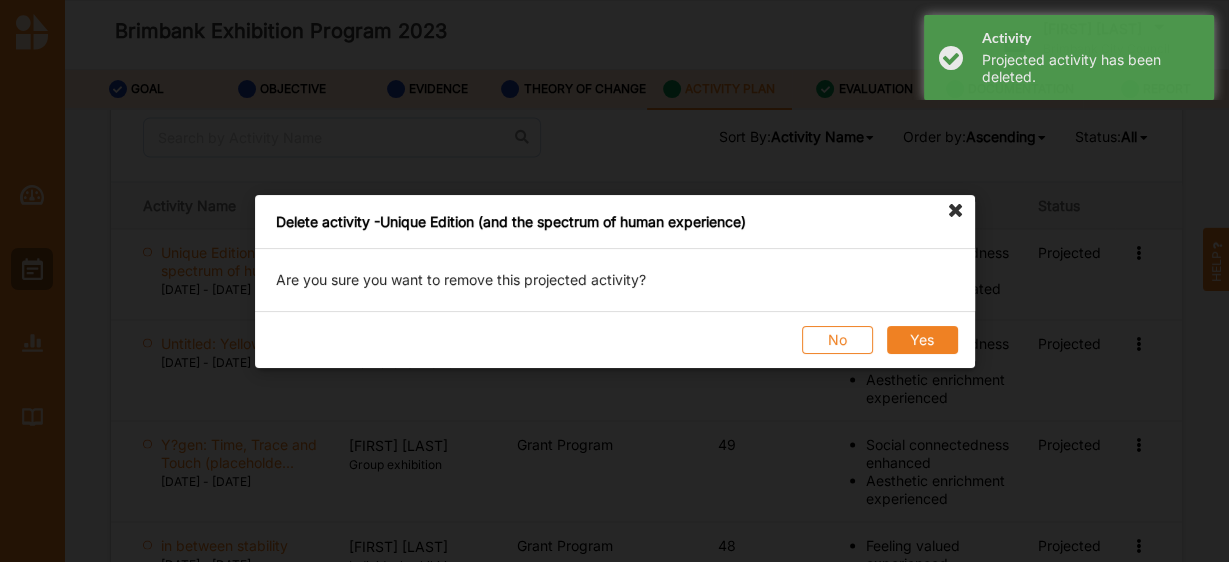 click on "Yes" at bounding box center [921, 340] 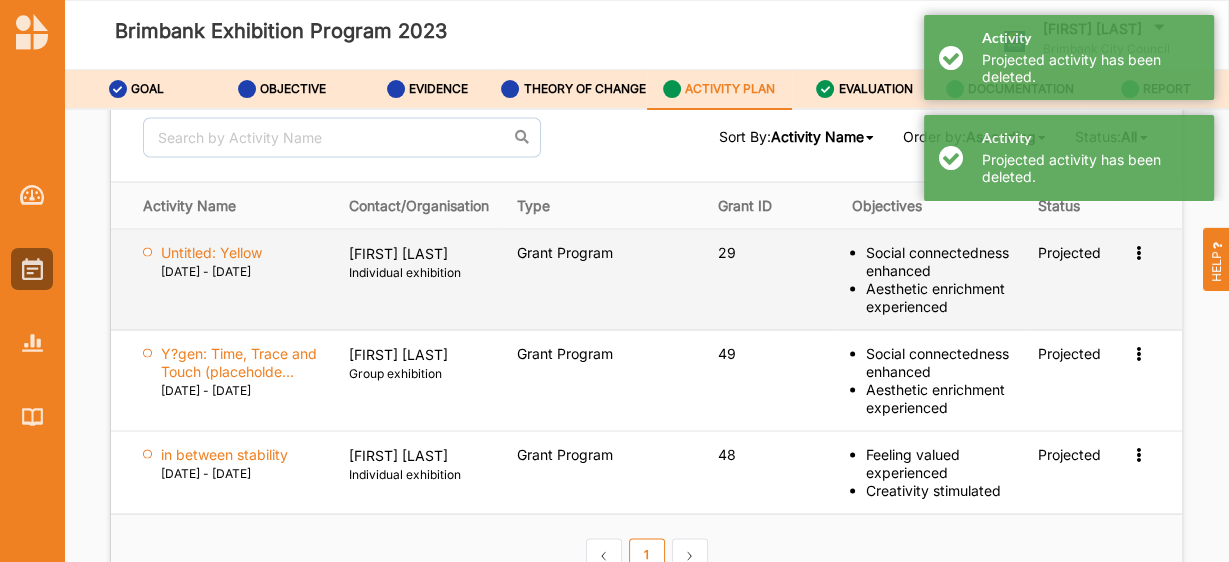 click at bounding box center [1138, 250] 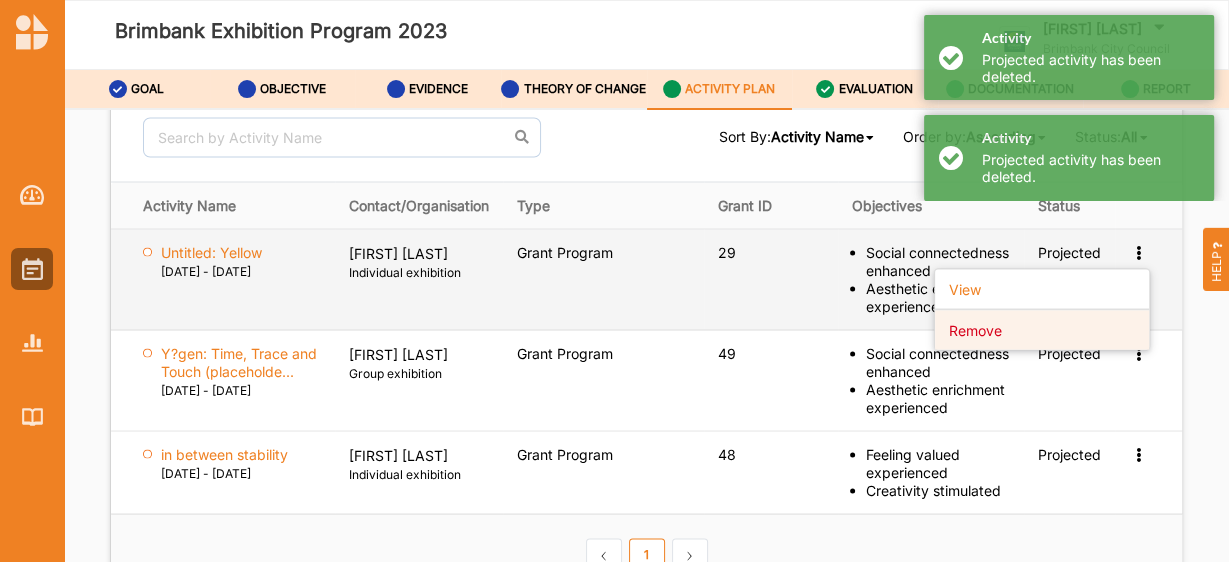 click on "Remove" at bounding box center (975, 330) 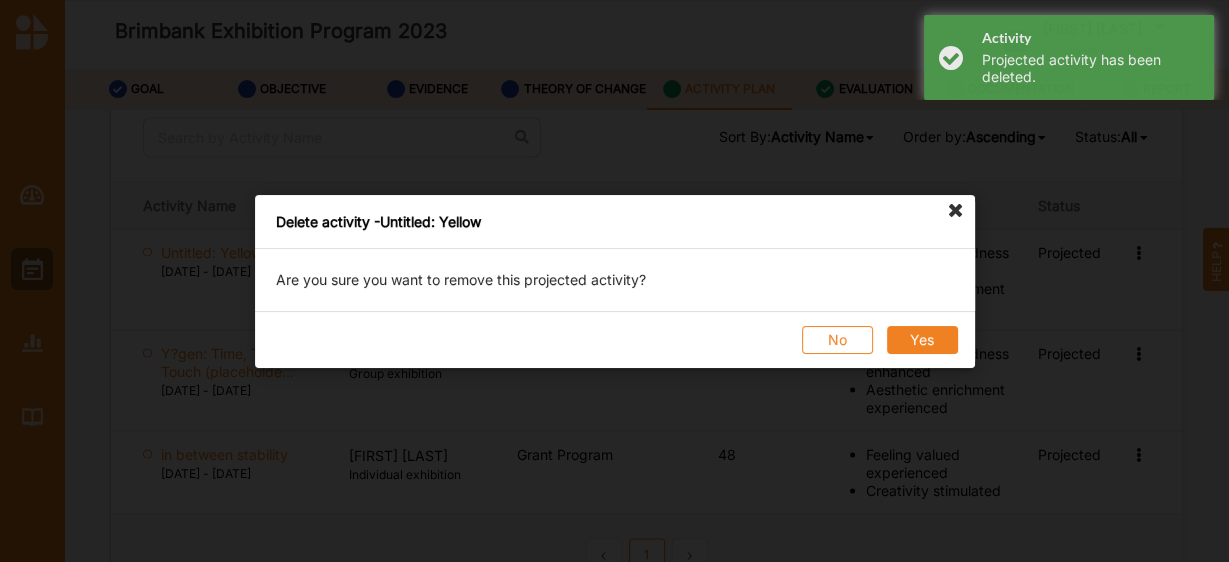click on "Yes" at bounding box center [921, 340] 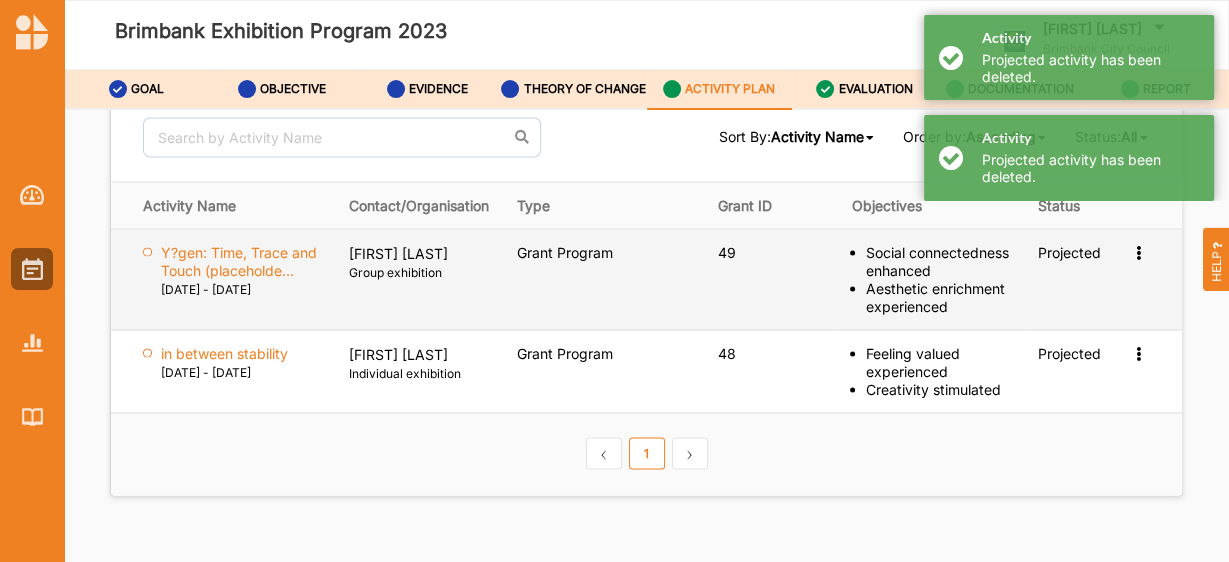 click on "View Remove" at bounding box center [1148, 279] 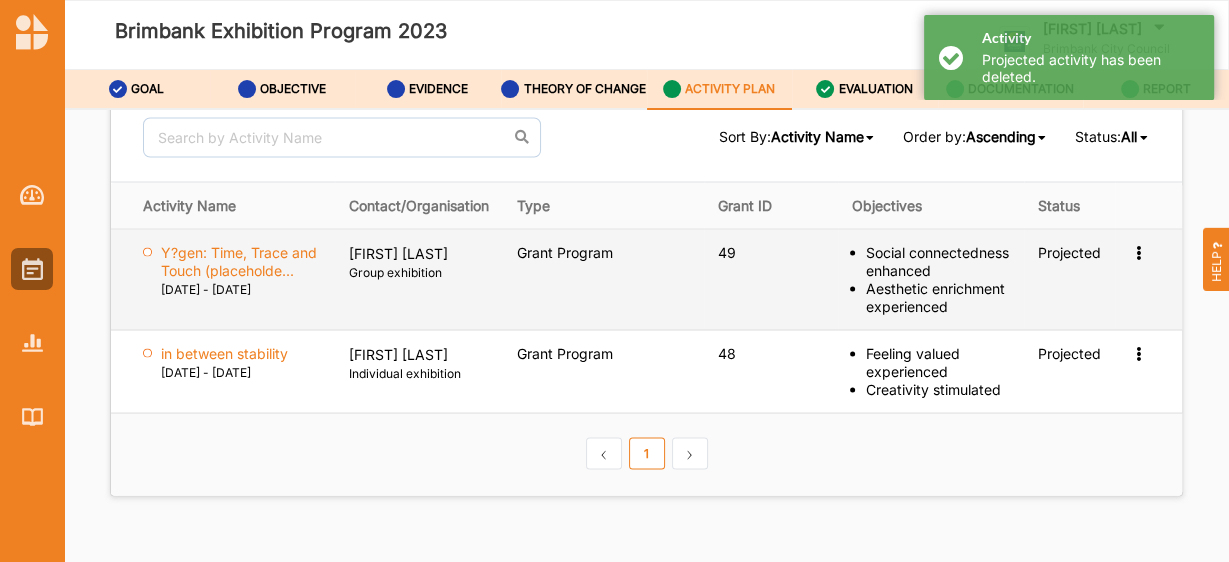 click at bounding box center [1138, 250] 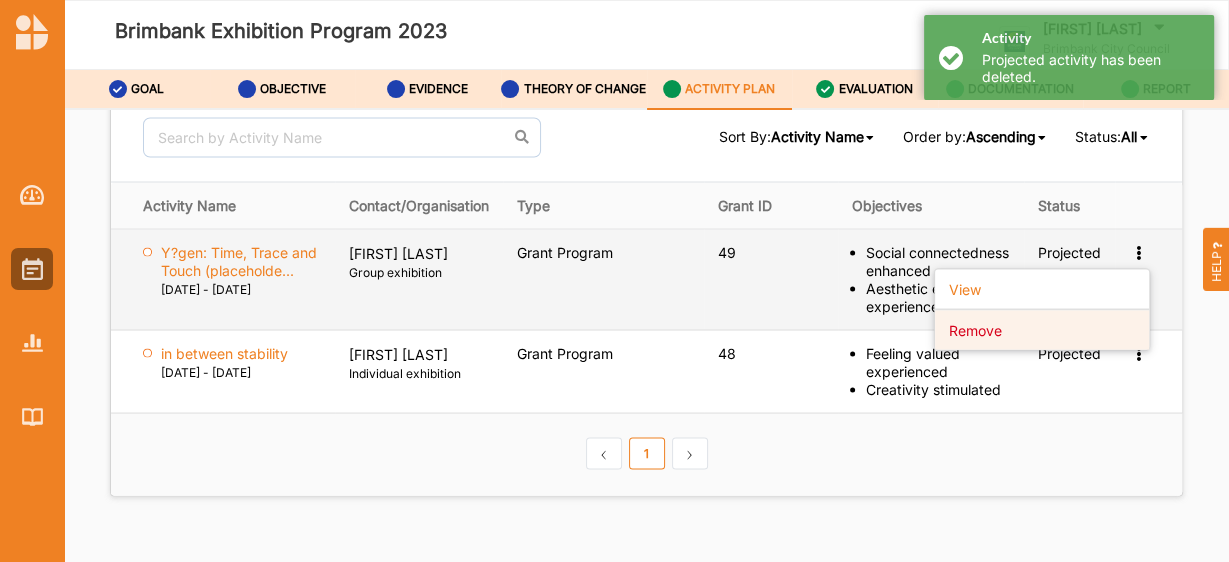 click on "Remove" at bounding box center [1042, 329] 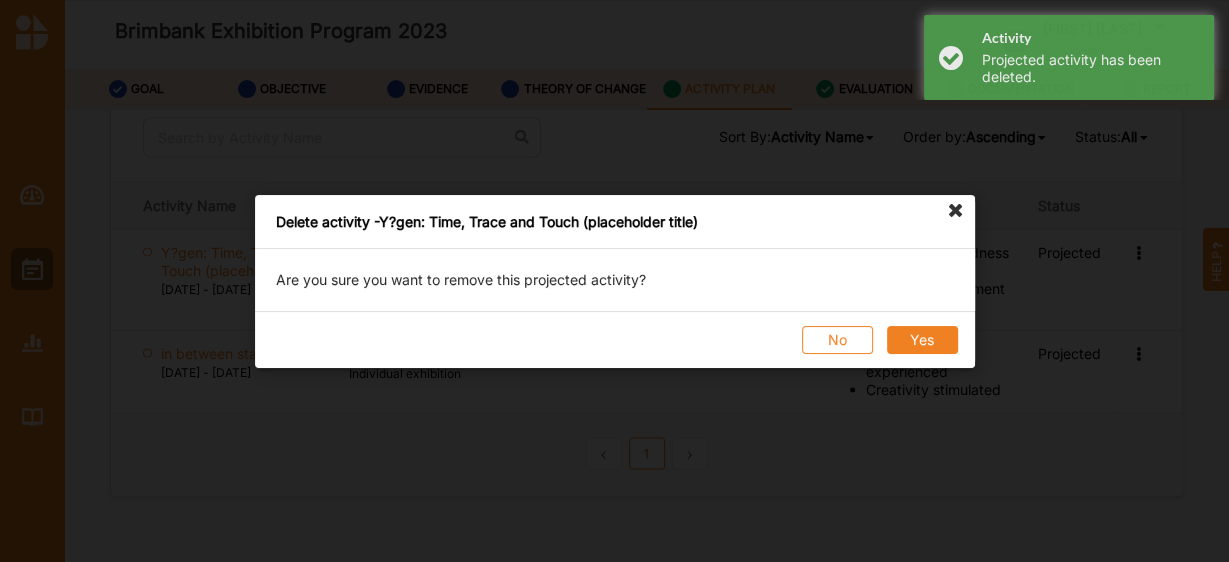 click on "Yes" at bounding box center (921, 340) 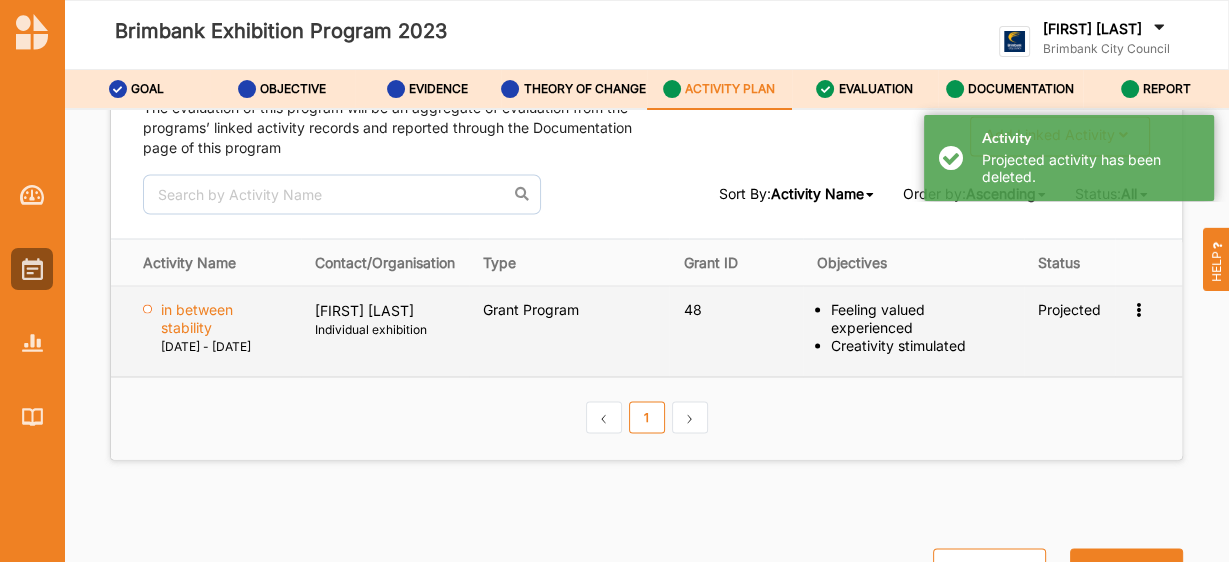 scroll, scrollTop: 2920, scrollLeft: 0, axis: vertical 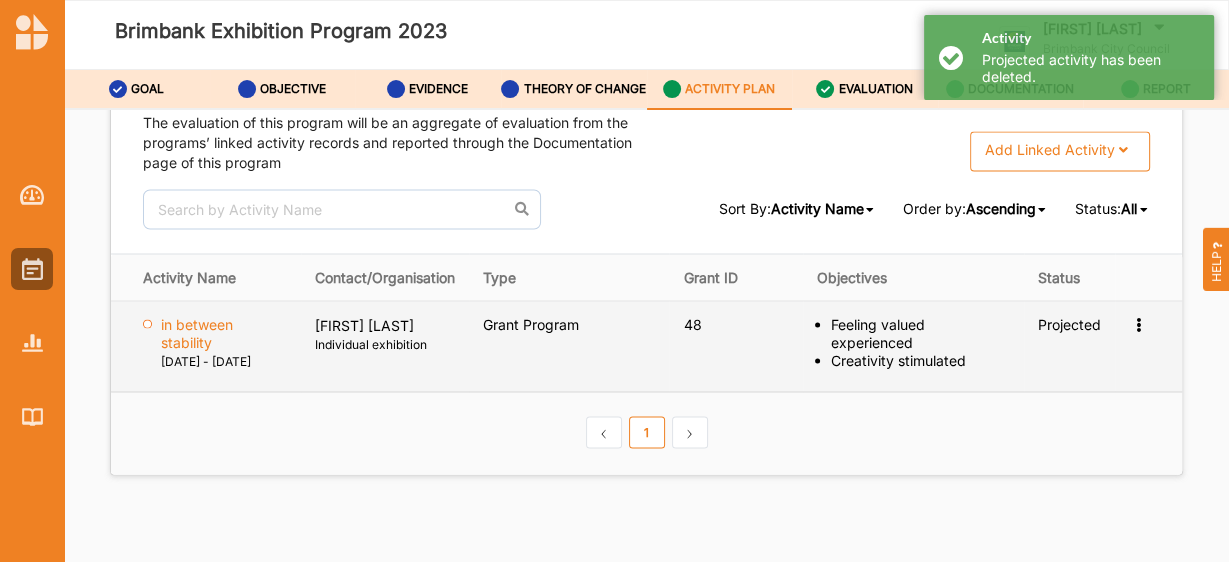 click at bounding box center (1138, 322) 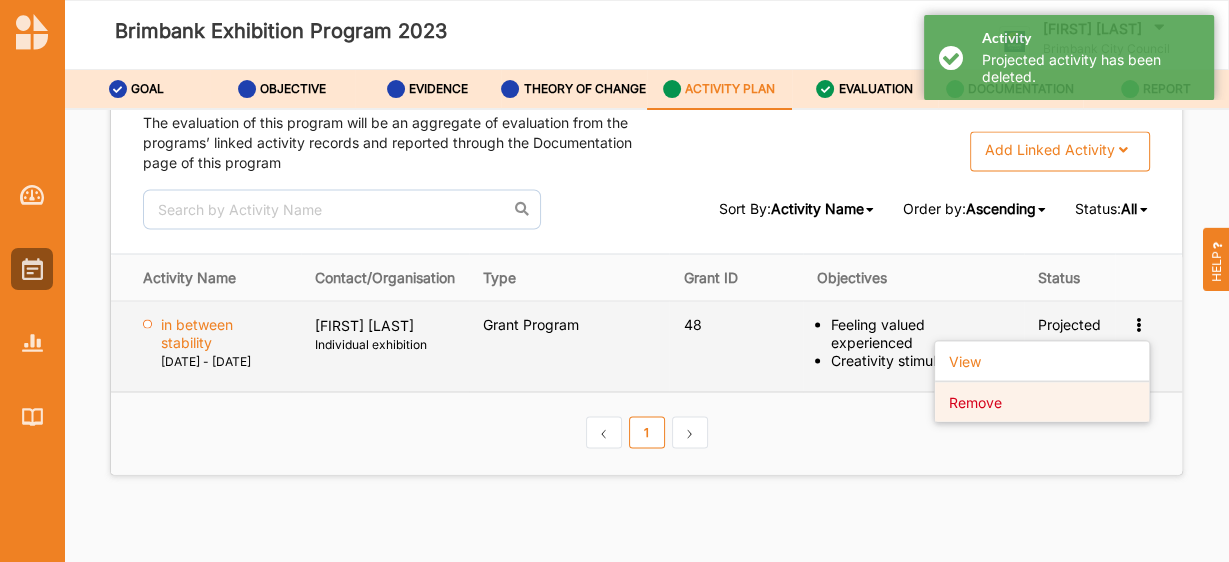 click on "Remove" at bounding box center (1042, 401) 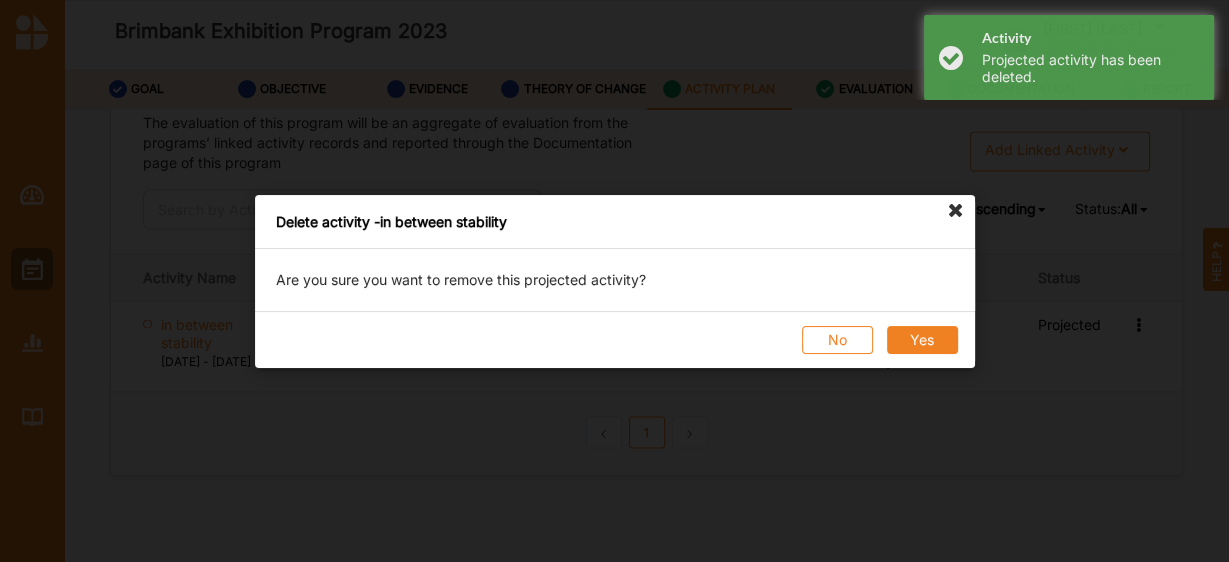 click on "Yes" at bounding box center (921, 340) 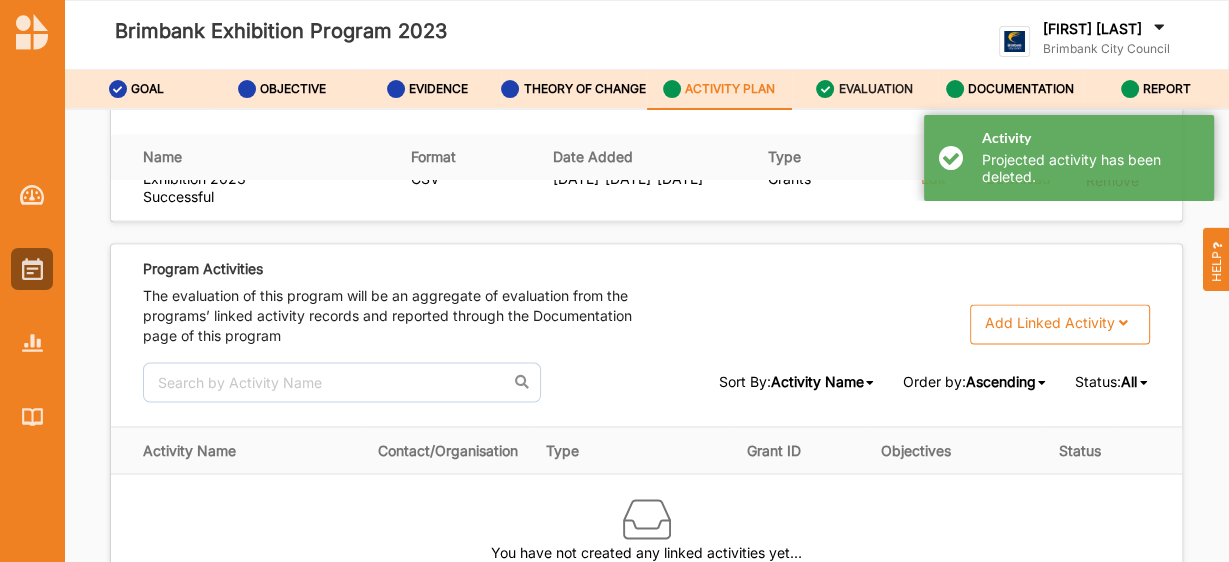 scroll, scrollTop: 2746, scrollLeft: 0, axis: vertical 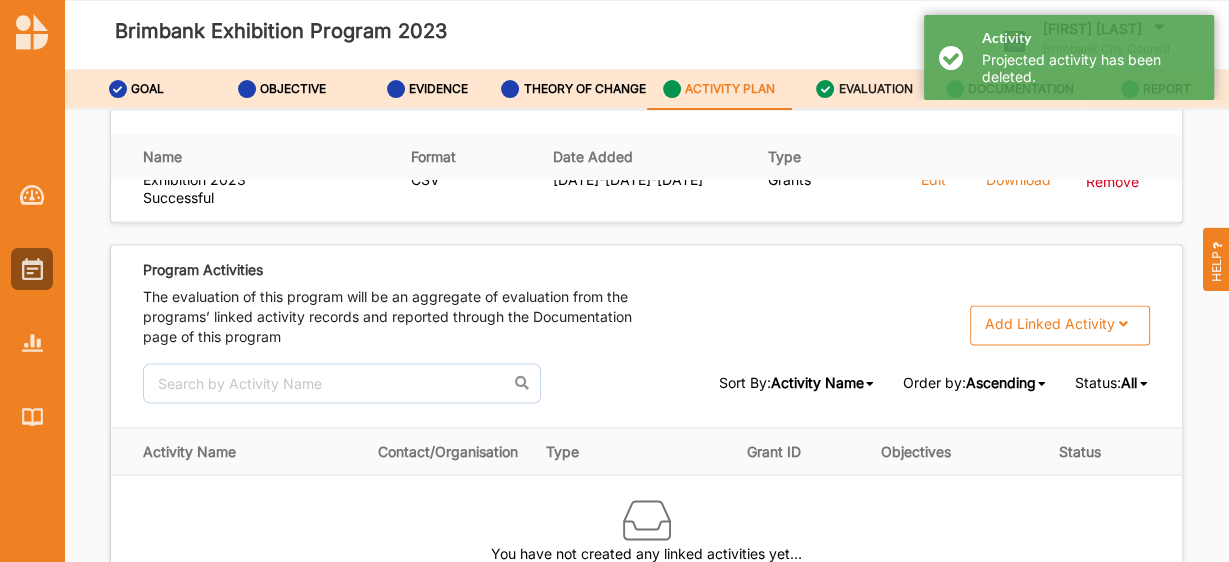 click on "EVALUATION" at bounding box center (876, 89) 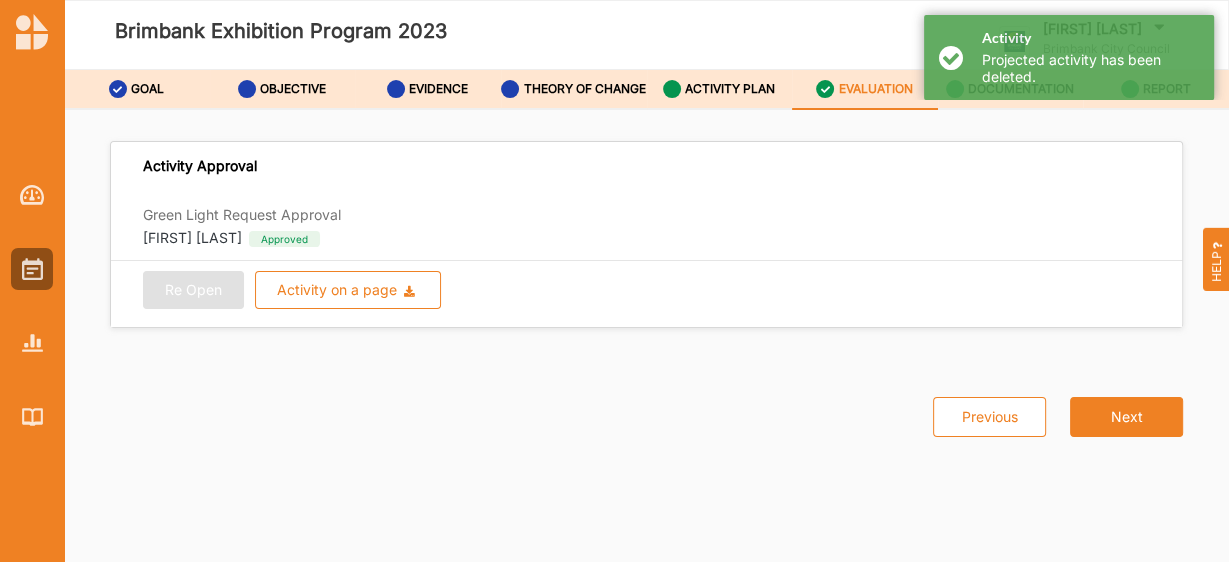 scroll, scrollTop: 0, scrollLeft: 0, axis: both 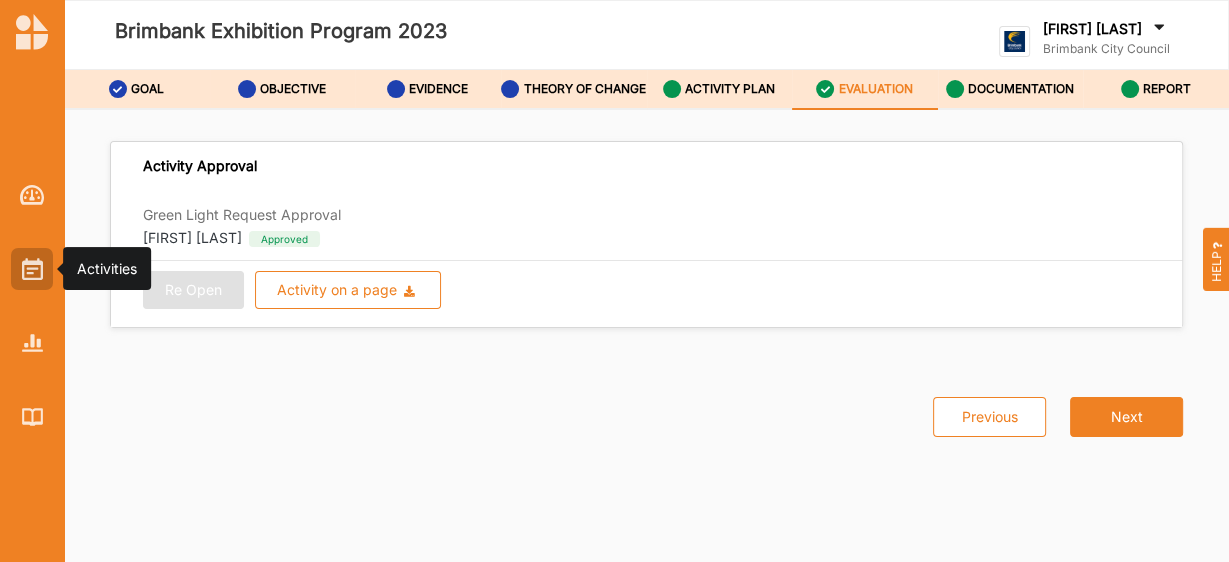 click at bounding box center (32, 269) 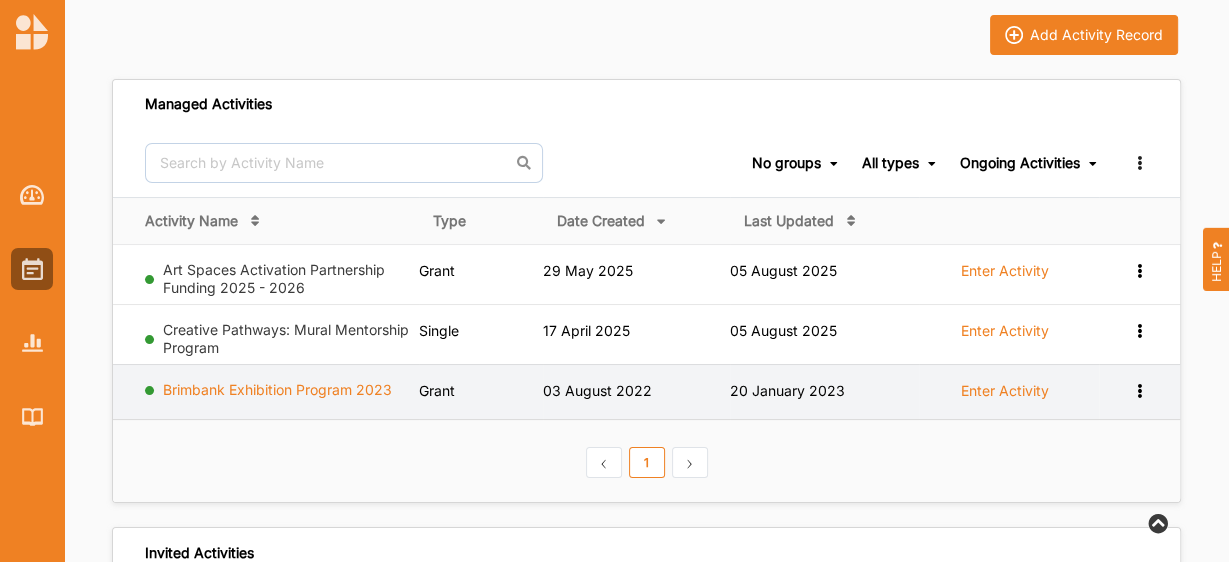 scroll, scrollTop: 77, scrollLeft: 0, axis: vertical 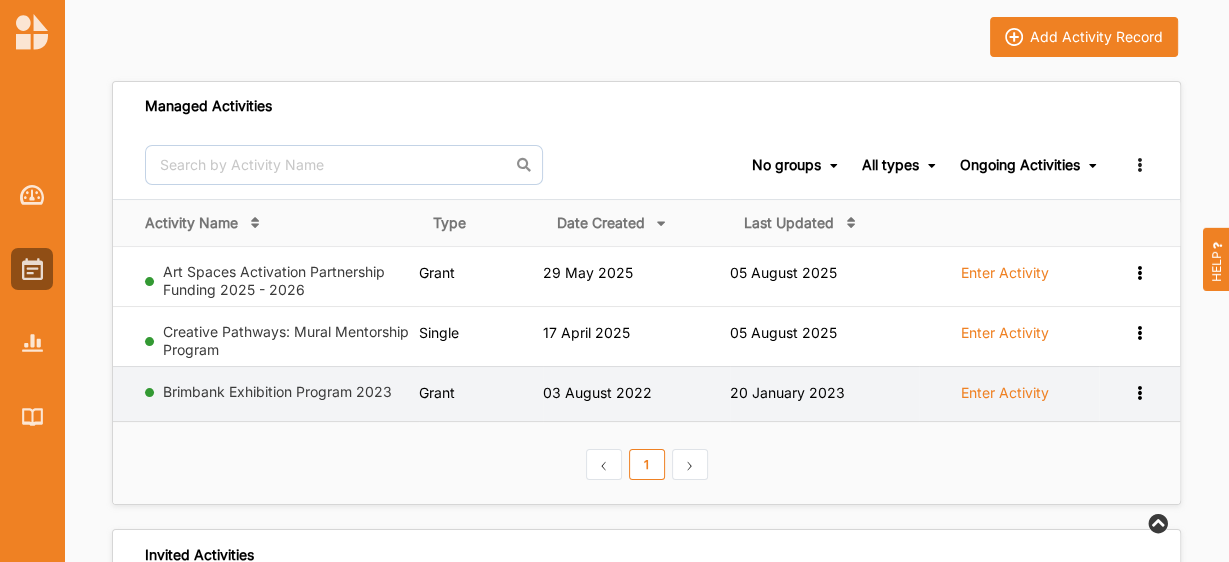click at bounding box center (1139, 271) 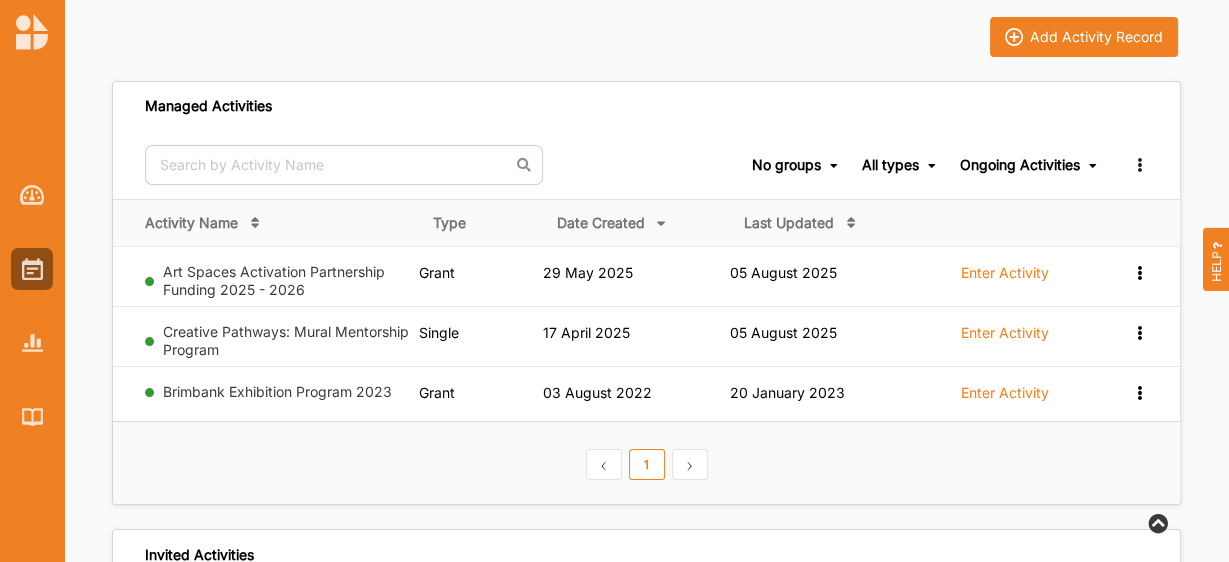 scroll, scrollTop: 0, scrollLeft: 0, axis: both 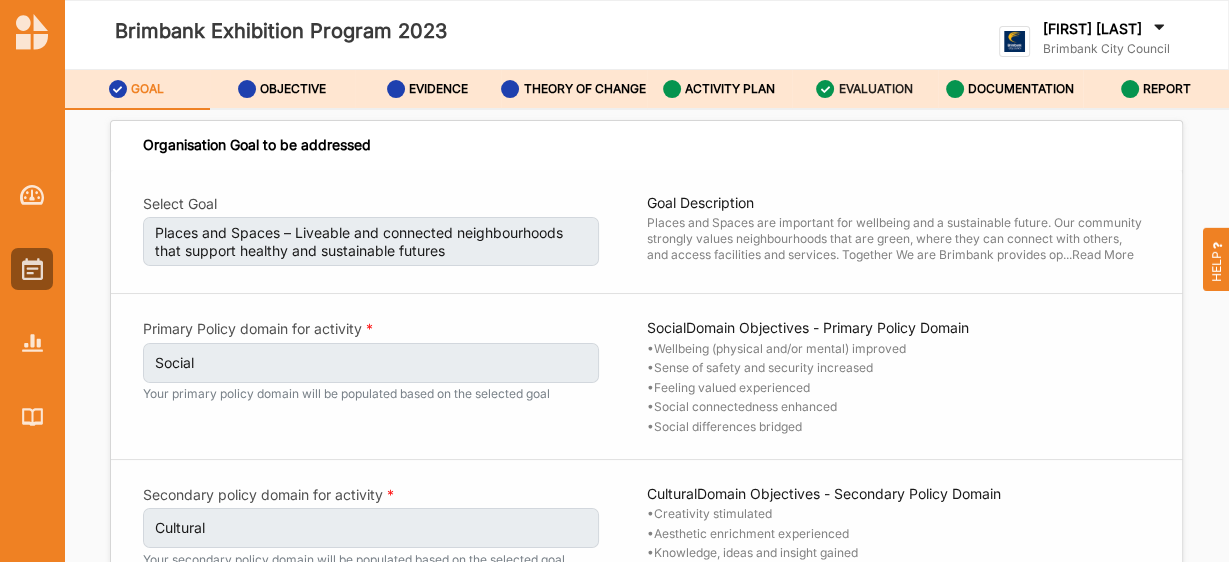 click on "EVALUATION" at bounding box center (876, 89) 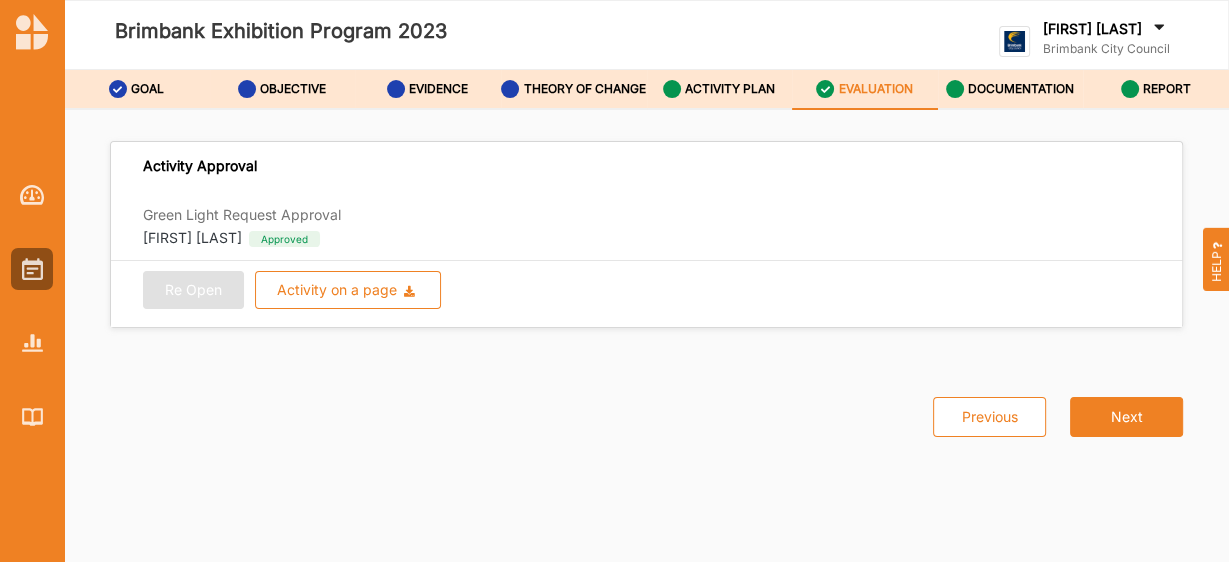 click on "Re Open Activity on a page Download Report Download Evidence" at bounding box center [646, 290] 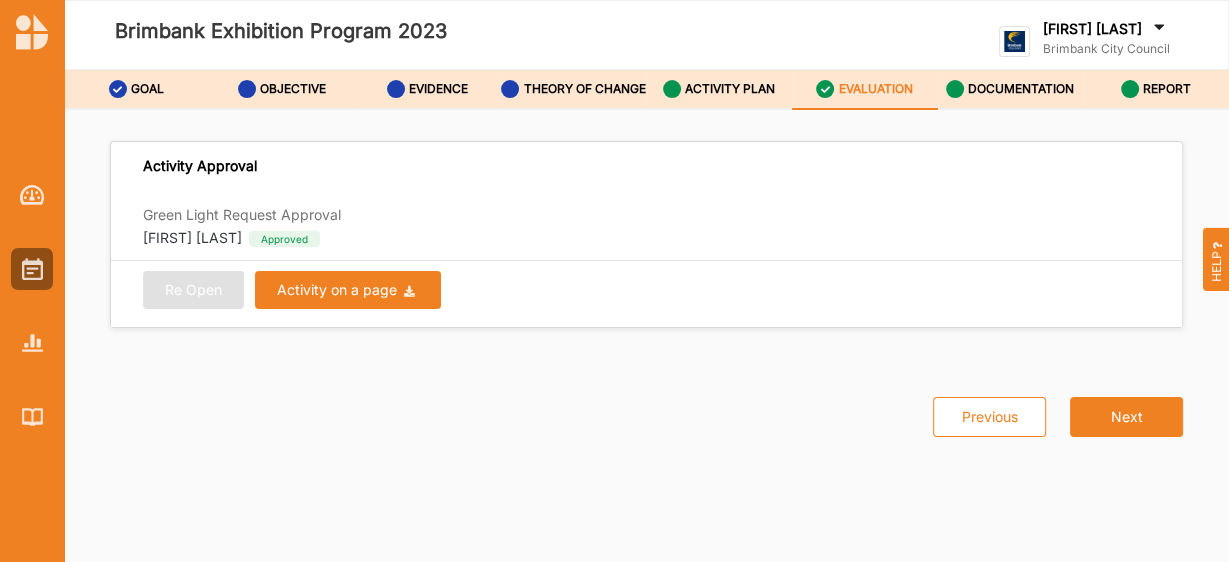 click on "Activity on a page Download Report Download Evidence" at bounding box center (348, 290) 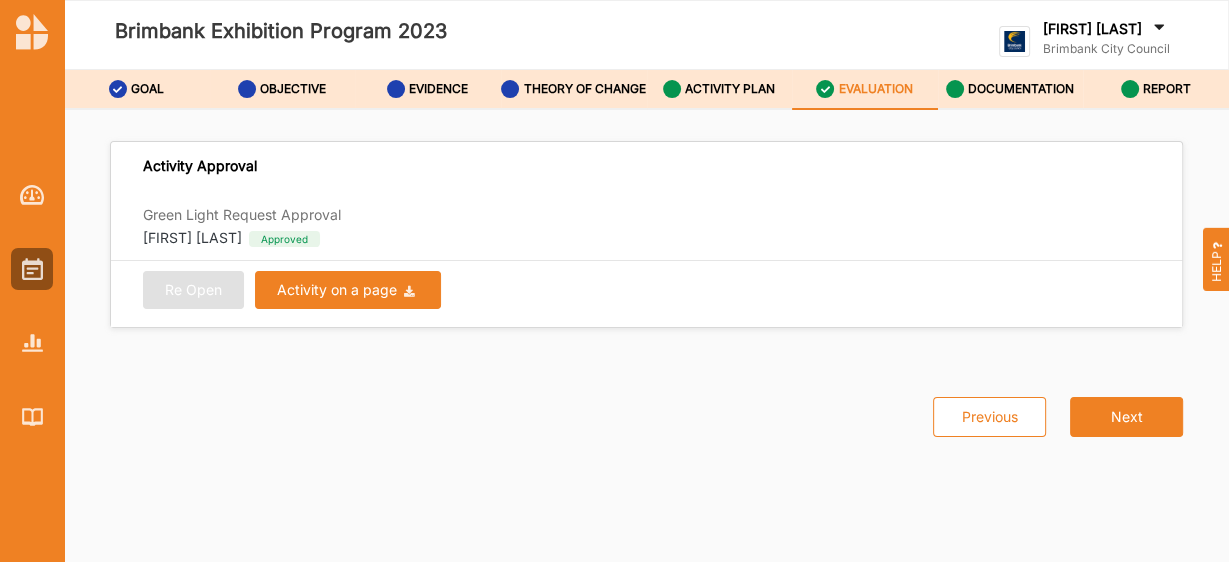 click on "Activity on a page" at bounding box center (337, 290) 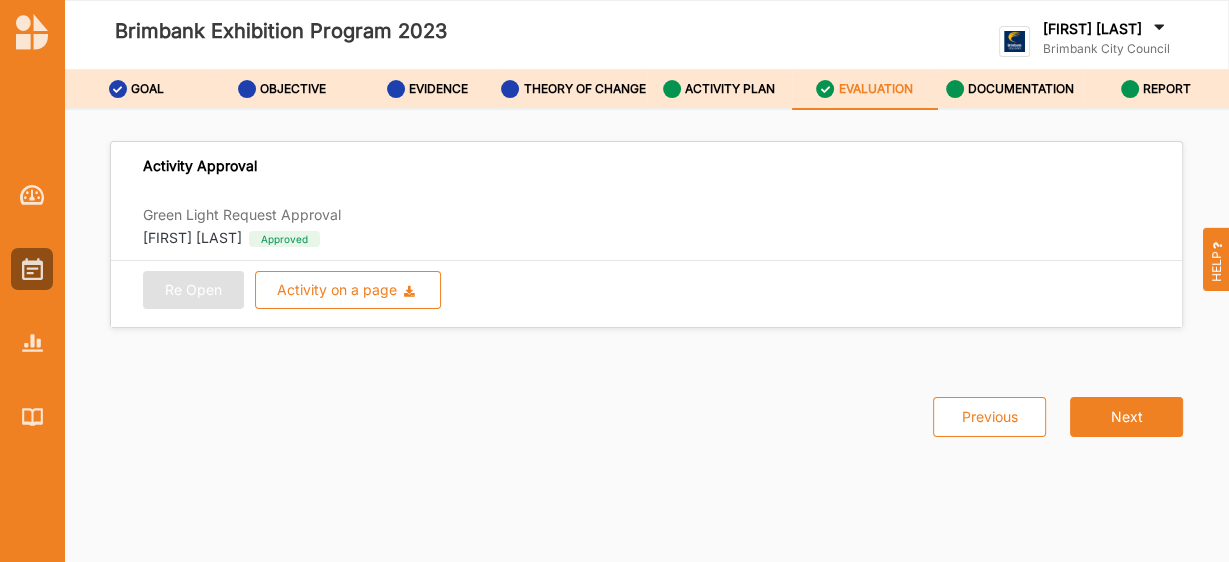 click on "Green Light Request Approval   [FIRST] [LAST] Approved" at bounding box center (646, 225) 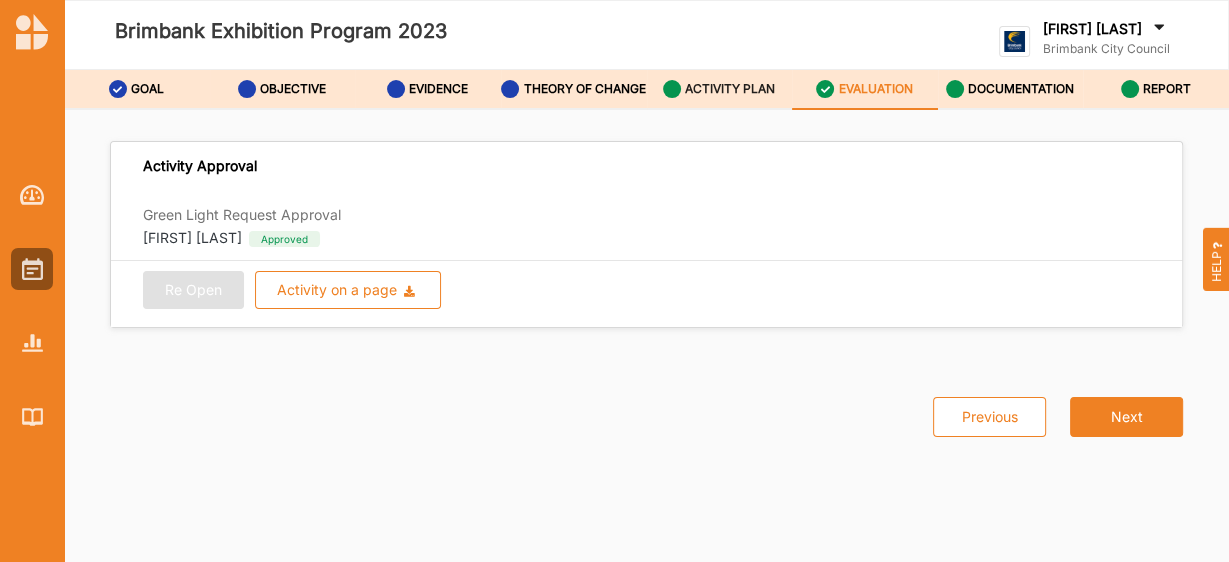 click on "ACTIVITY PLAN" at bounding box center (719, 89) 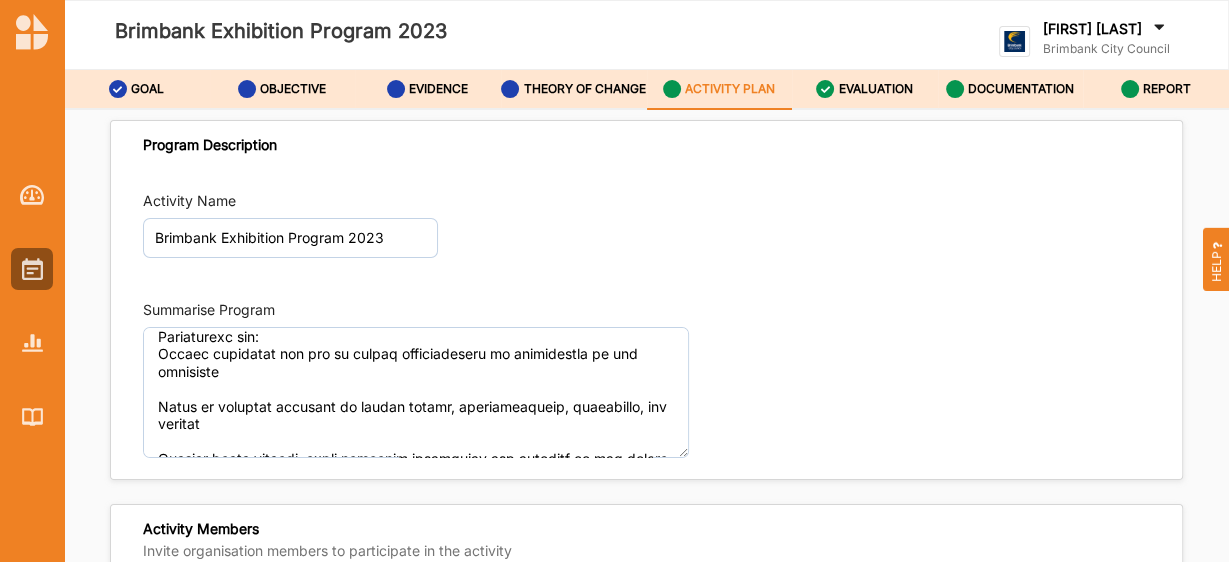 scroll, scrollTop: 712, scrollLeft: 0, axis: vertical 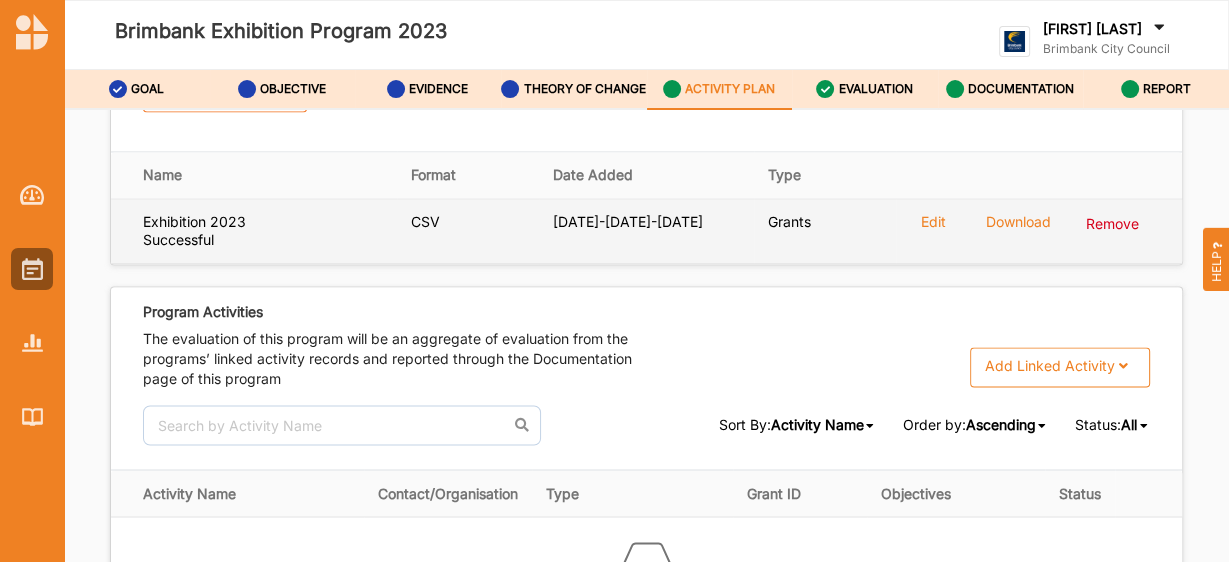 click on "Edit Download Remove" at bounding box center [1030, 228] 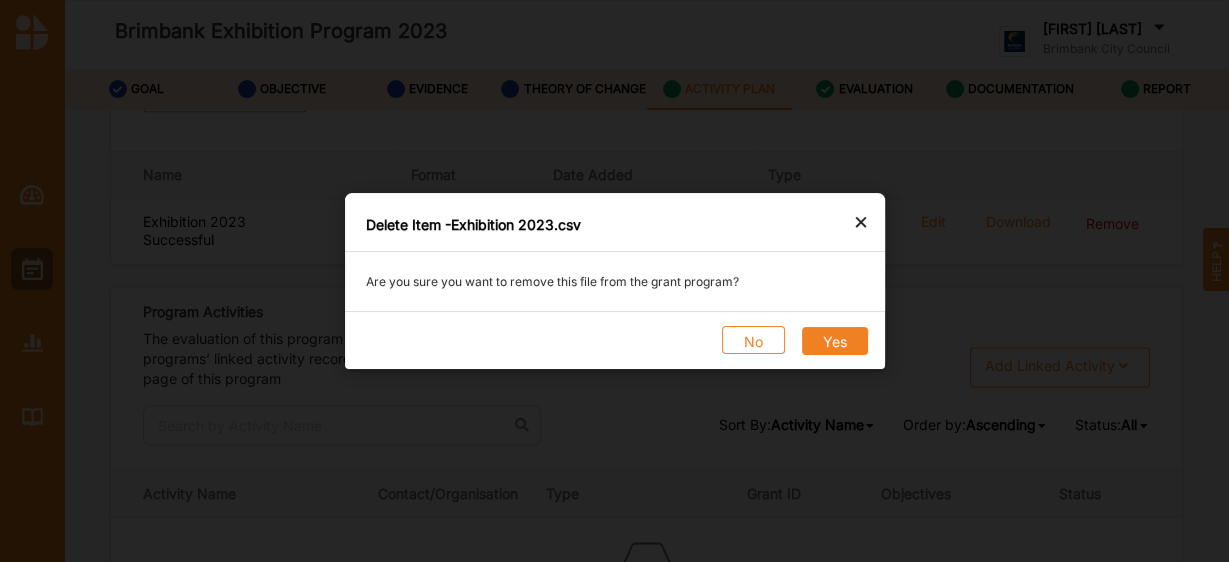 click on "Yes" at bounding box center [834, 341] 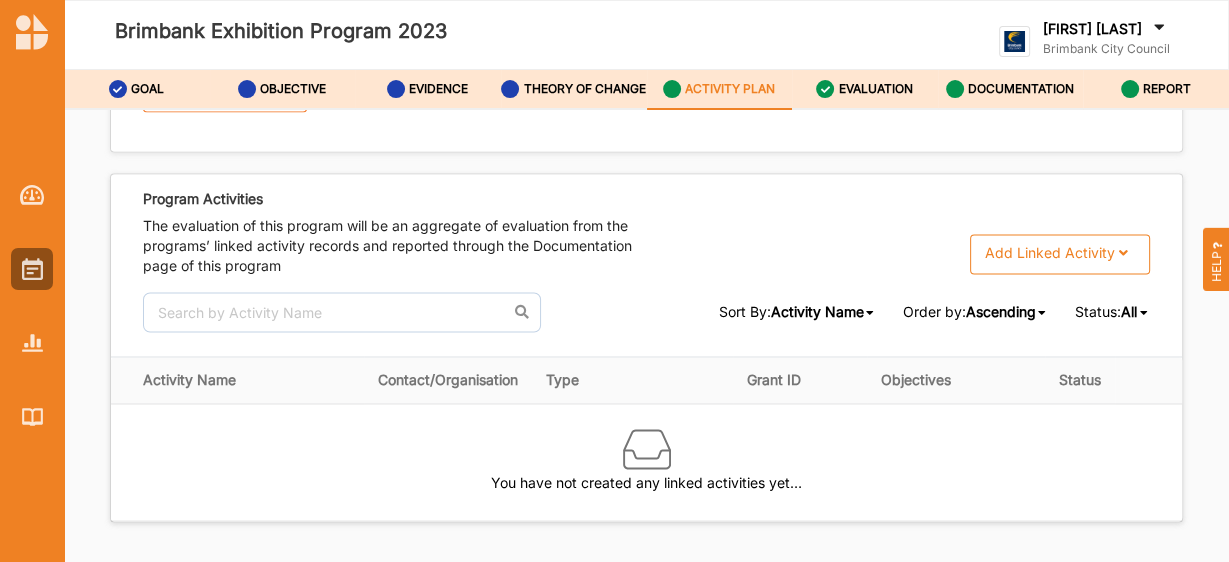 scroll, scrollTop: 2753, scrollLeft: 0, axis: vertical 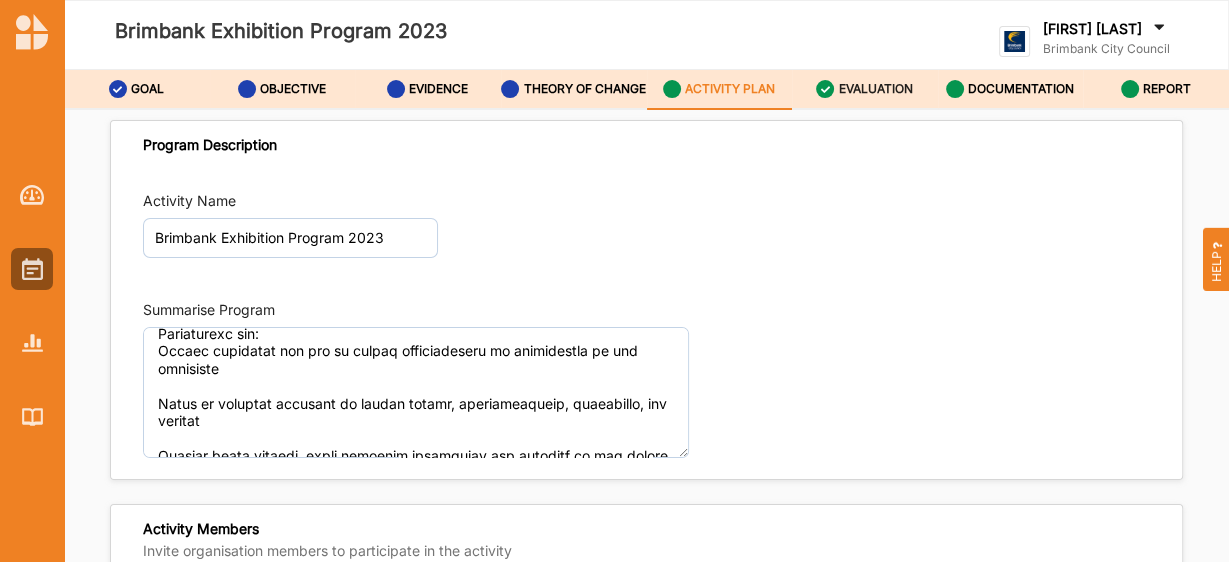 click on "EVALUATION" at bounding box center [876, 89] 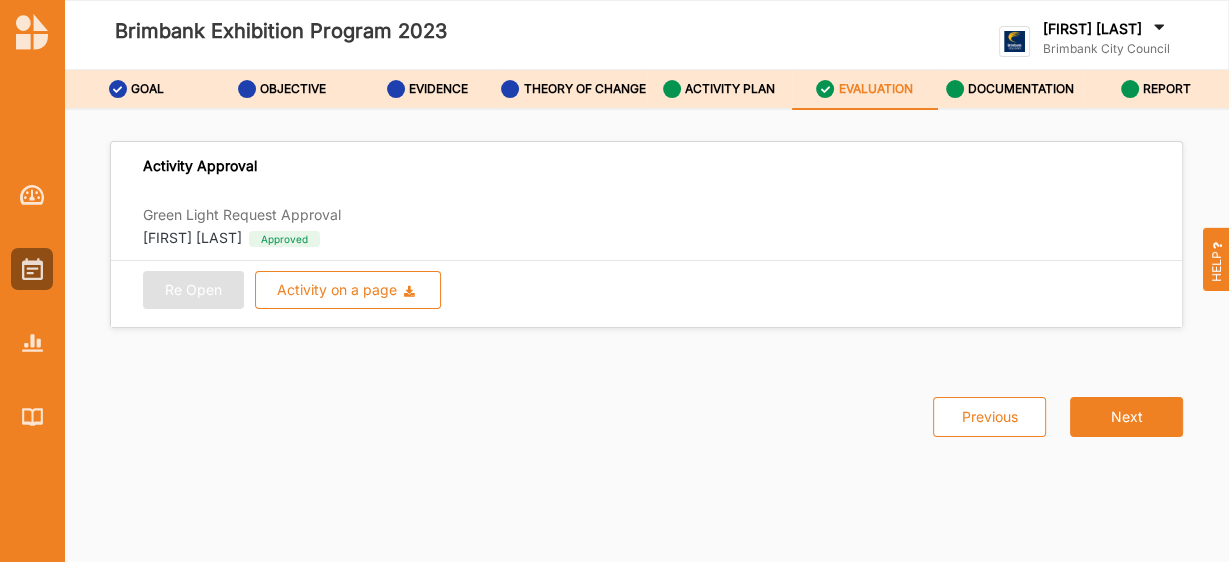 click on "Re Open Activity on a page Download Report Download Evidence" at bounding box center [646, 290] 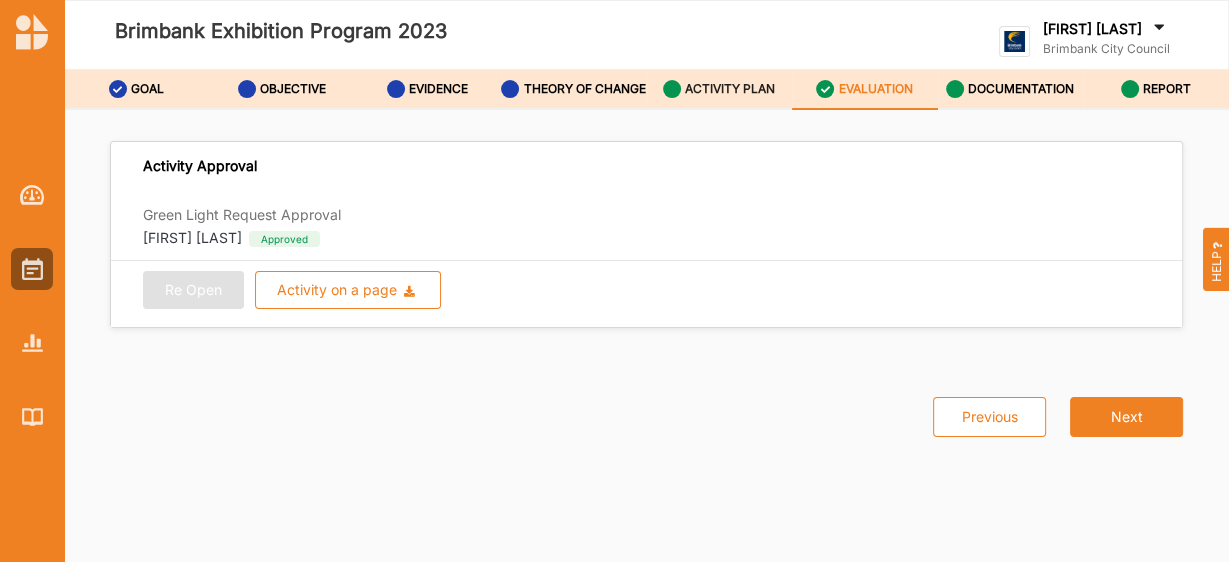 click on "ACTIVITY PLAN" at bounding box center (719, 89) 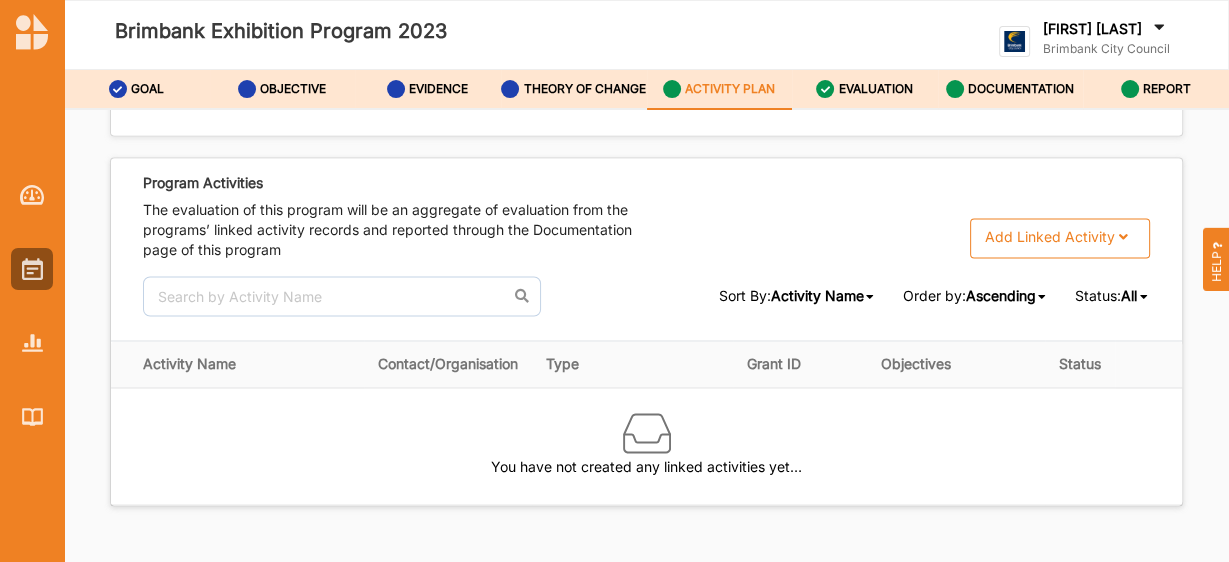 scroll, scrollTop: 2753, scrollLeft: 0, axis: vertical 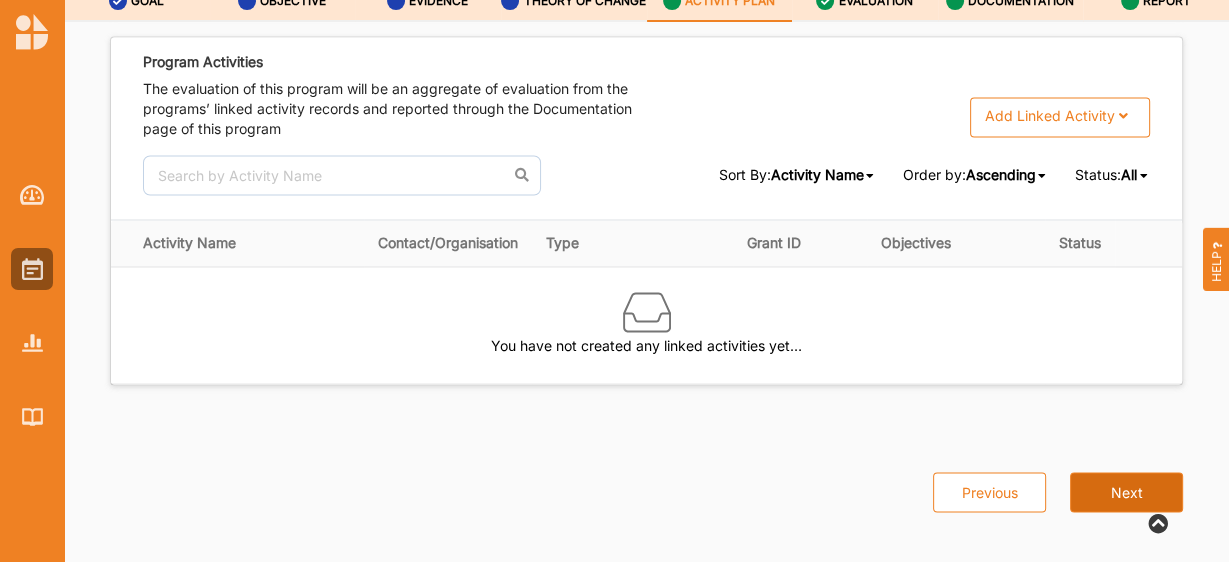 click on "Next" at bounding box center (1126, 492) 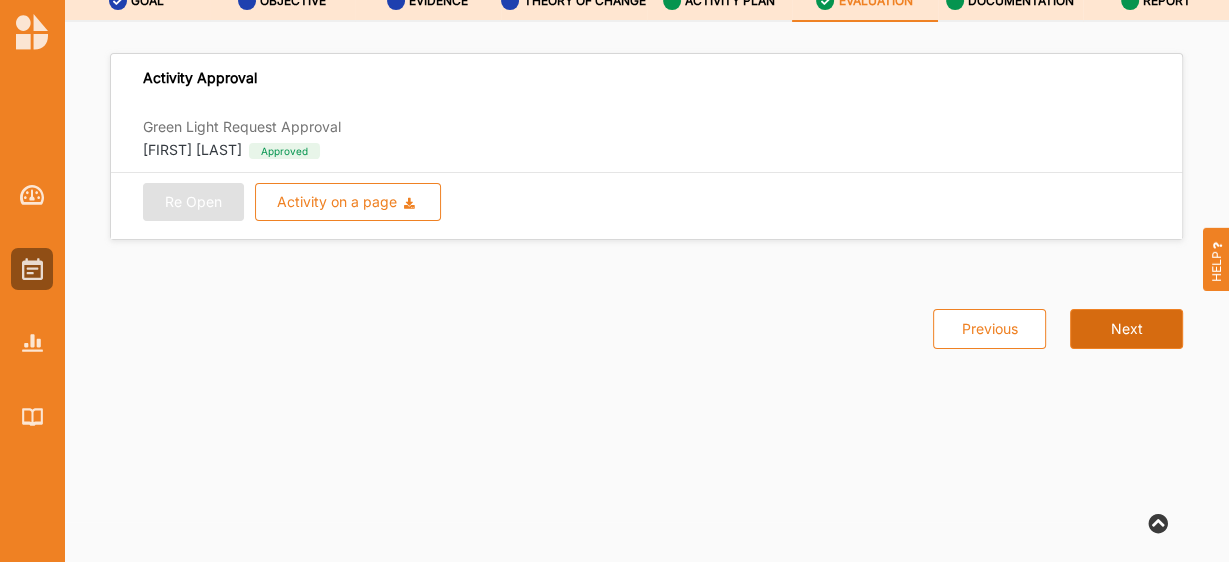 click on "Next" at bounding box center (1126, 329) 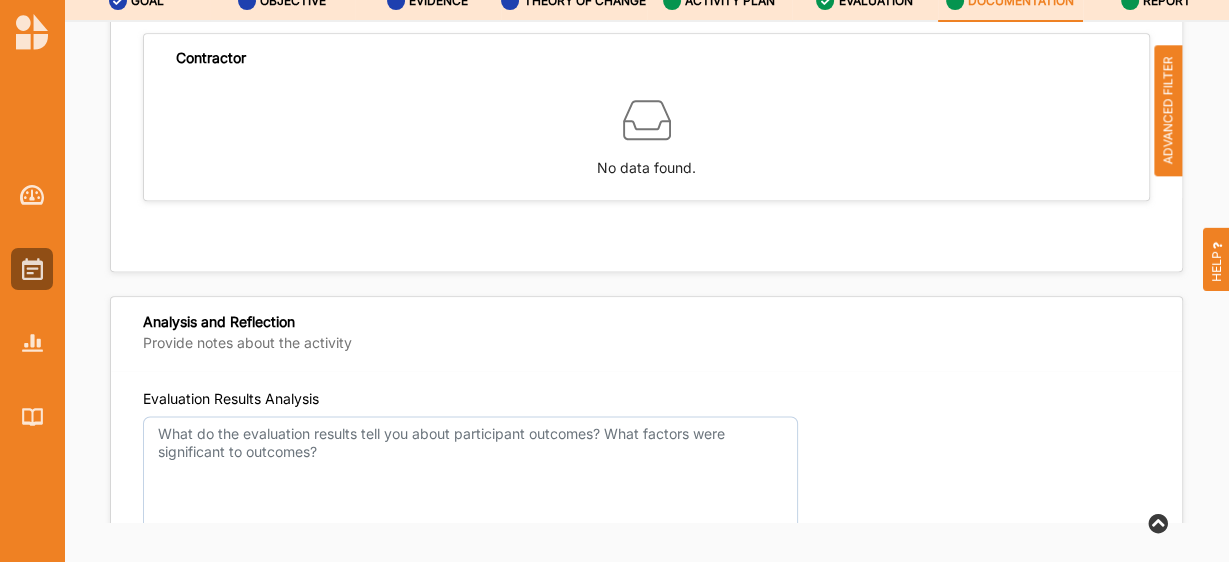 scroll, scrollTop: 2579, scrollLeft: 0, axis: vertical 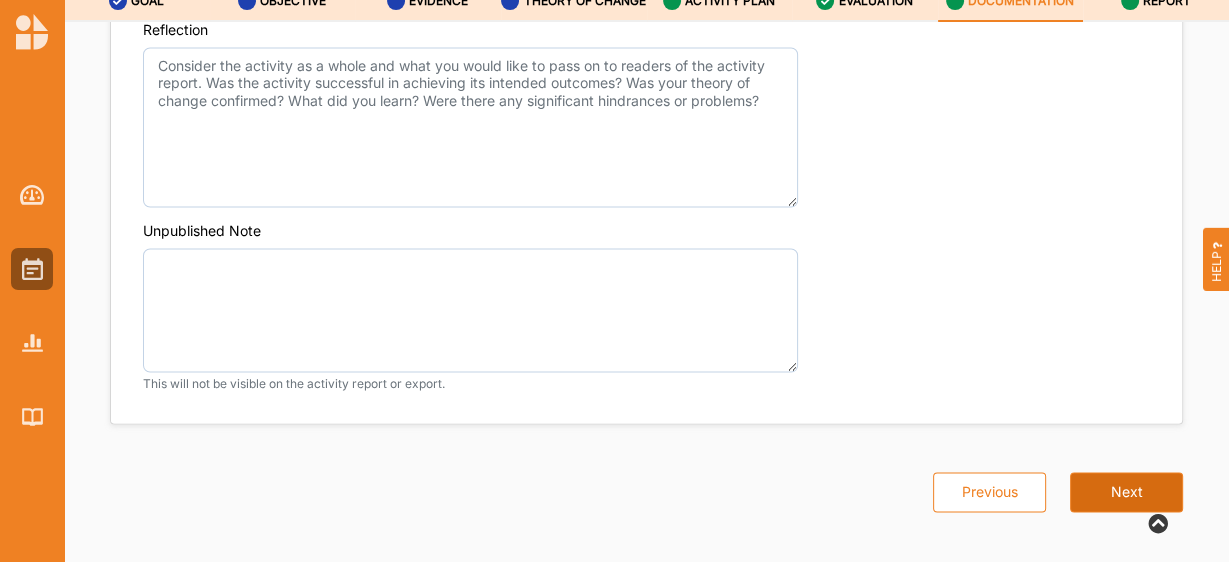 click on "Next" at bounding box center [1126, 492] 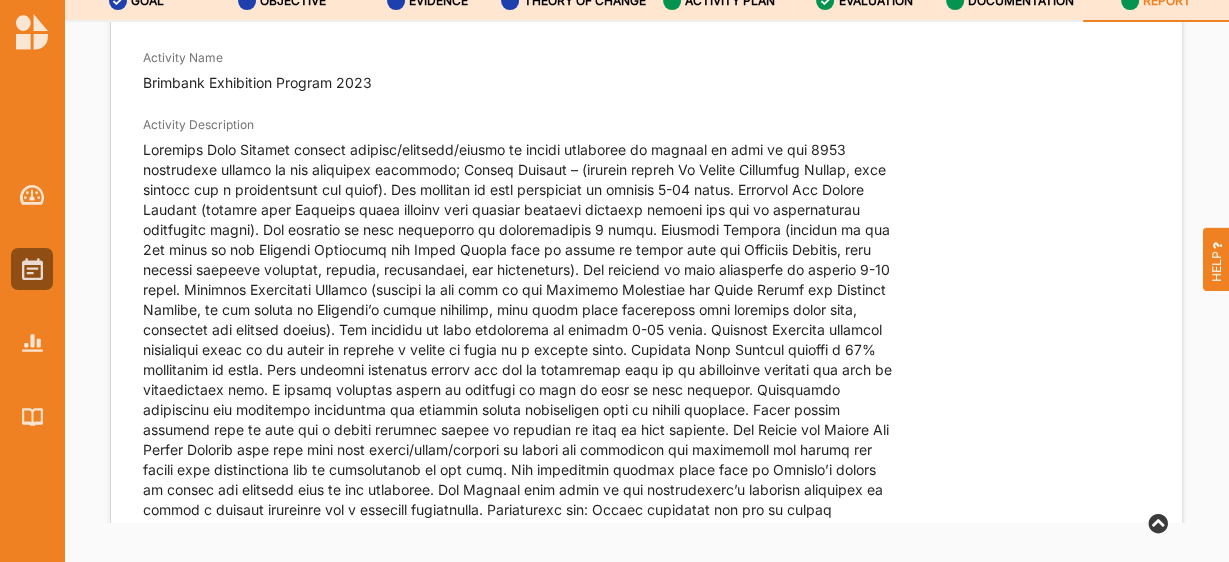 scroll, scrollTop: 0, scrollLeft: 0, axis: both 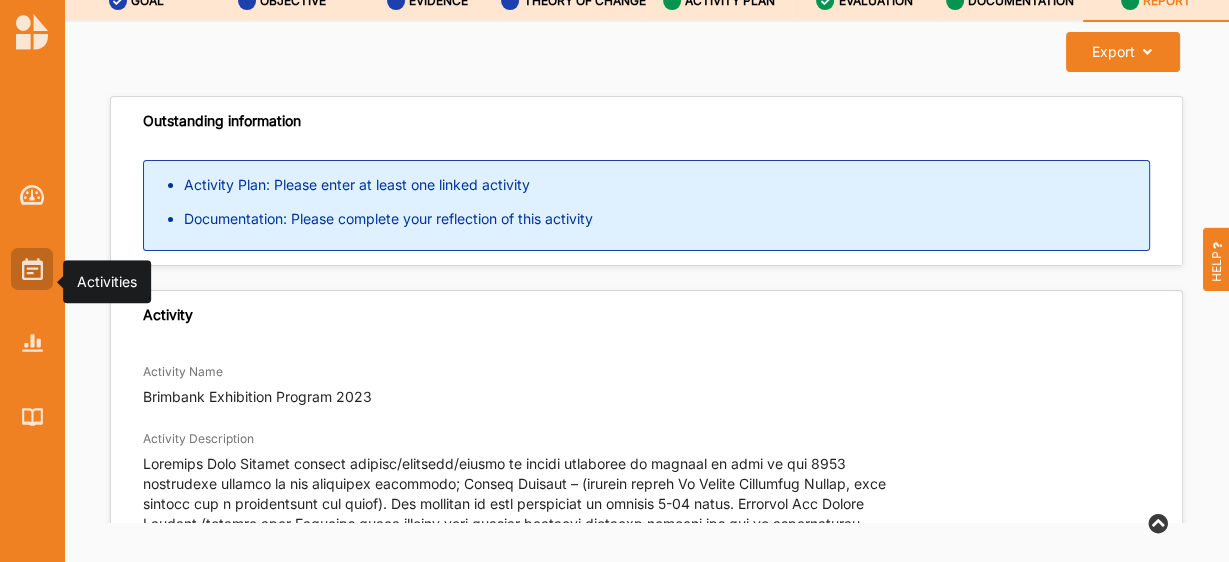 click at bounding box center (32, 269) 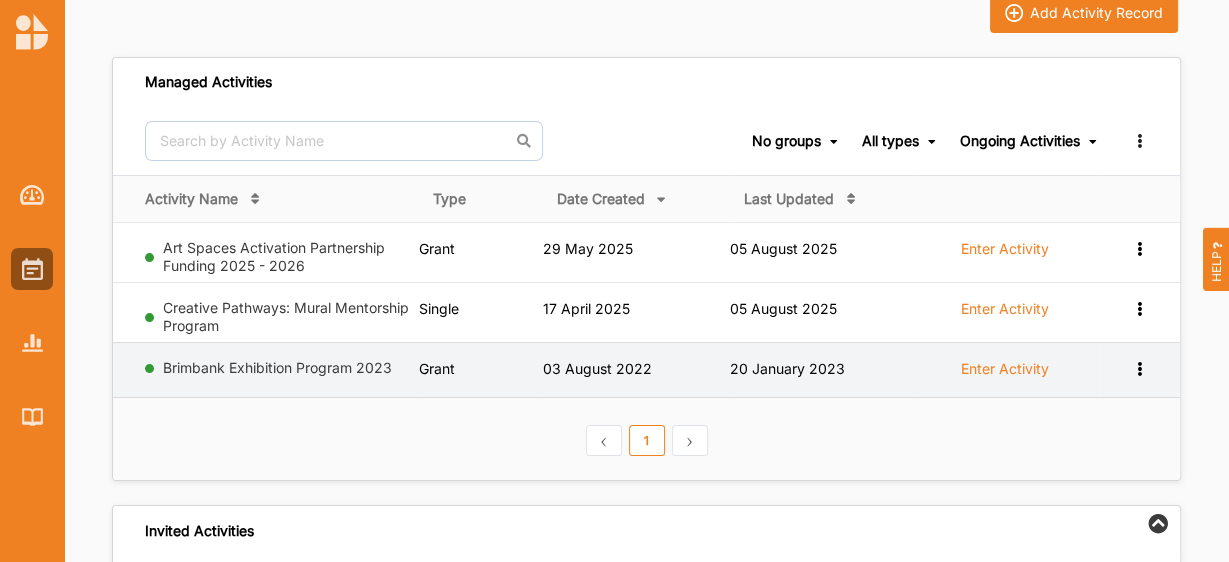 click on "Enter Activity" at bounding box center (1005, 369) 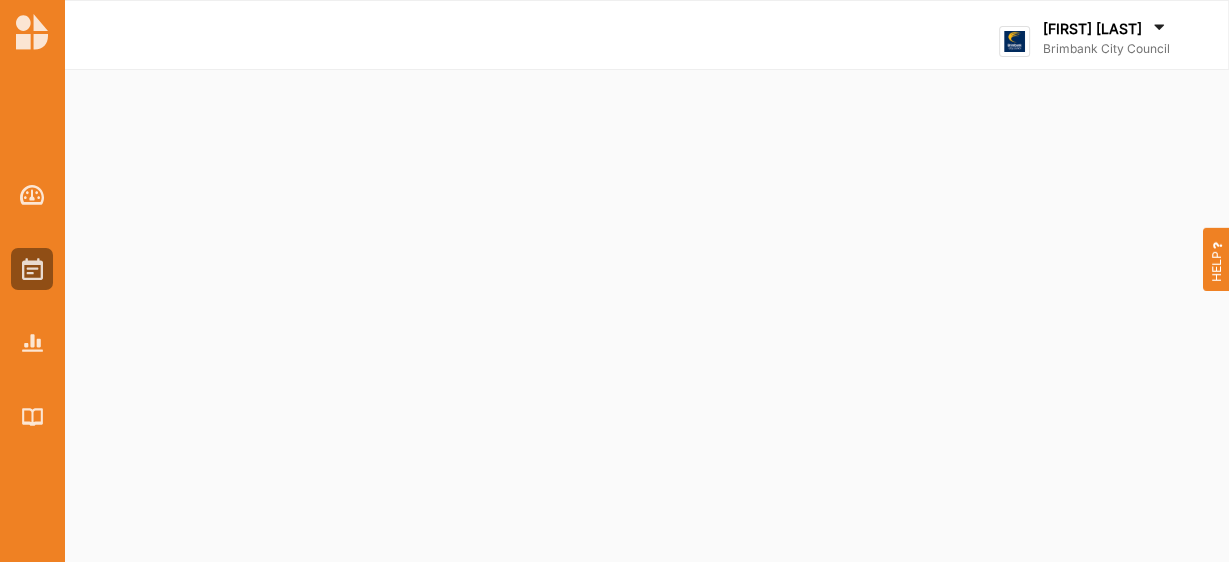 scroll, scrollTop: 0, scrollLeft: 0, axis: both 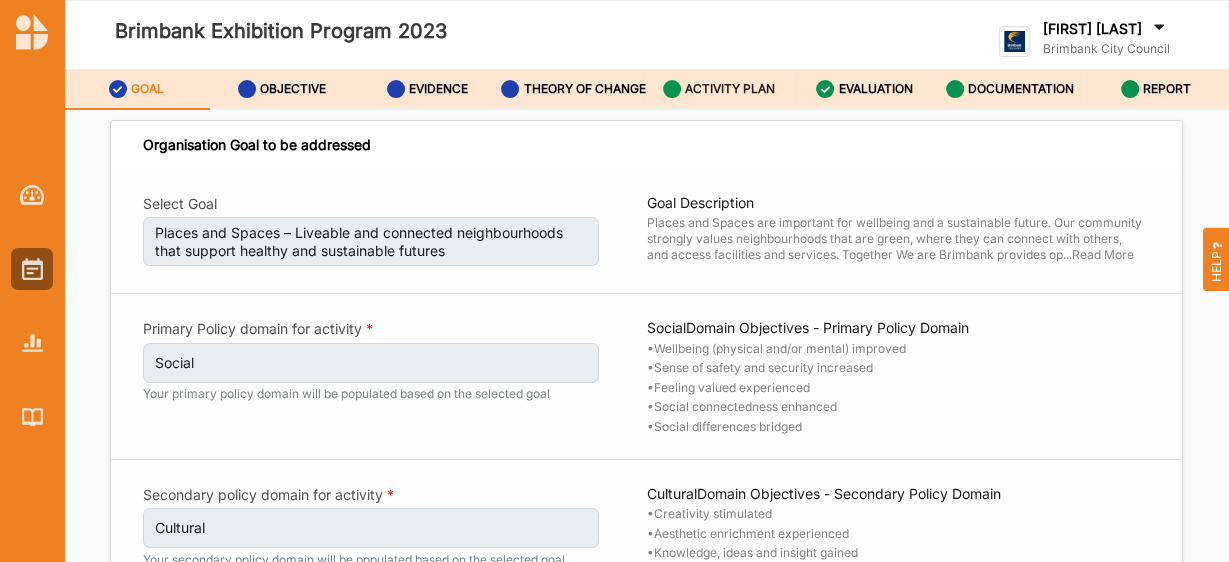 click on "ACTIVITY PLAN" at bounding box center [730, 89] 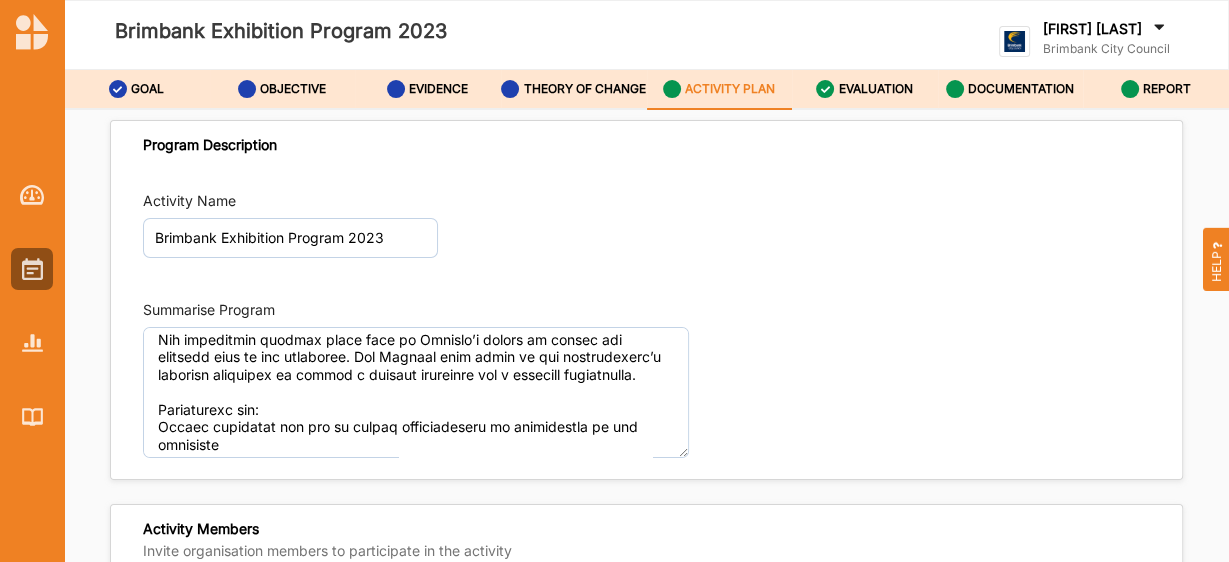 scroll, scrollTop: 658, scrollLeft: 0, axis: vertical 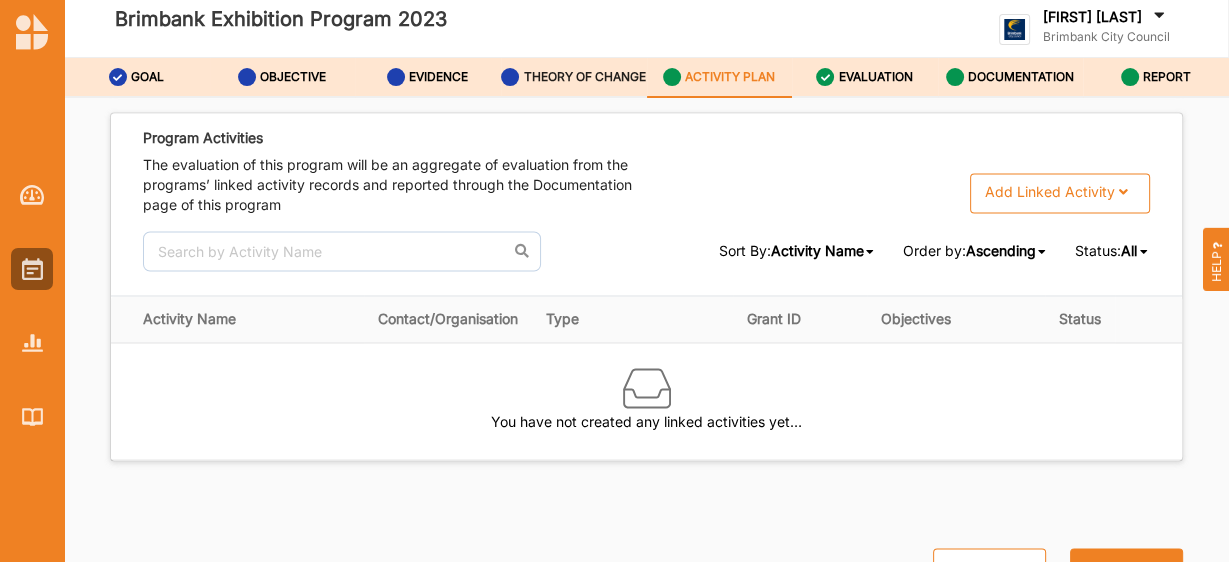click on "THEORY OF CHANGE" at bounding box center (584, 77) 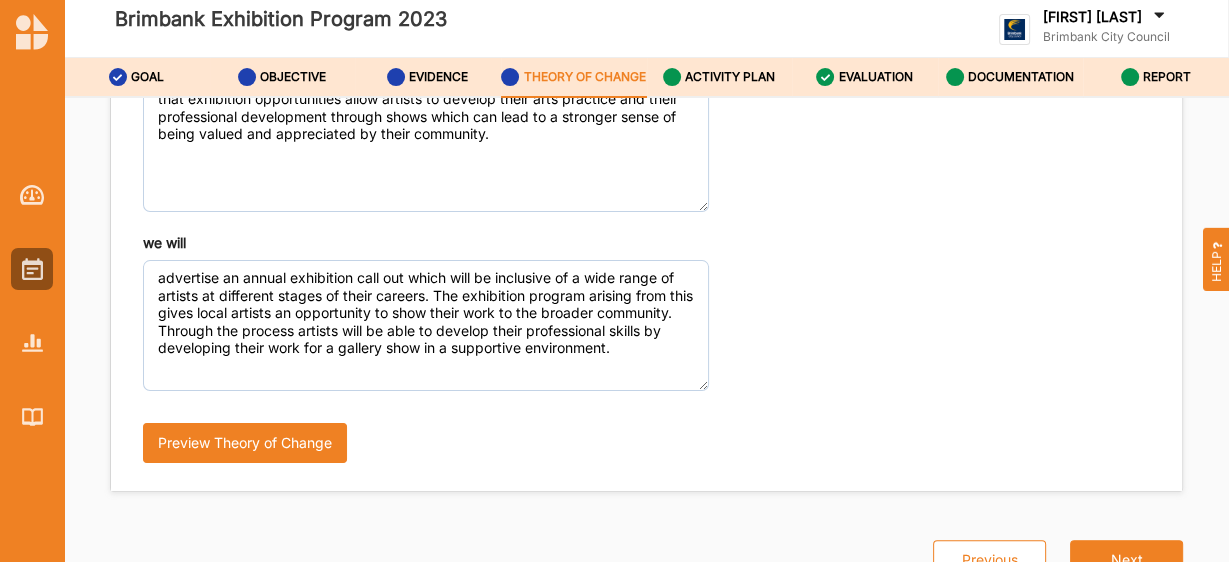 scroll, scrollTop: 338, scrollLeft: 0, axis: vertical 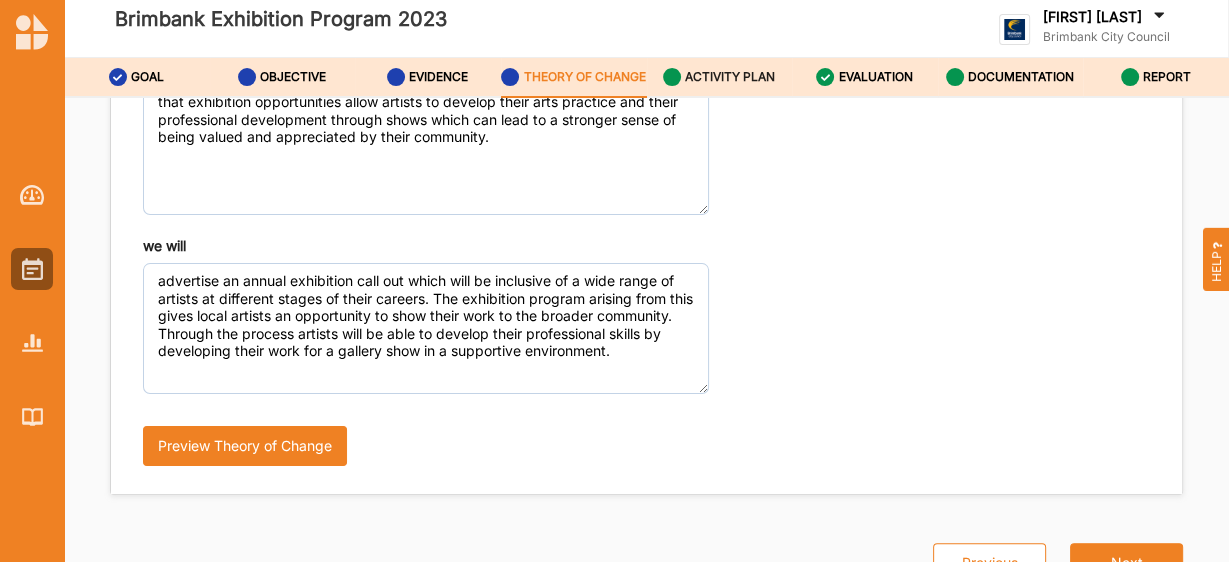 click on "ACTIVITY PLAN" at bounding box center [719, 77] 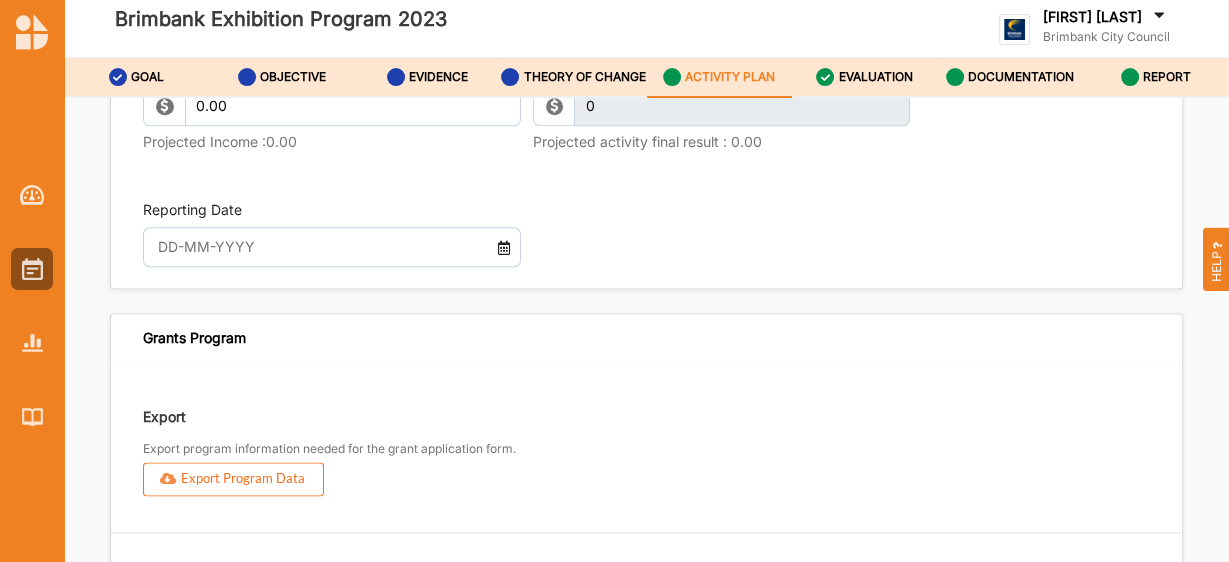 scroll, scrollTop: 2179, scrollLeft: 0, axis: vertical 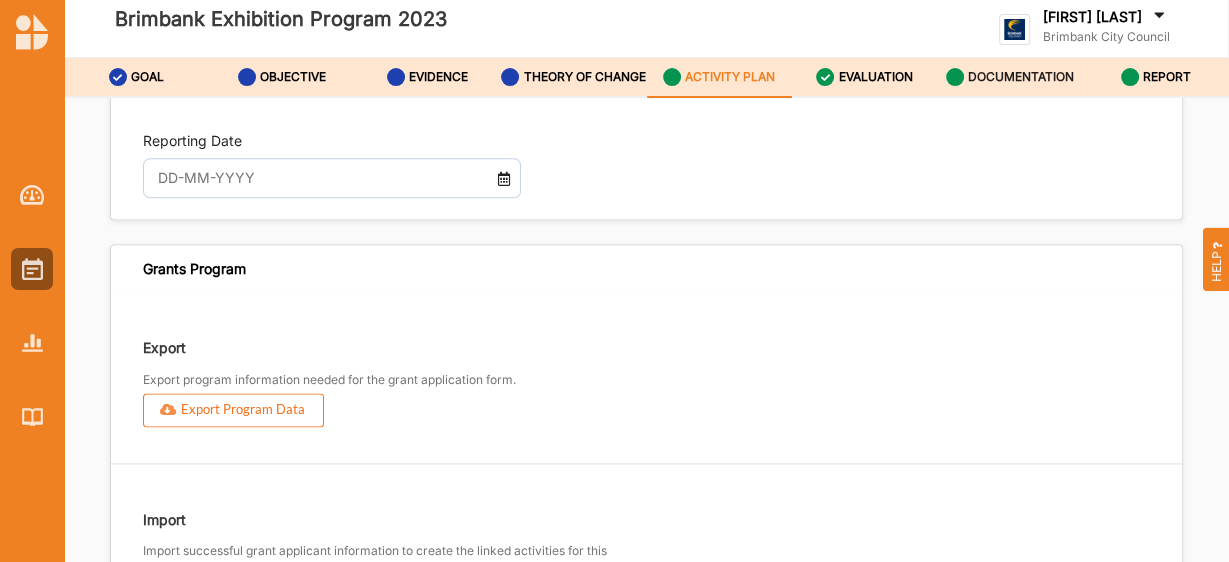 click on "DOCUMENTATION" at bounding box center (1021, 77) 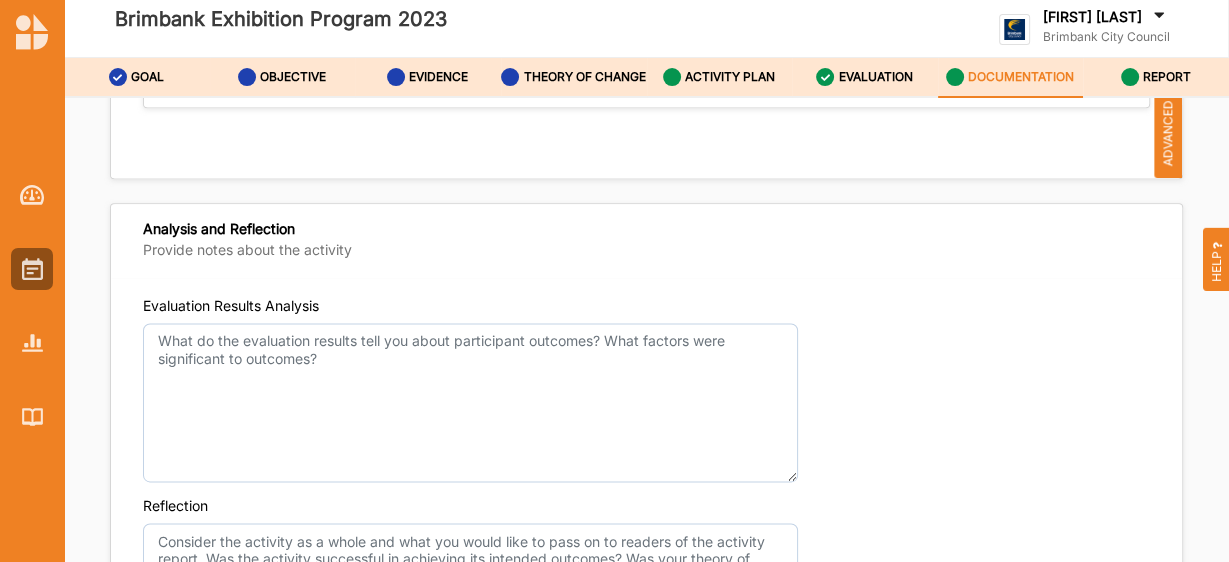 click at bounding box center [1130, 77] 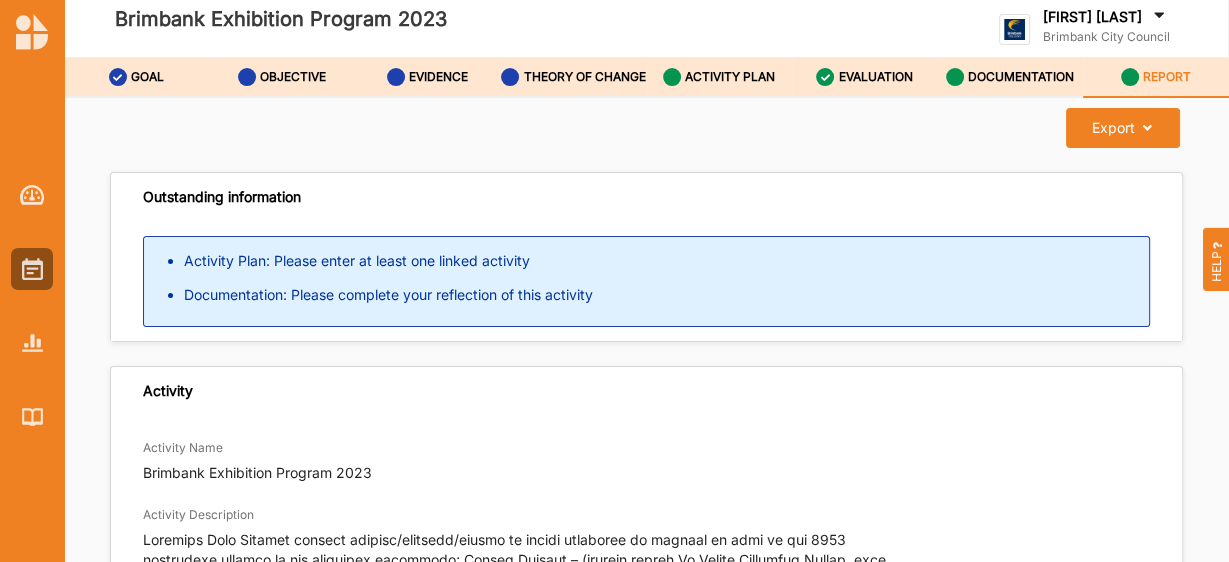 scroll, scrollTop: 0, scrollLeft: 0, axis: both 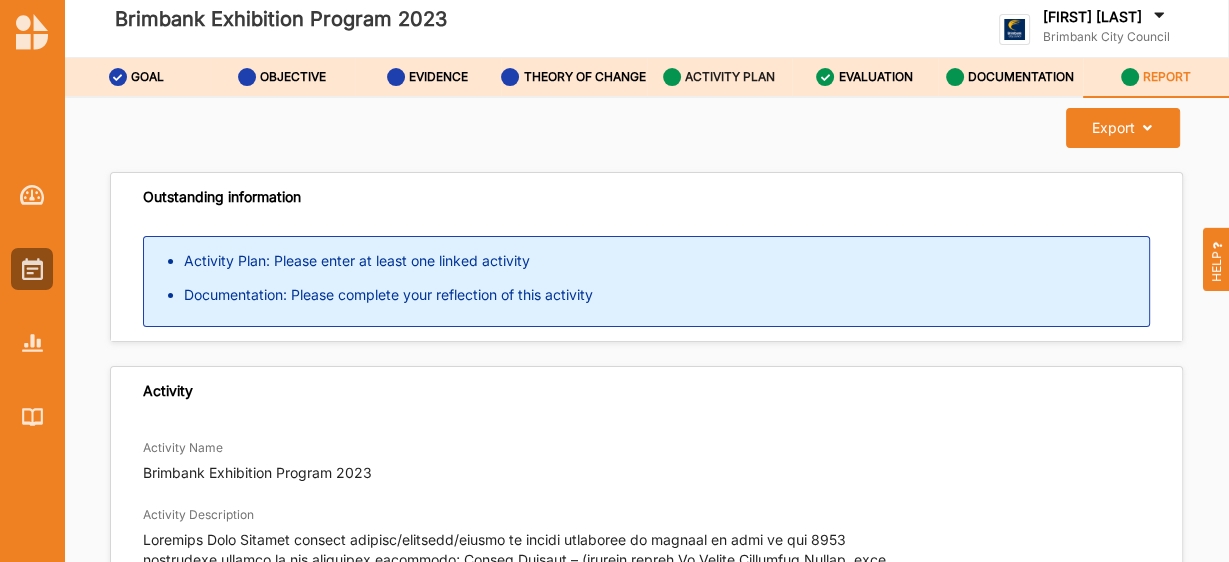 click on "ACTIVITY PLAN" at bounding box center [719, 77] 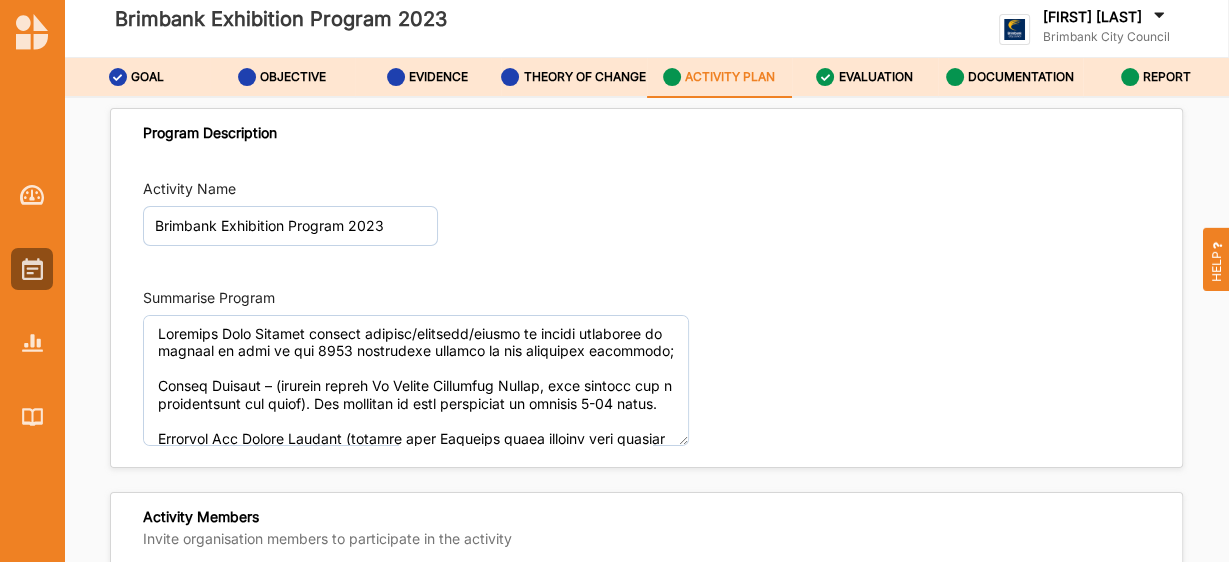 scroll, scrollTop: 0, scrollLeft: 0, axis: both 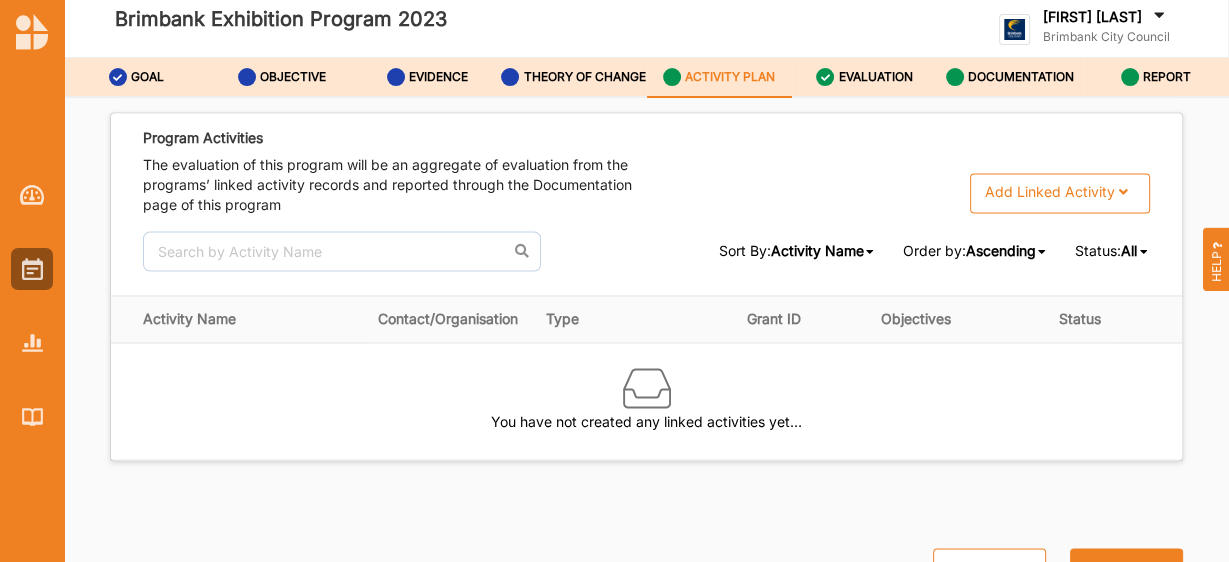 click on "Add Linked Activity" at bounding box center (1050, 192) 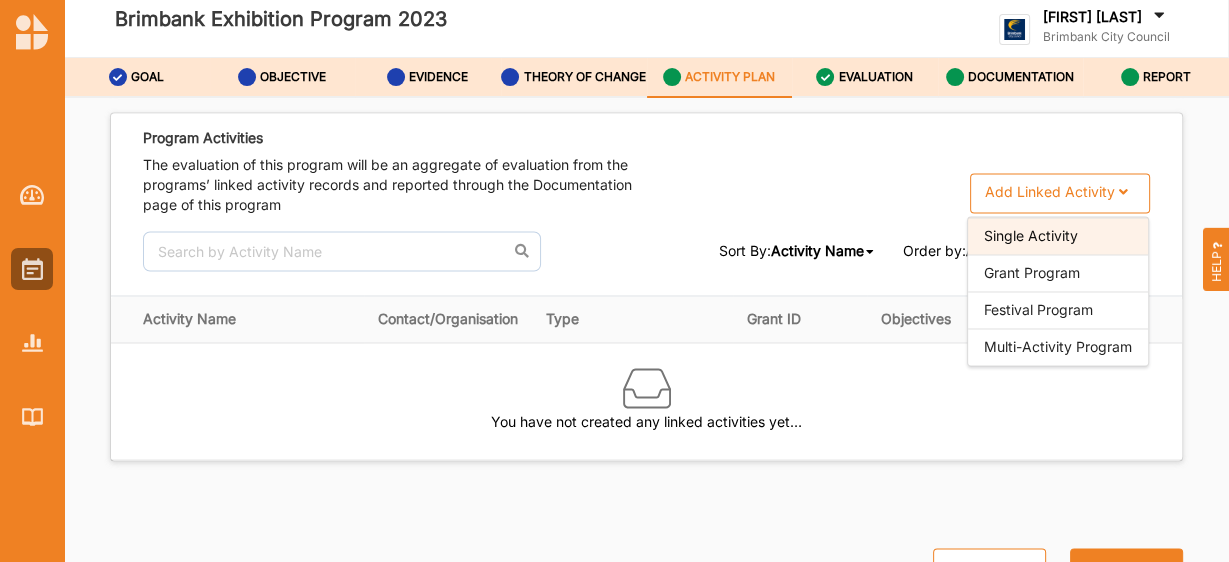 click on "Single Activity" at bounding box center [1058, 235] 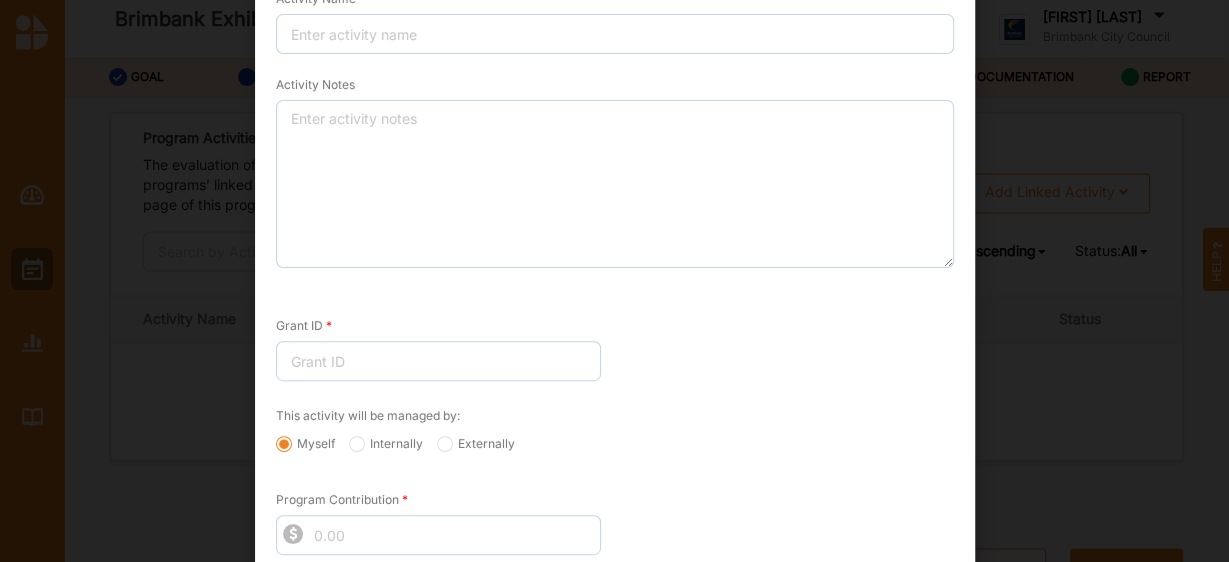scroll, scrollTop: 570, scrollLeft: 0, axis: vertical 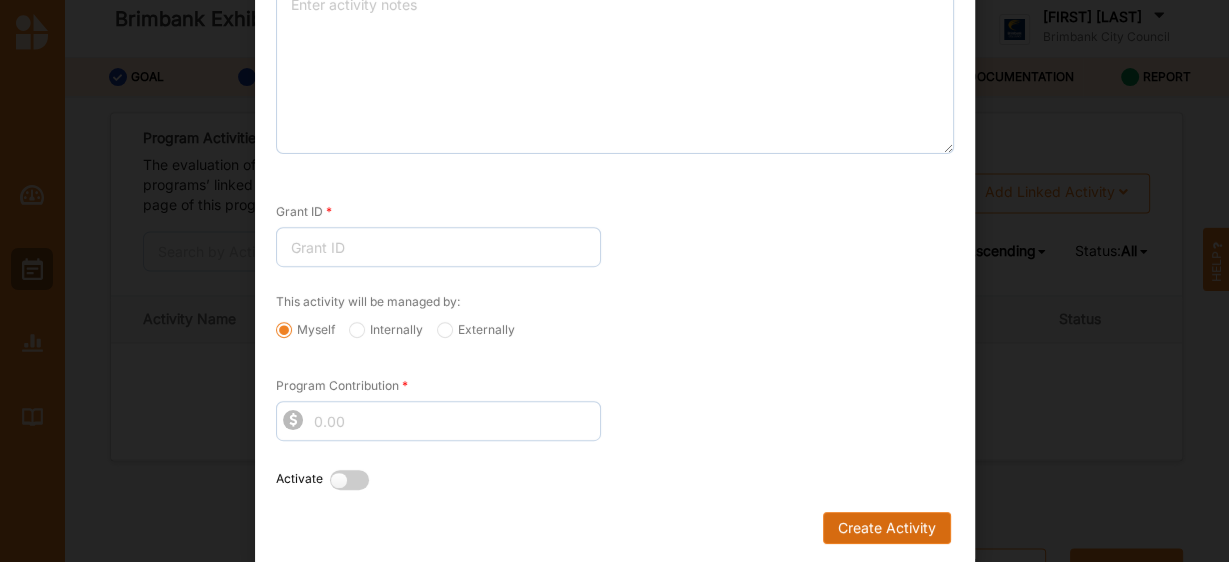 click on "Create Activity" at bounding box center (886, 528) 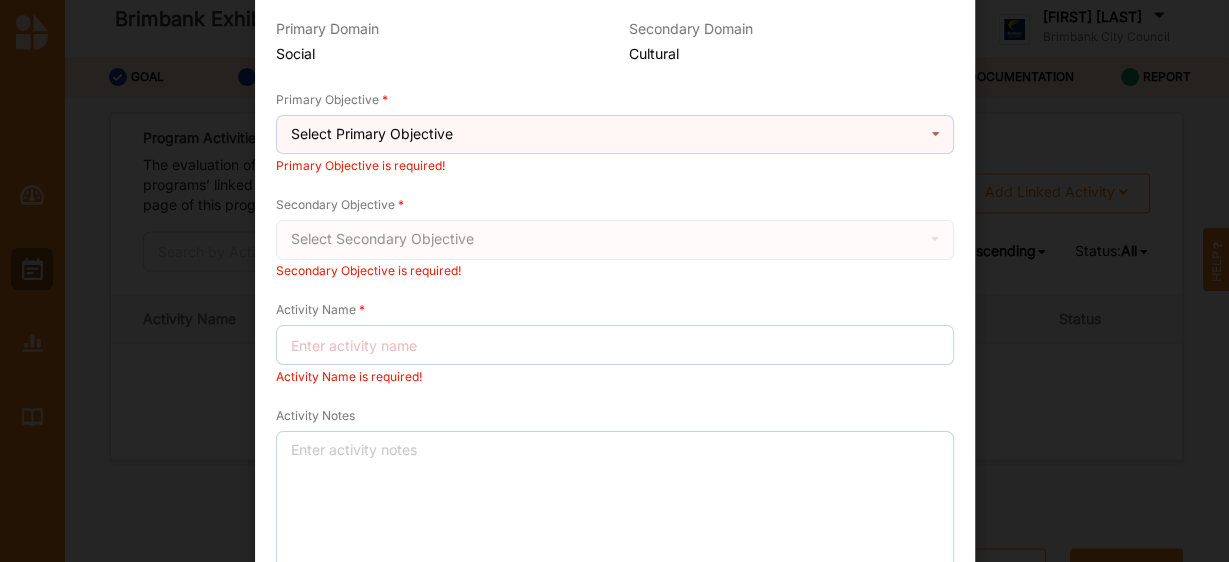 scroll, scrollTop: 183, scrollLeft: 0, axis: vertical 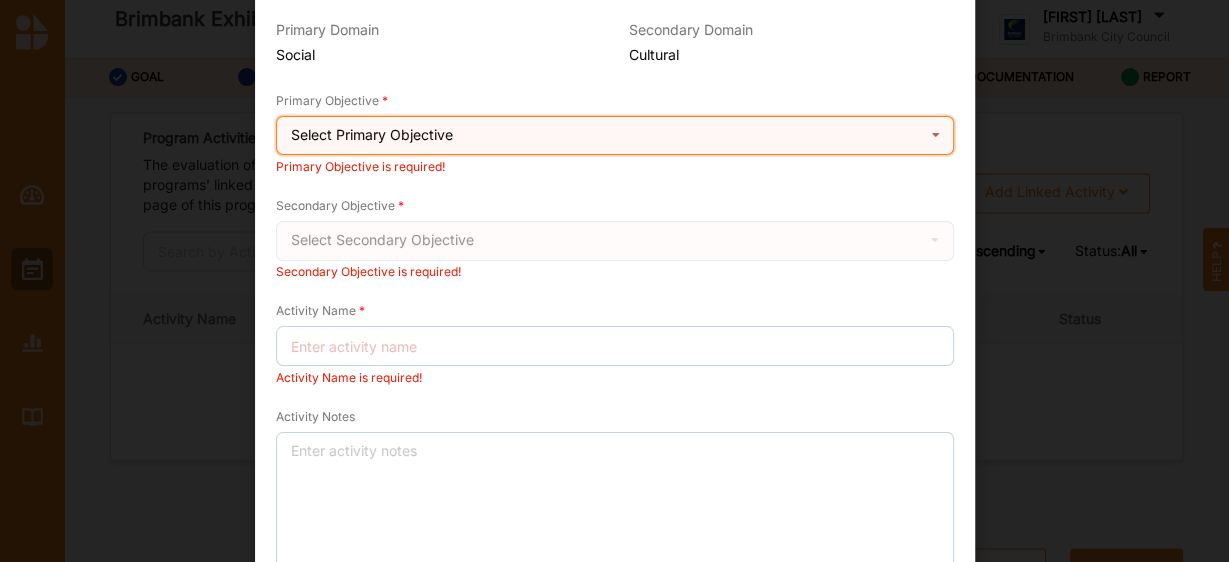 click on "Select Primary Objective Feeling valued experienced Social connectedness enhanced" at bounding box center (615, 136) 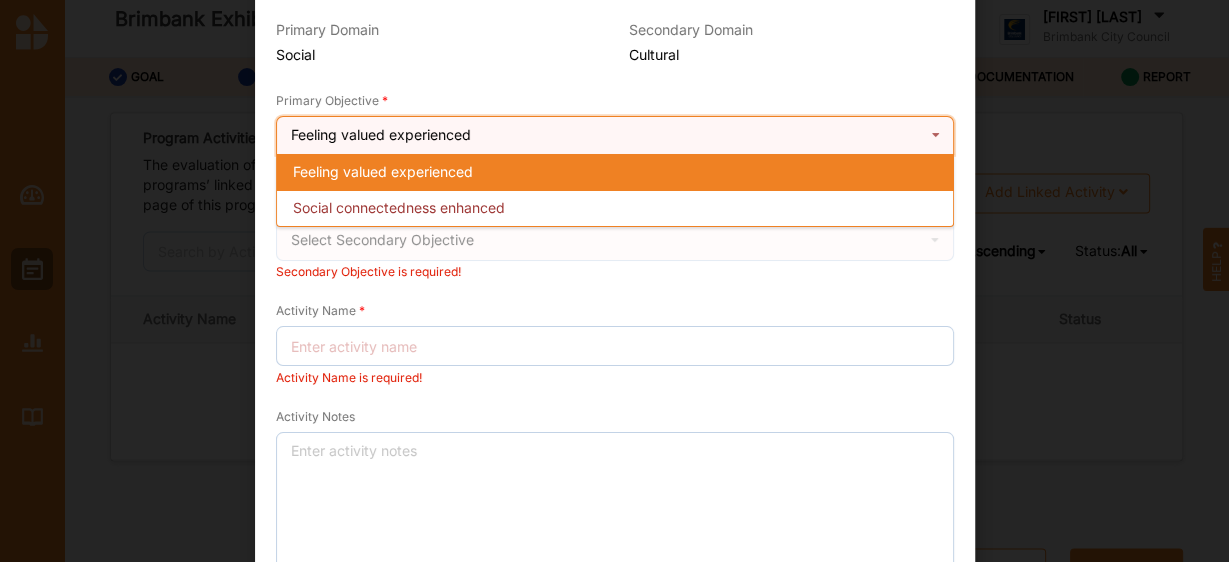click on "Feeling valued experienced" at bounding box center [615, 172] 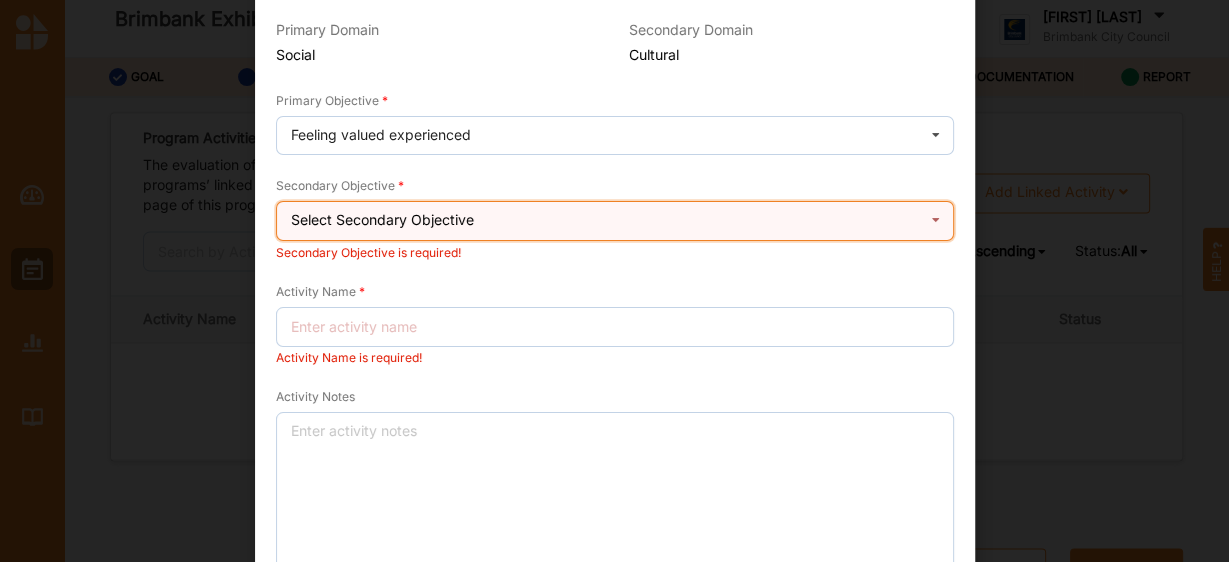 click on "Select Secondary Objective Creativity stimulated Aesthetic enrichment experienced" at bounding box center [615, 221] 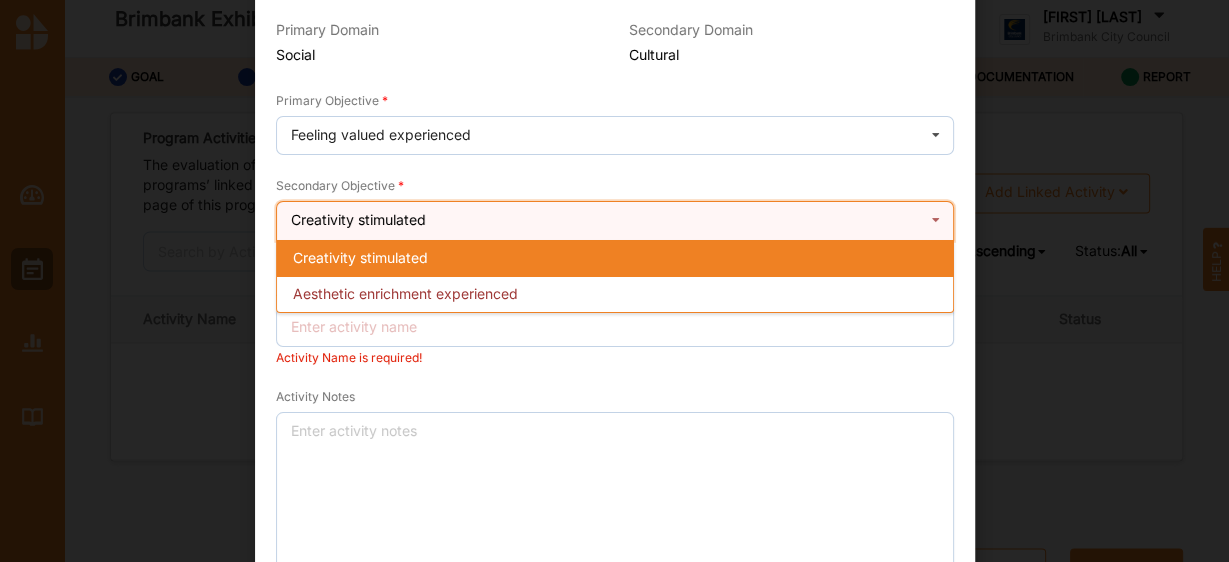 click on "Creativity stimulated" at bounding box center [615, 258] 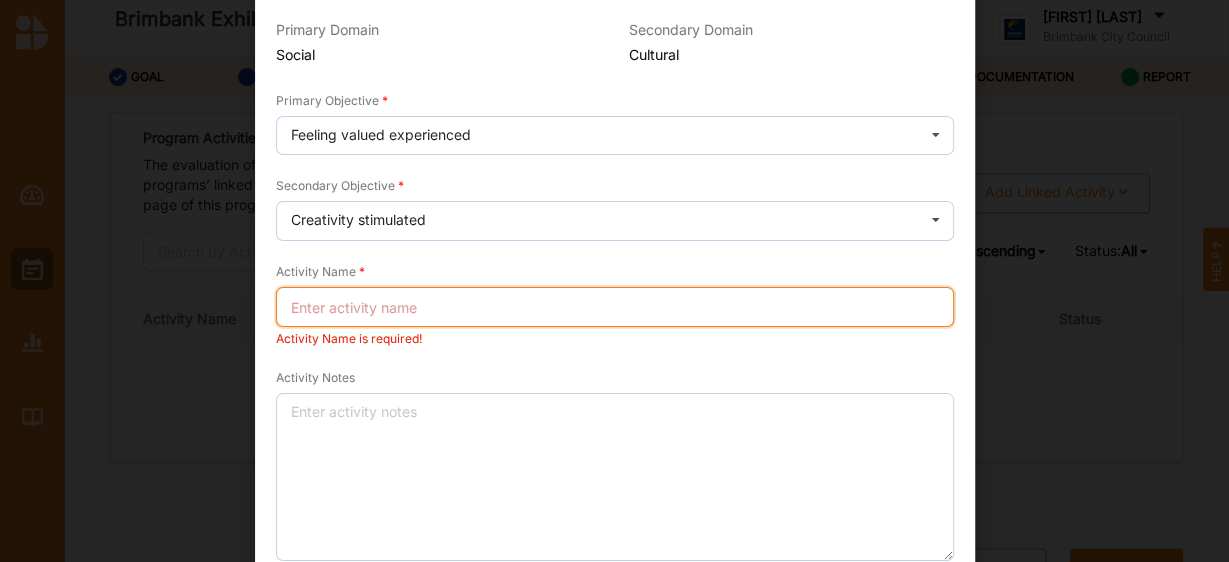 click on "Activity Name" at bounding box center [615, 307] 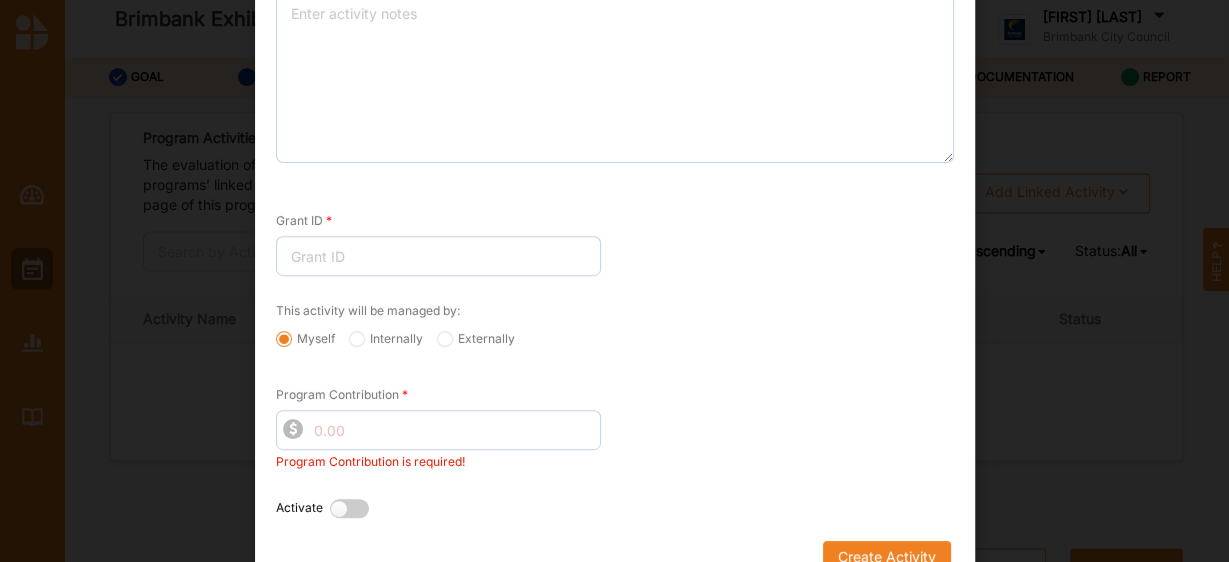 scroll, scrollTop: 589, scrollLeft: 0, axis: vertical 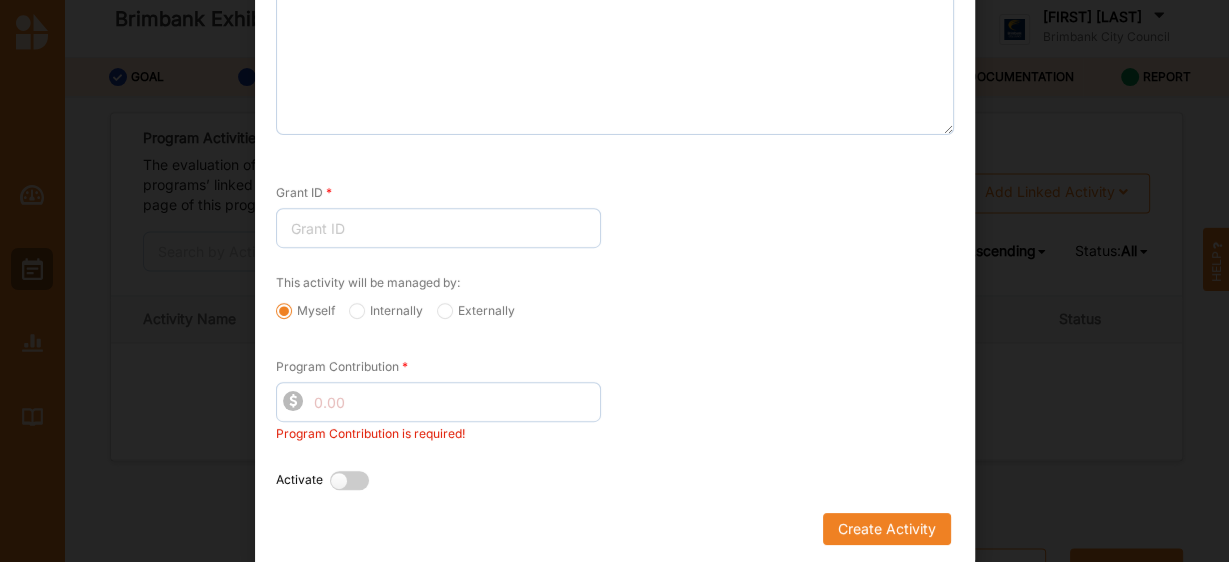 type on "exhibition" 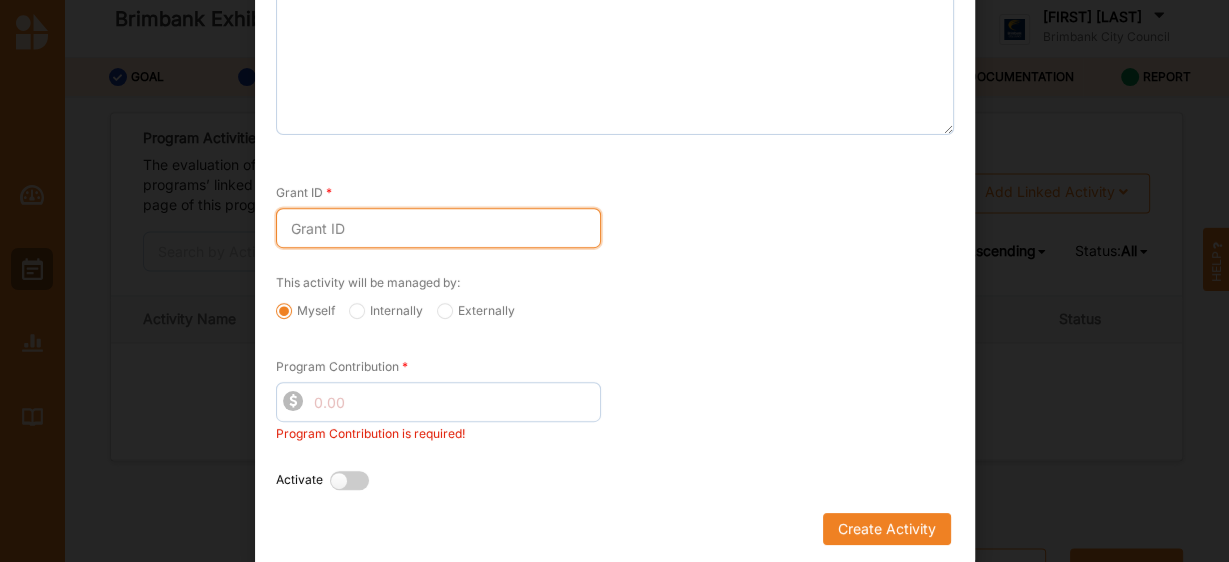 click on "Grant ID" at bounding box center [438, 228] 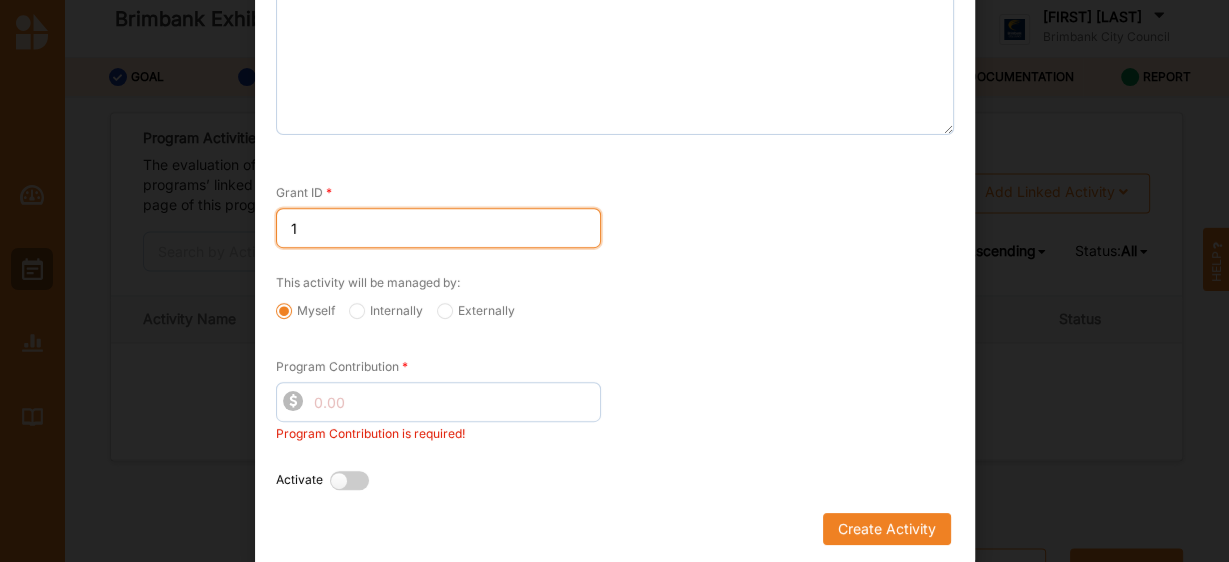 type on "1" 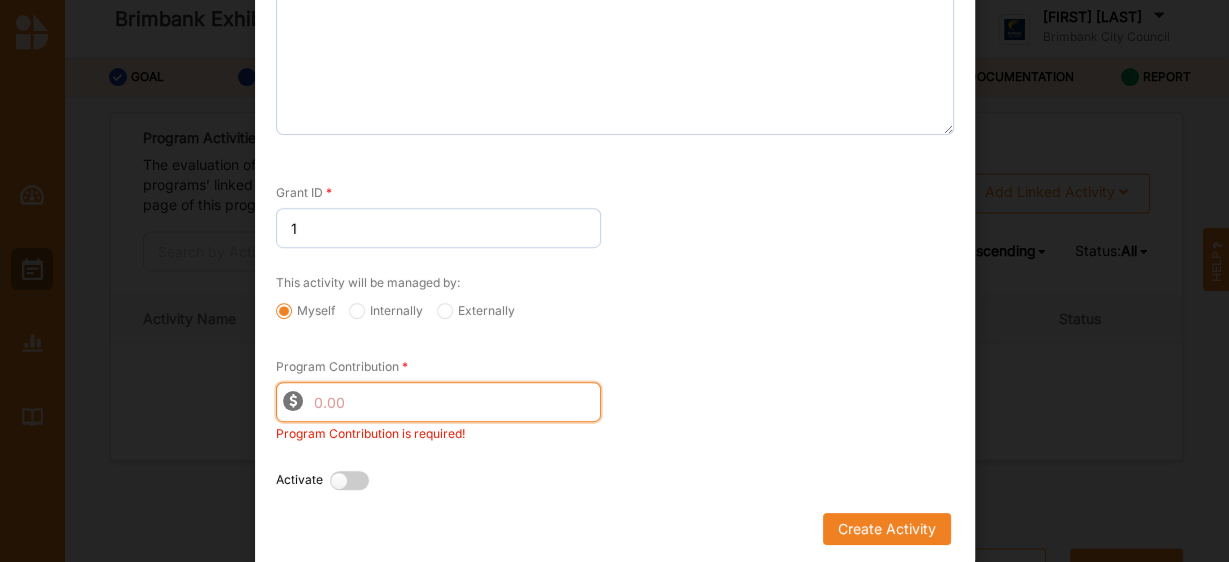 click on "Program Contribution" at bounding box center [438, 402] 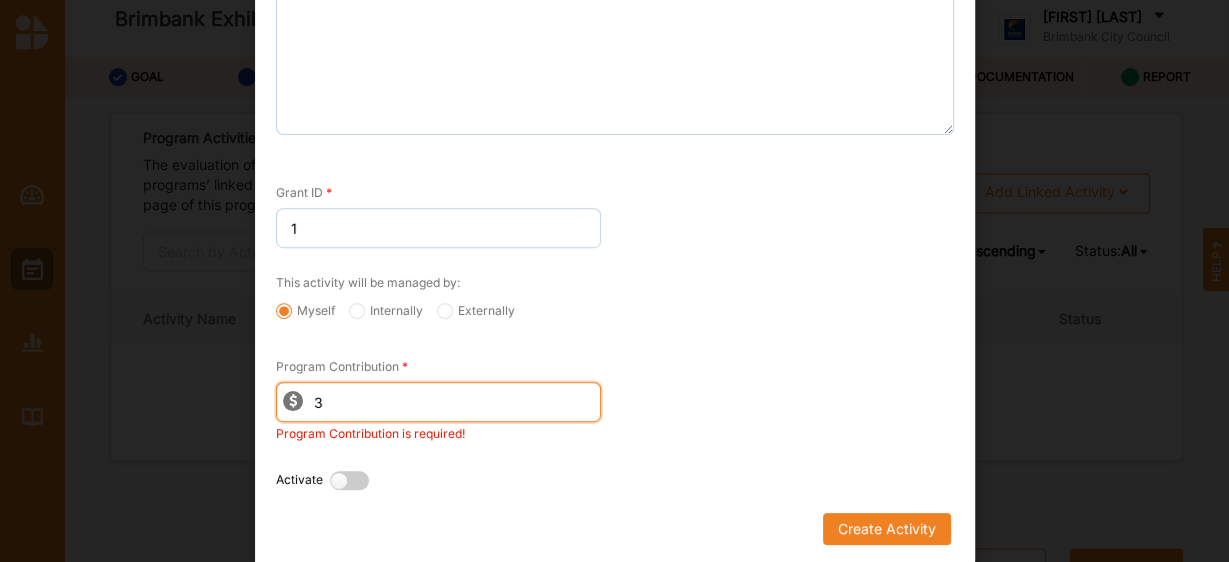 scroll, scrollTop: 570, scrollLeft: 0, axis: vertical 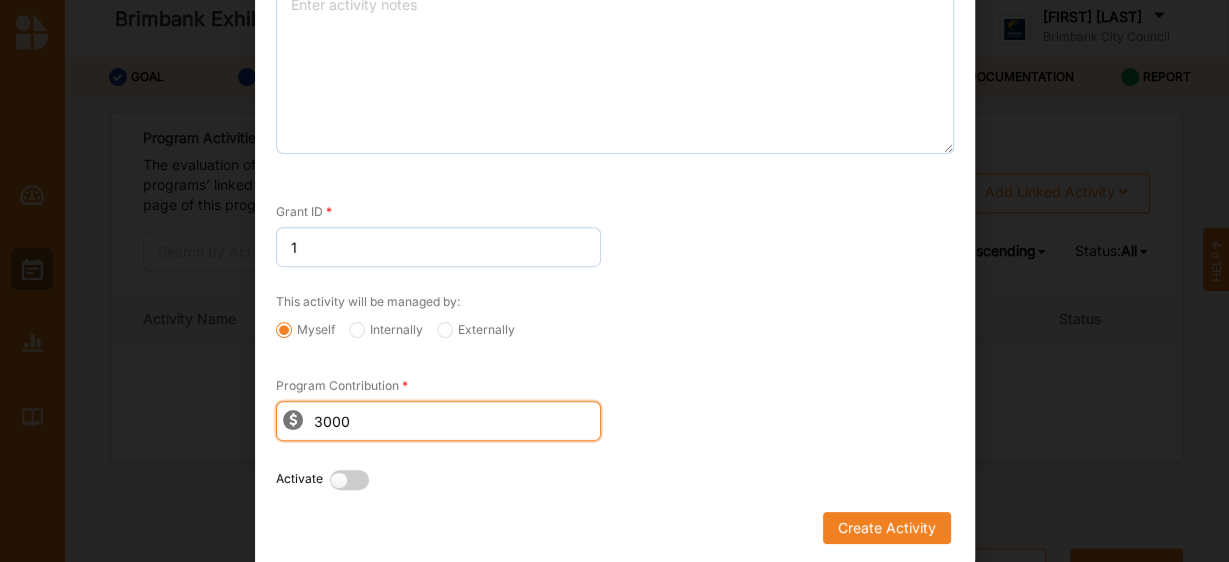 type on "3000" 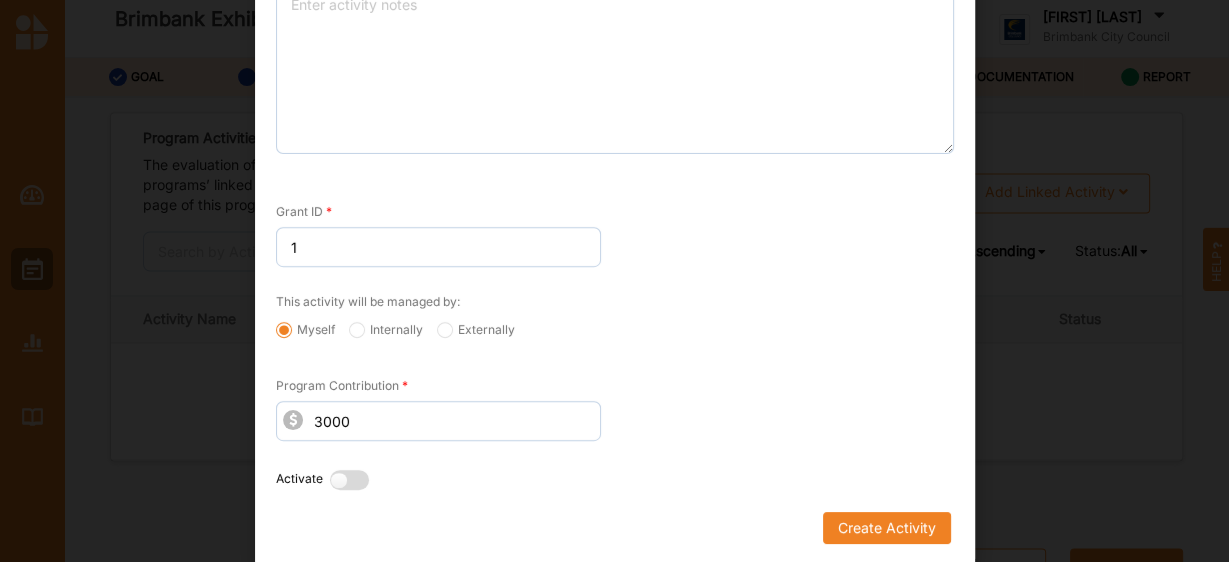 click at bounding box center [354, 480] 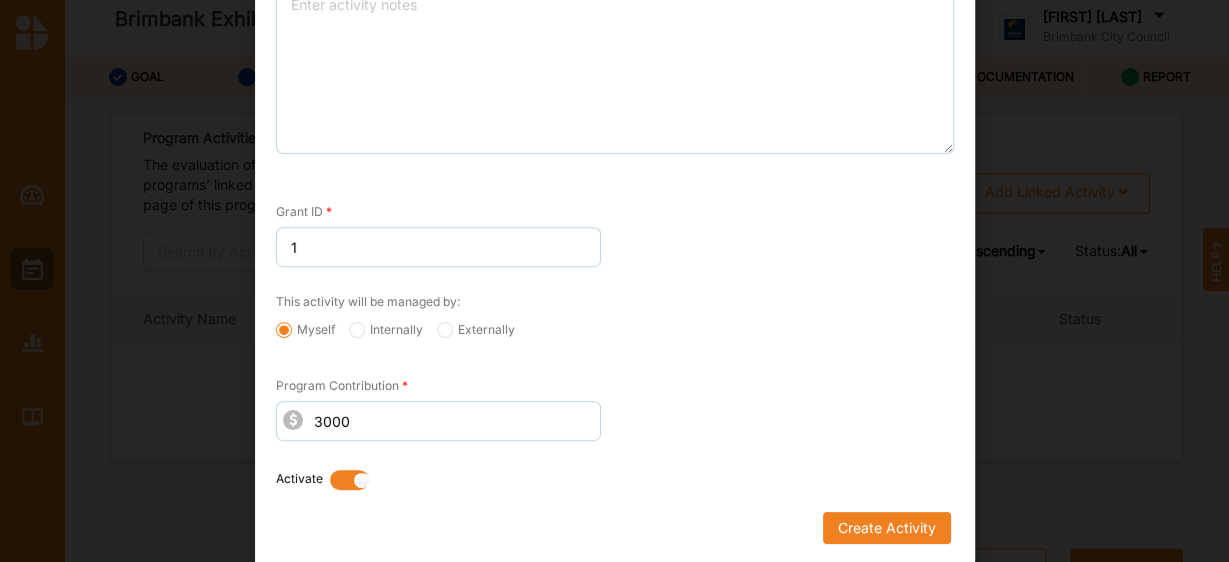radio on "true" 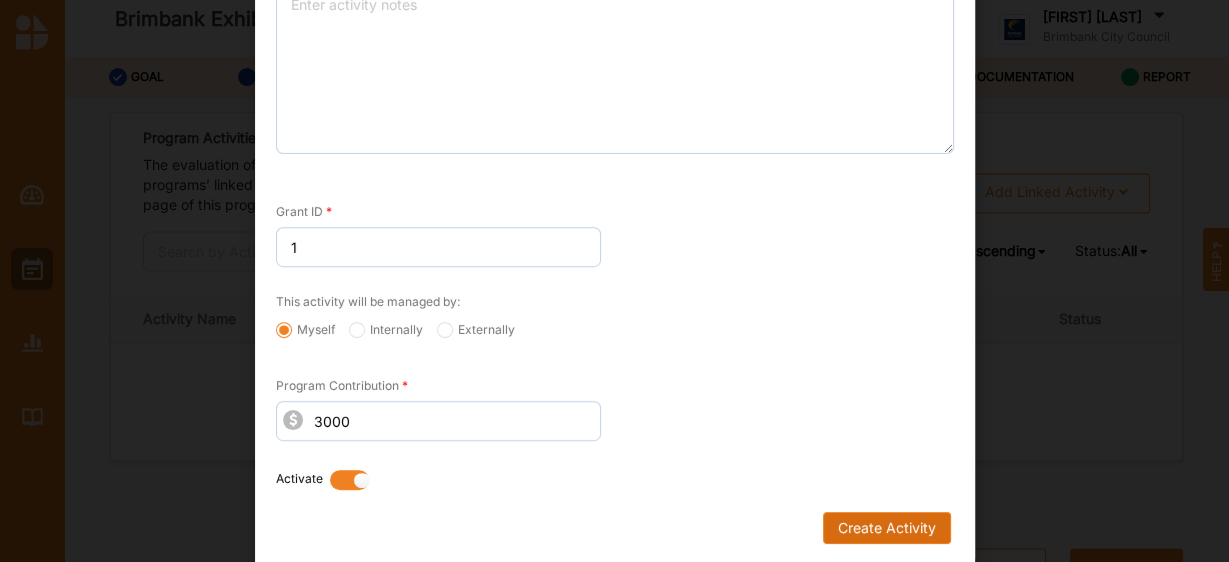 click on "Create Activity" at bounding box center (886, 528) 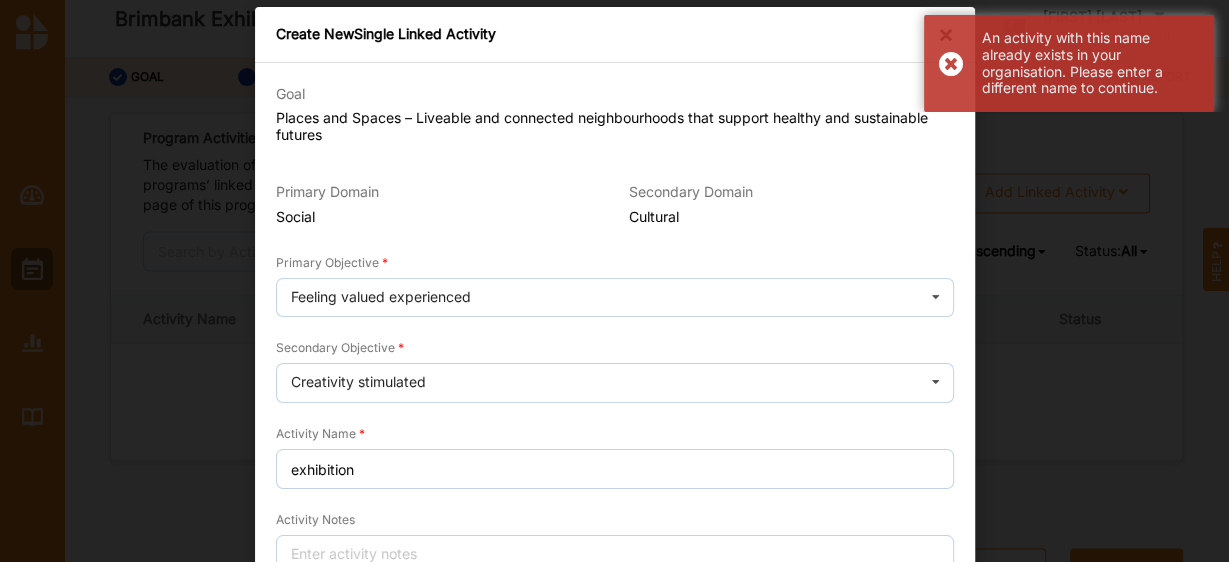scroll, scrollTop: 208, scrollLeft: 0, axis: vertical 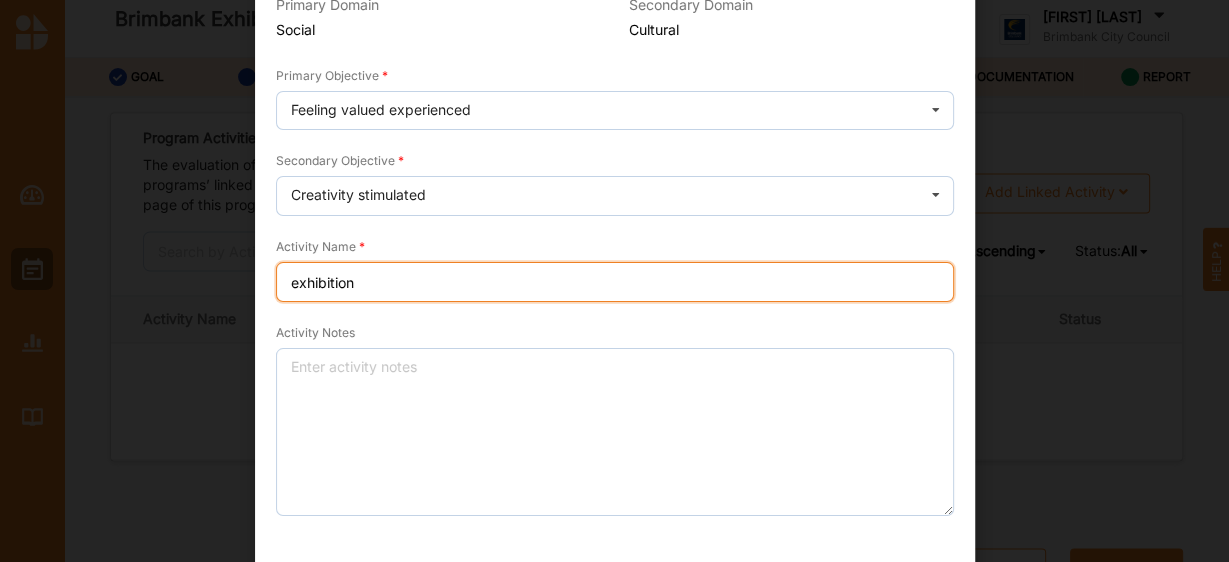click on "exhibition" at bounding box center (615, 282) 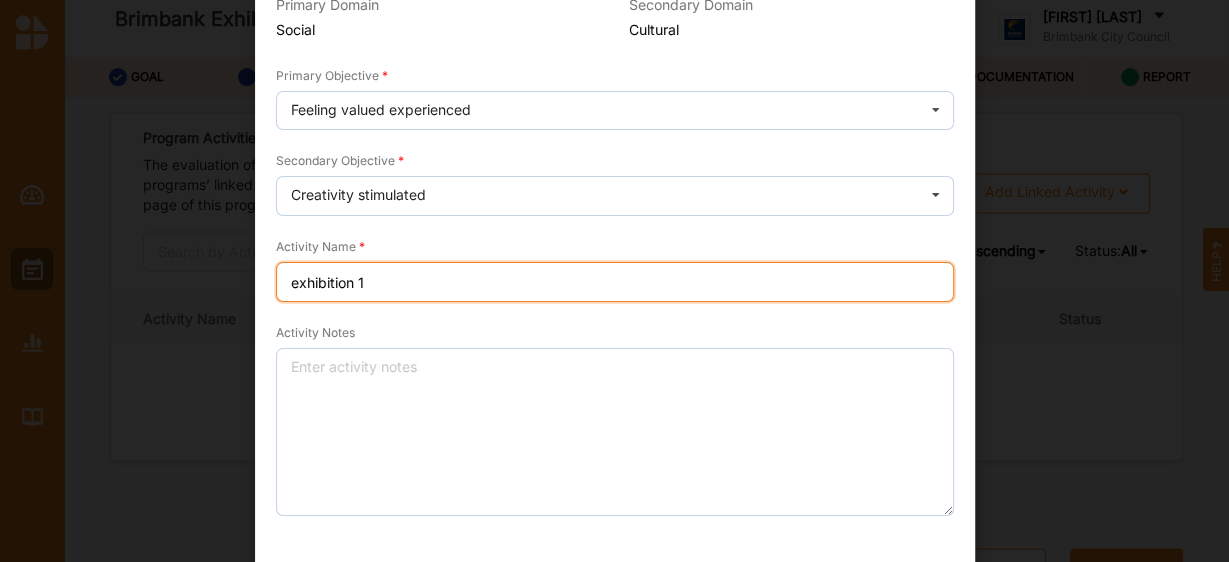 scroll, scrollTop: 570, scrollLeft: 0, axis: vertical 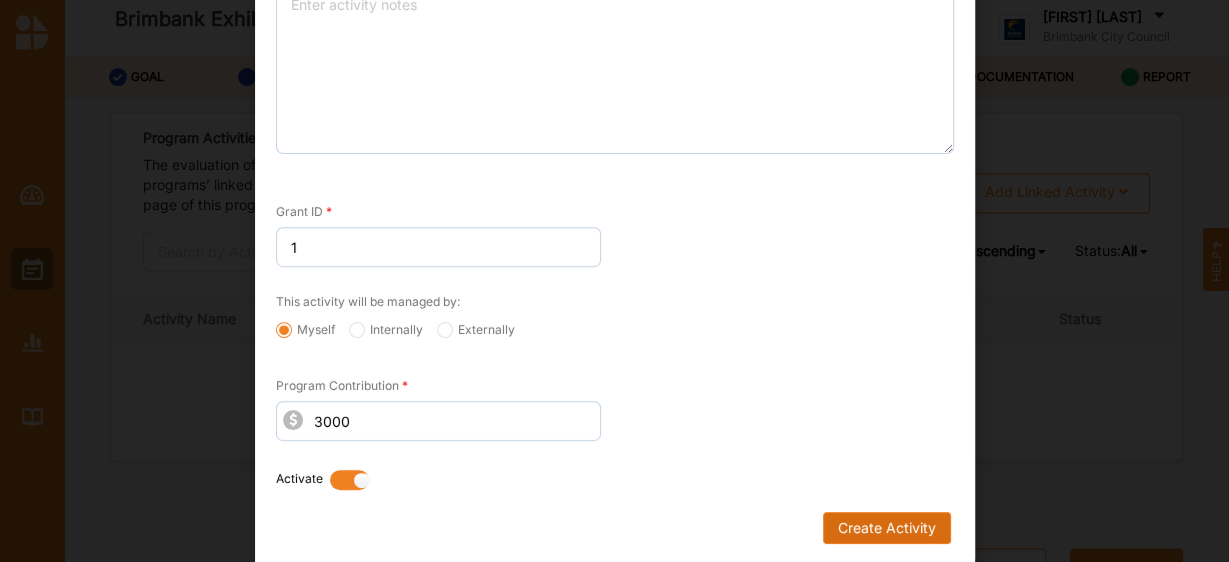 type on "exhibition 1" 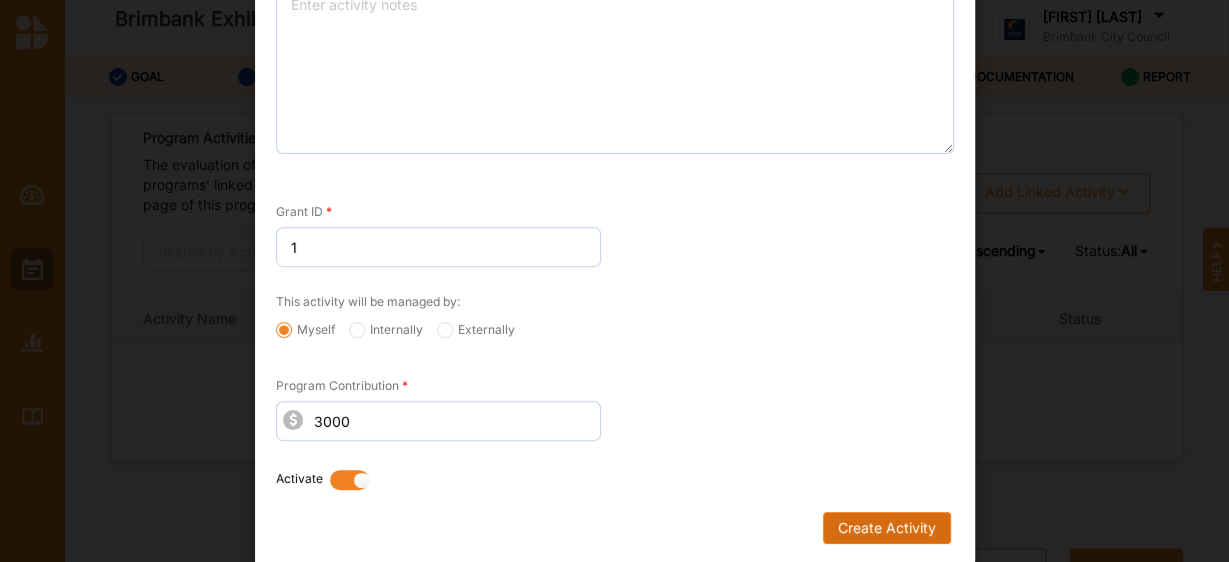click on "Create Activity" at bounding box center [886, 528] 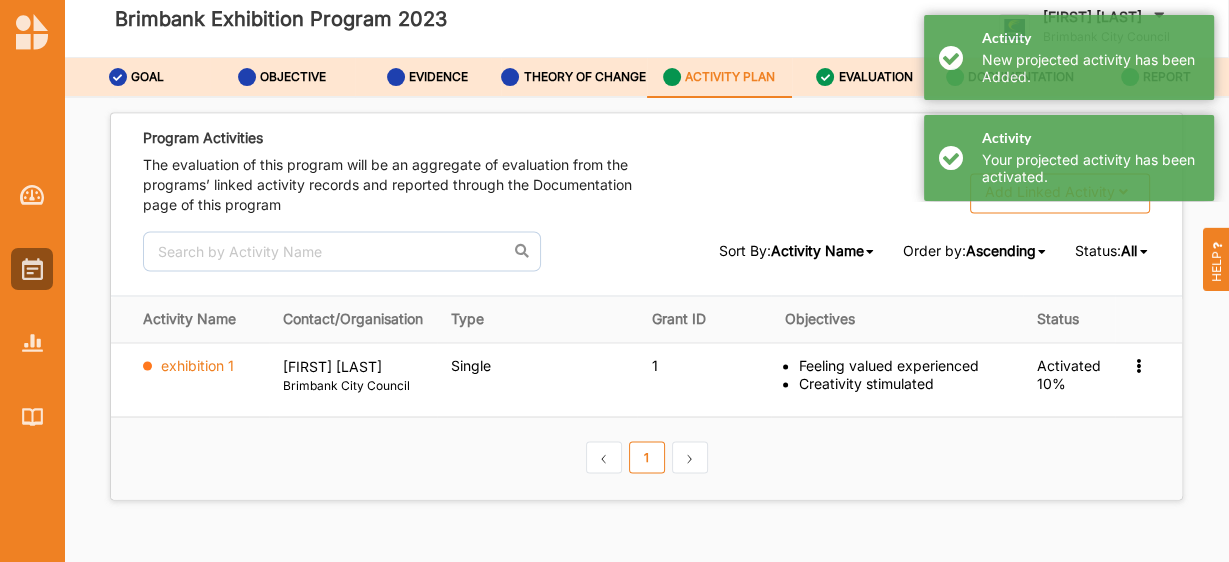 scroll, scrollTop: 2792, scrollLeft: 0, axis: vertical 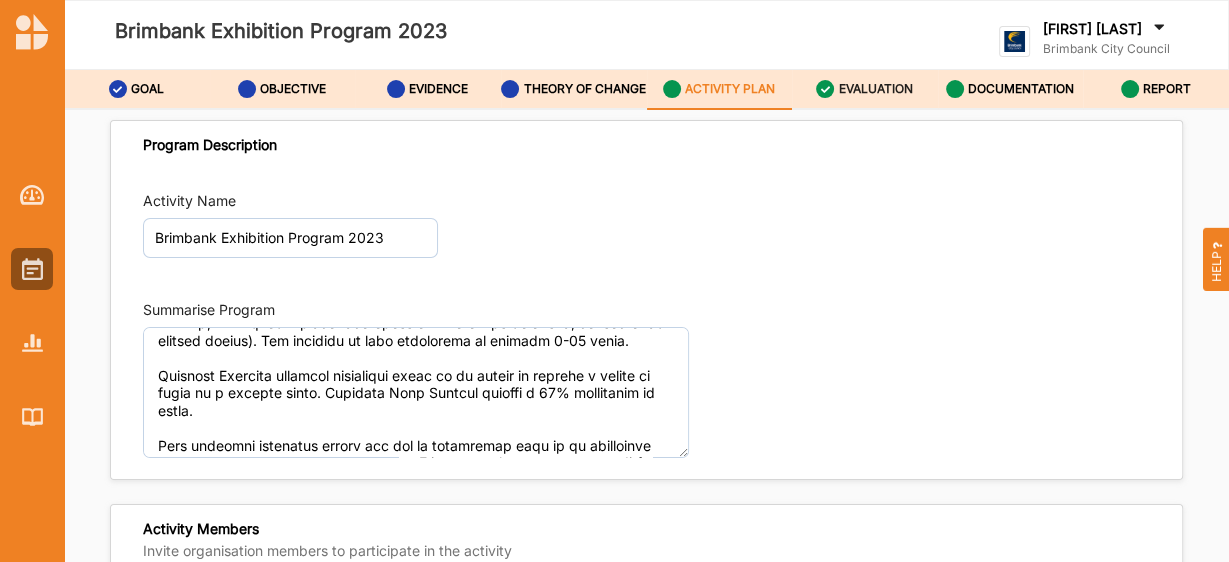 click on "EVALUATION" at bounding box center (876, 89) 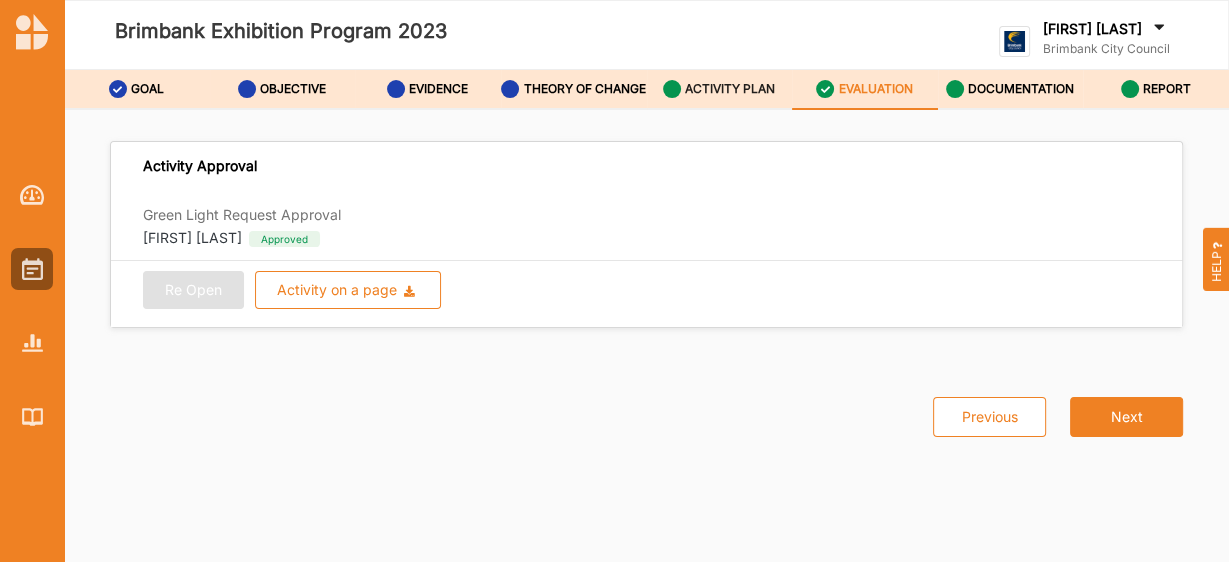 click on "ACTIVITY PLAN" at bounding box center [730, 89] 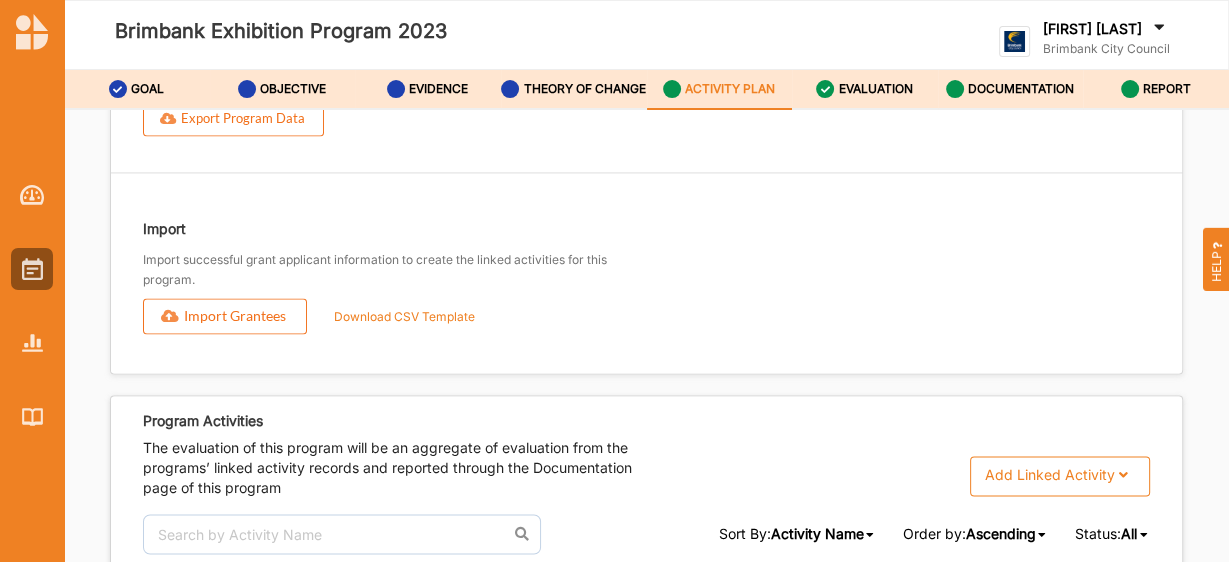 scroll, scrollTop: 2792, scrollLeft: 0, axis: vertical 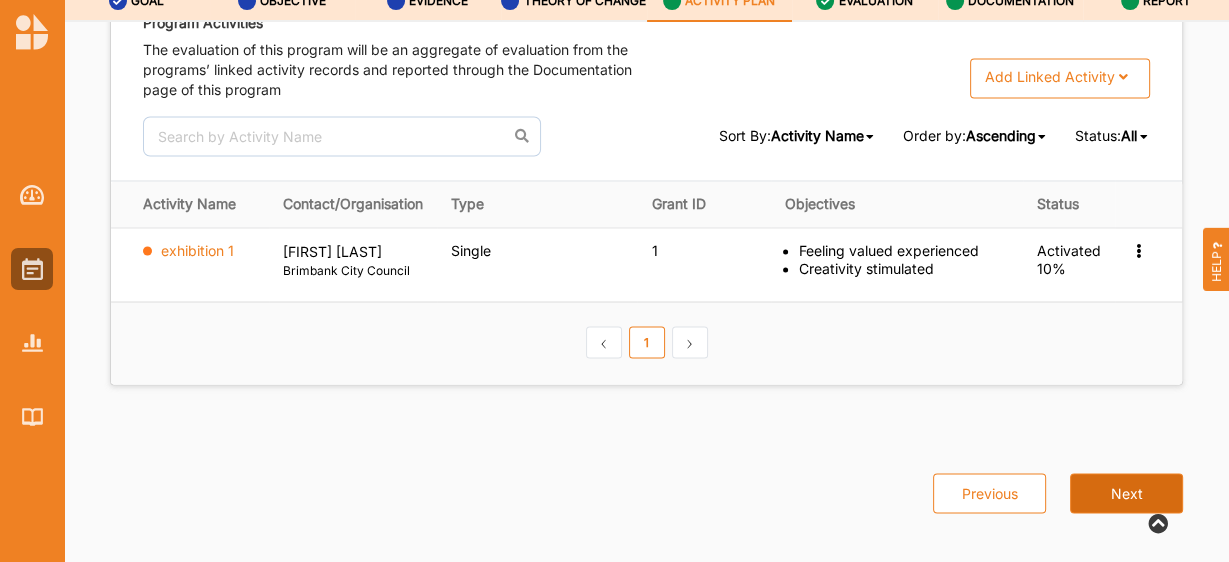 click on "Next" at bounding box center (1126, 493) 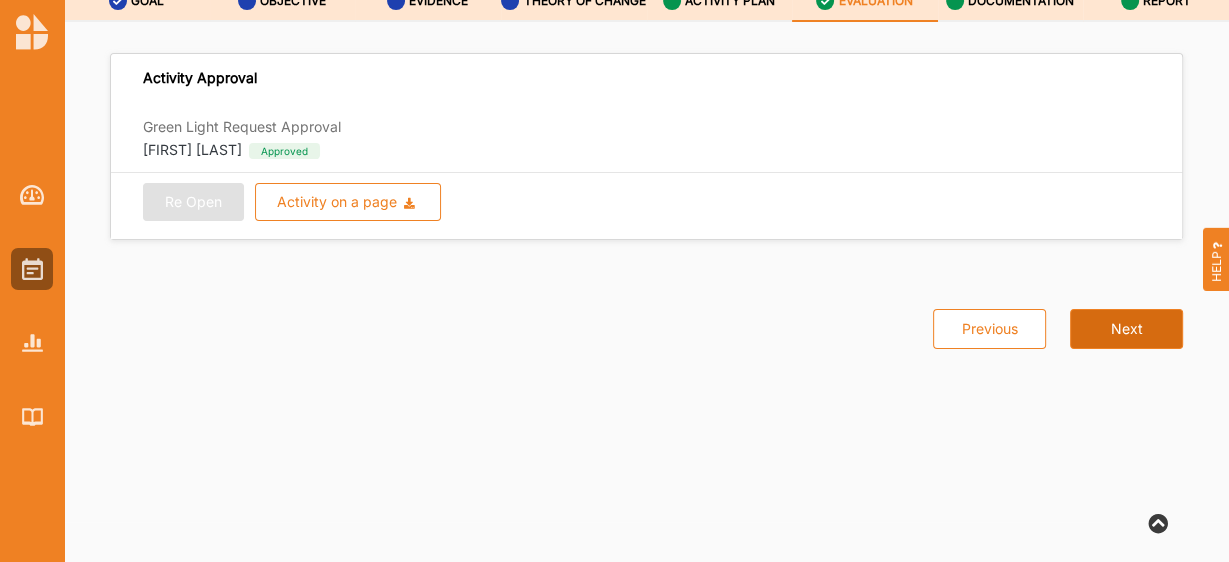 scroll, scrollTop: 0, scrollLeft: 0, axis: both 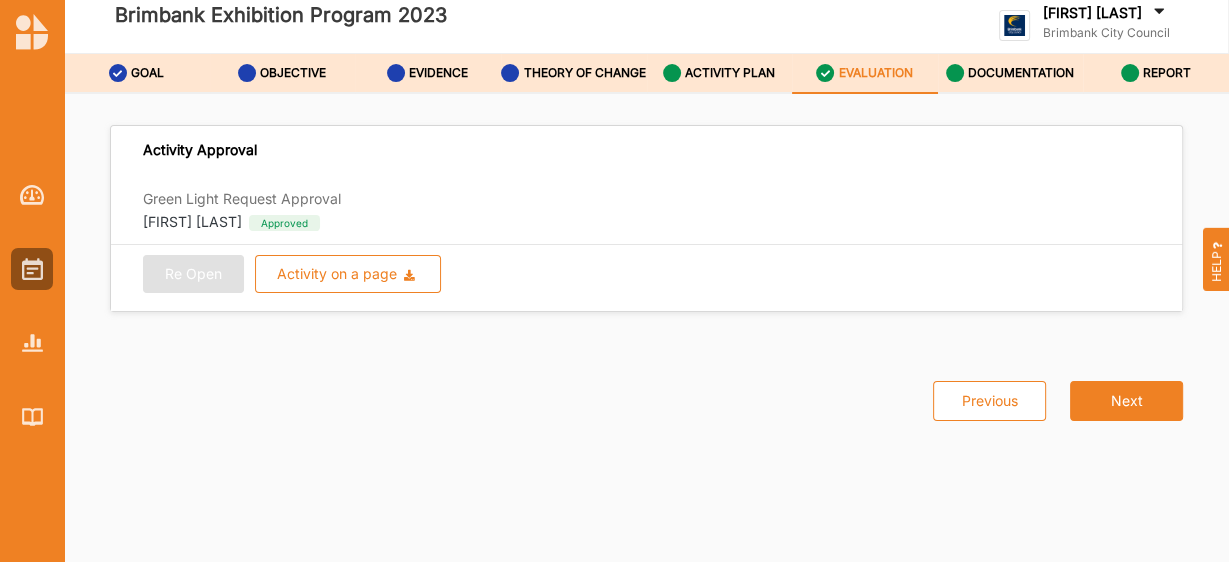 click on "Green Light Request Approval" at bounding box center [300, 198] 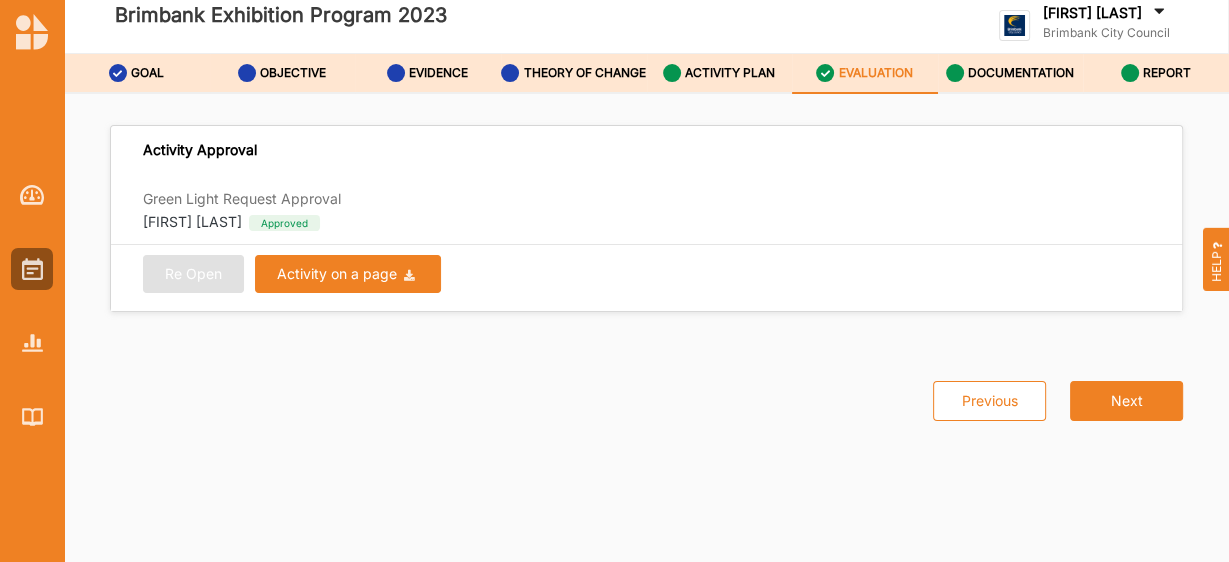 click on "Activity on a page" at bounding box center (337, 274) 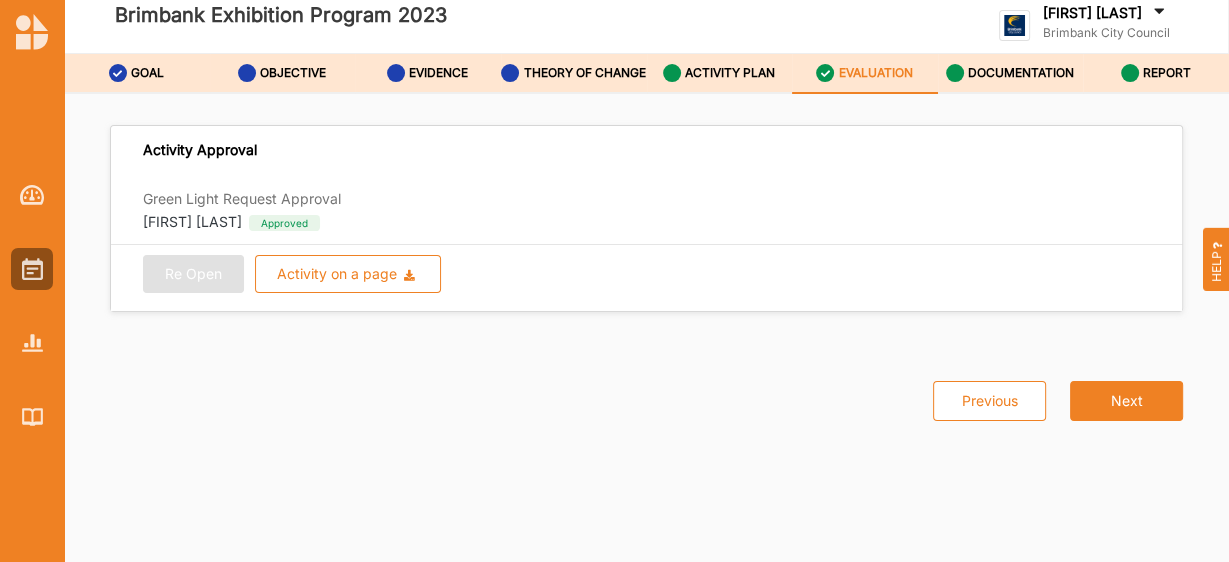 click on "Re Open Activity on a page Download Report Download Evidence" at bounding box center [646, 274] 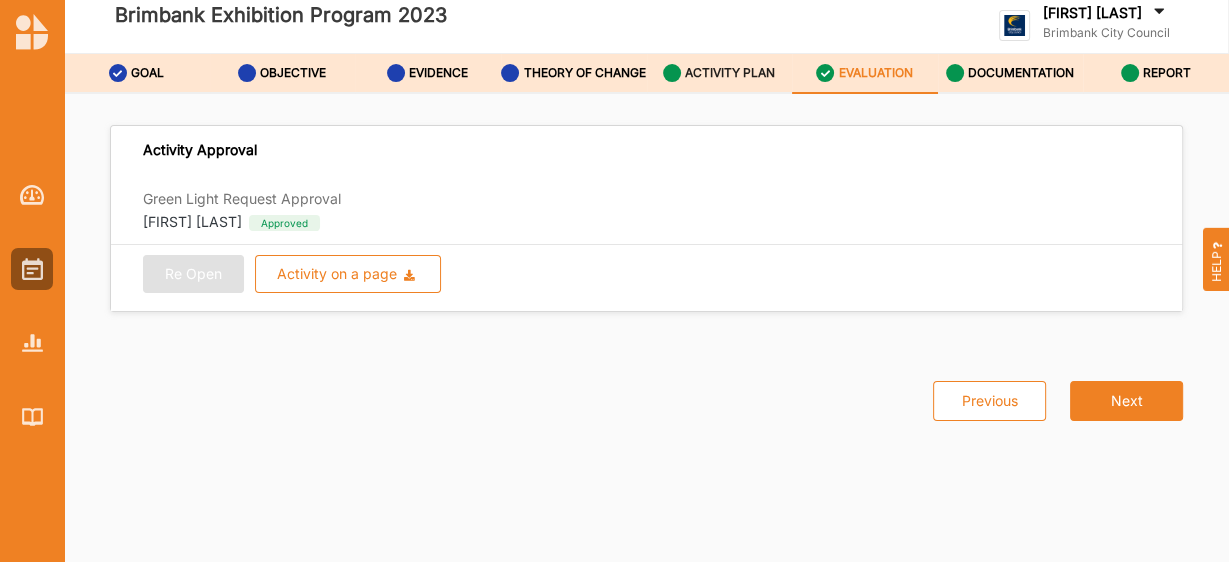drag, startPoint x: 668, startPoint y: 70, endPoint x: 666, endPoint y: 56, distance: 14.142136 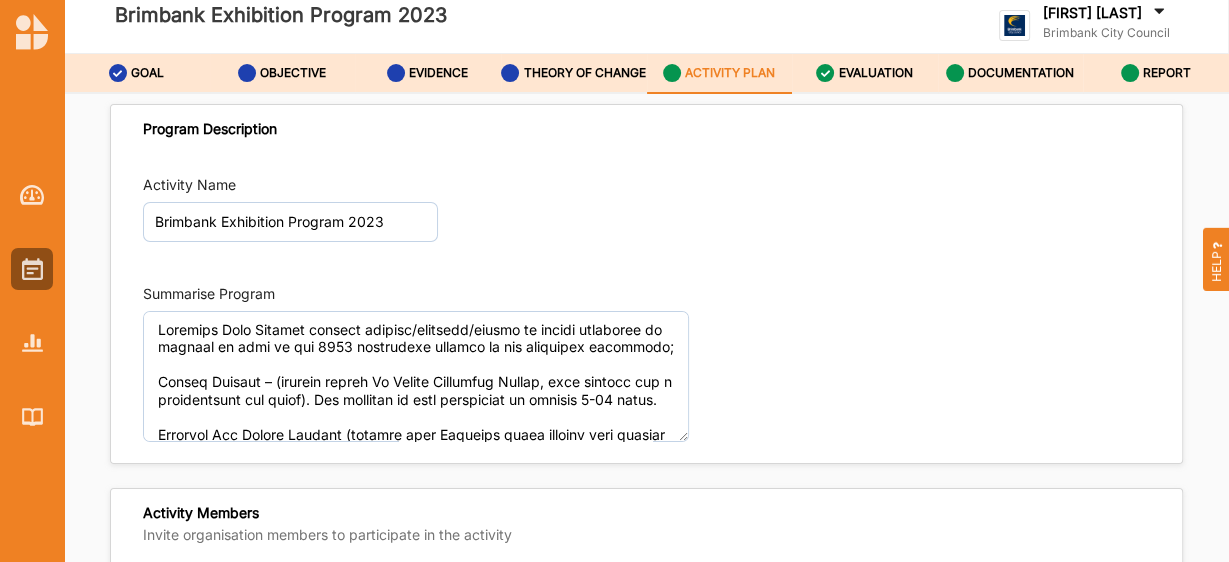 drag, startPoint x: 591, startPoint y: 149, endPoint x: 1006, endPoint y: 391, distance: 480.40503 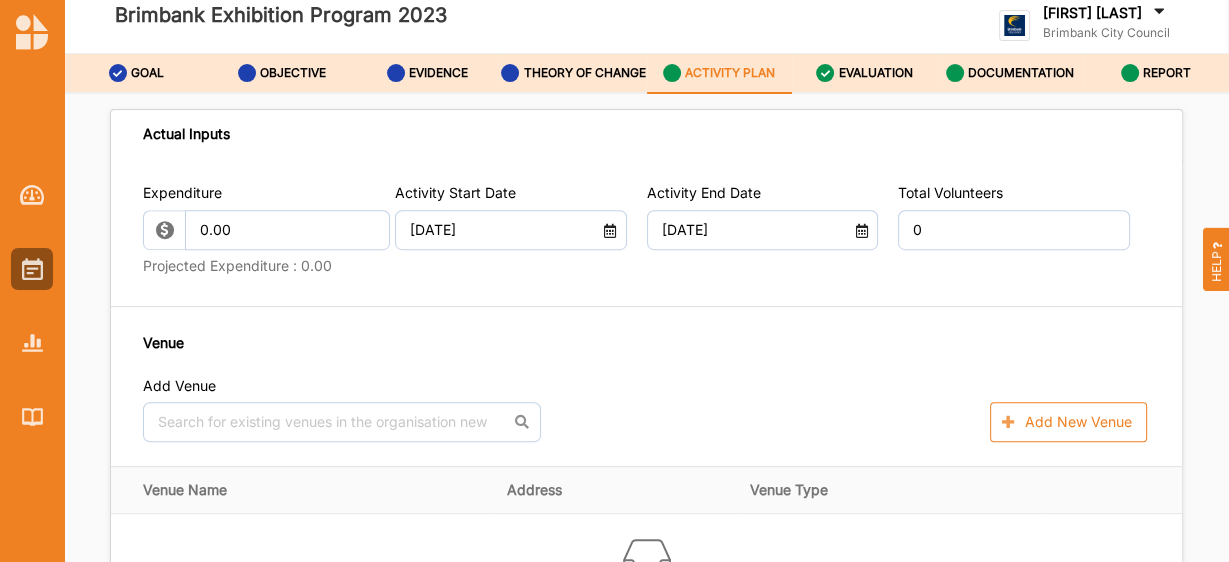 scroll, scrollTop: 744, scrollLeft: 0, axis: vertical 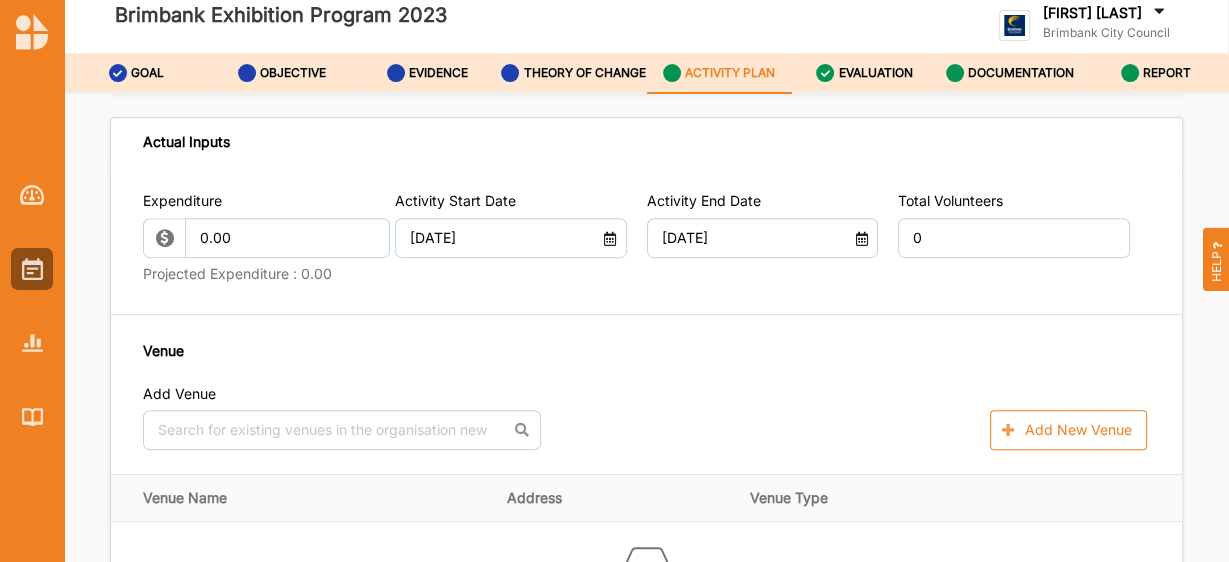 click at bounding box center (862, 236) 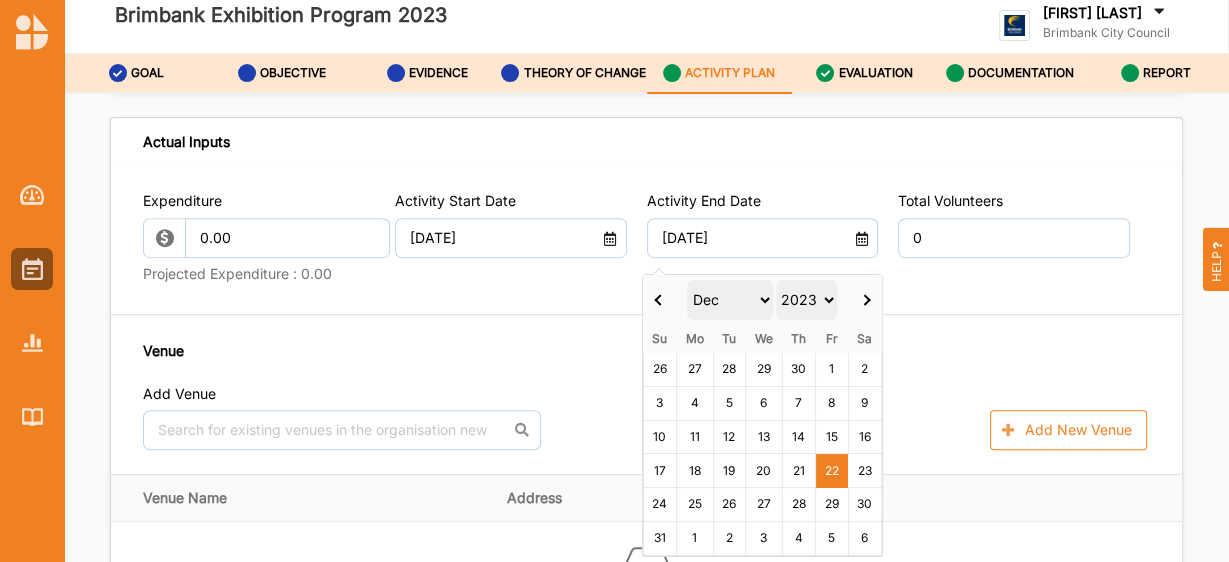 click on "2022 2023 2024 2025 2026 2027 2028 2029 2030 2031 2032 2033 2034 2035" at bounding box center (806, 300) 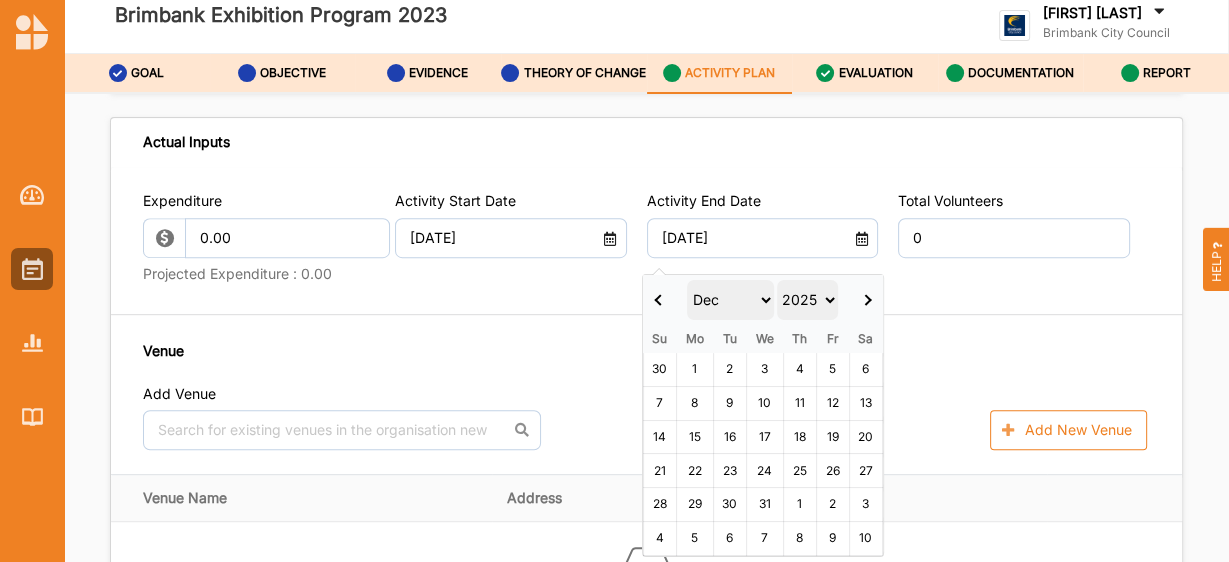 click on "Expenditure 0.00 Projected Expenditure :   0.00   Activity Start Date [DATE] Activity End Date [DATE] Total Volunteers 0 Venue Add Venue No results found. Add New Venue Venue Name Address Venue Type No Venues Contractor Add Contractor No results found. Add New Contractor" at bounding box center (646, 481) 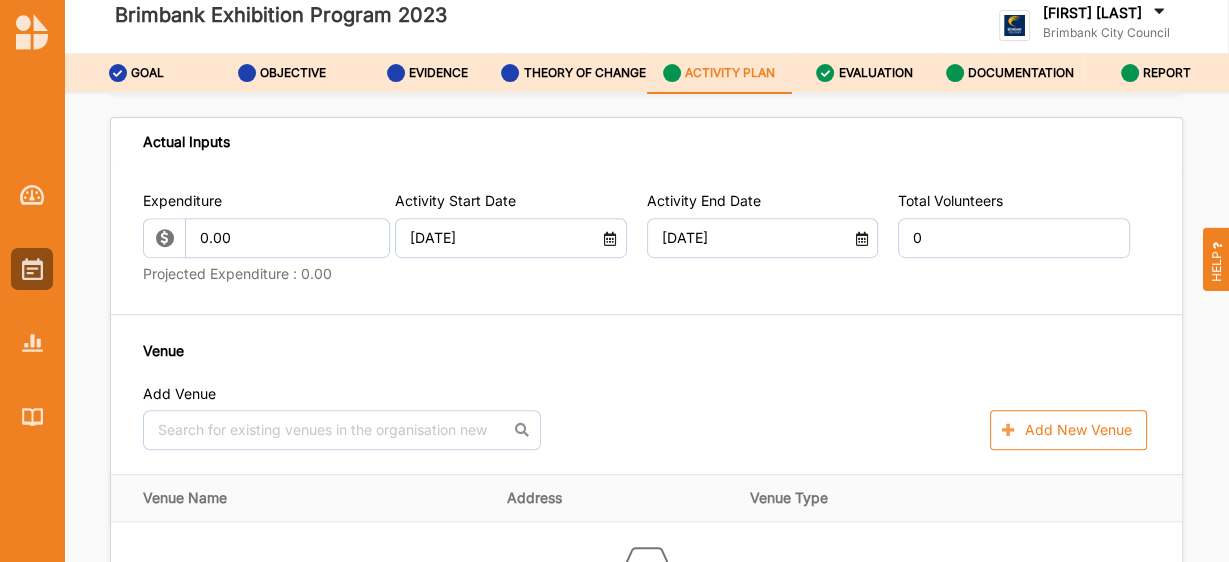 click at bounding box center [862, 236] 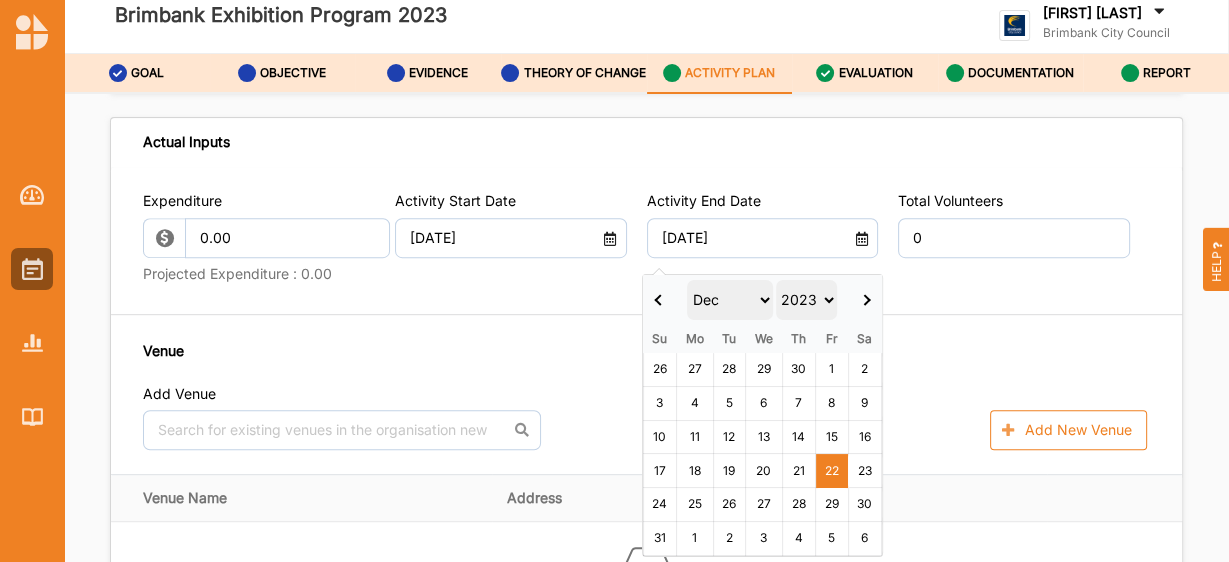 click on "2022 2023 2024 2025 2026 2027 2028 2029 2030 2031 2032 2033 2034 2035" at bounding box center (806, 300) 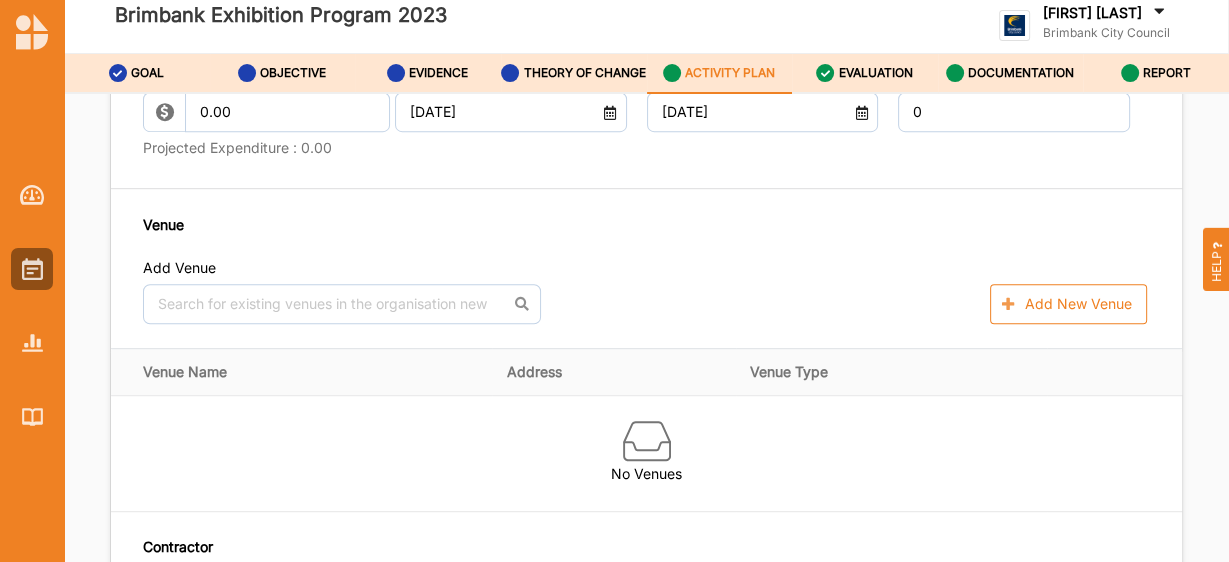 type on "[DATE]" 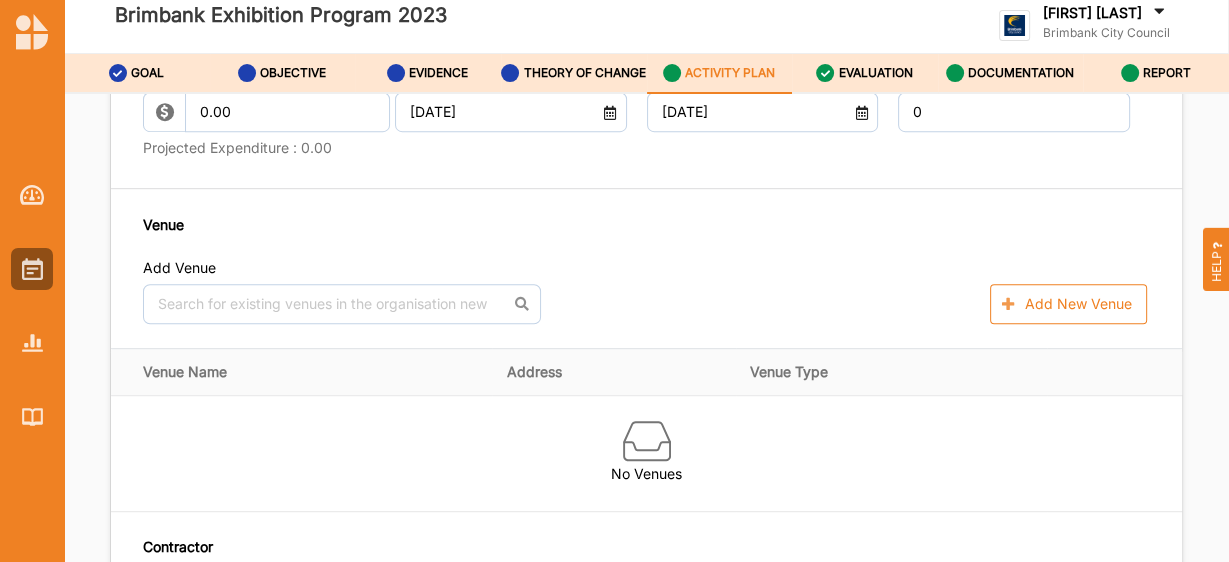 scroll, scrollTop: 871, scrollLeft: 0, axis: vertical 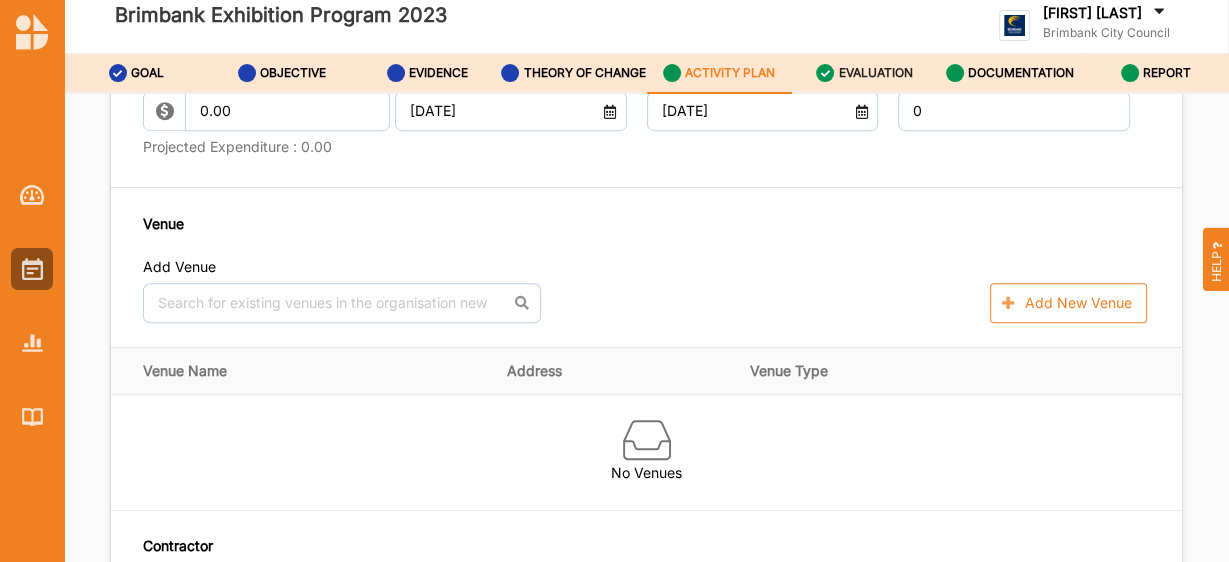 click on "EVALUATION" at bounding box center [876, 73] 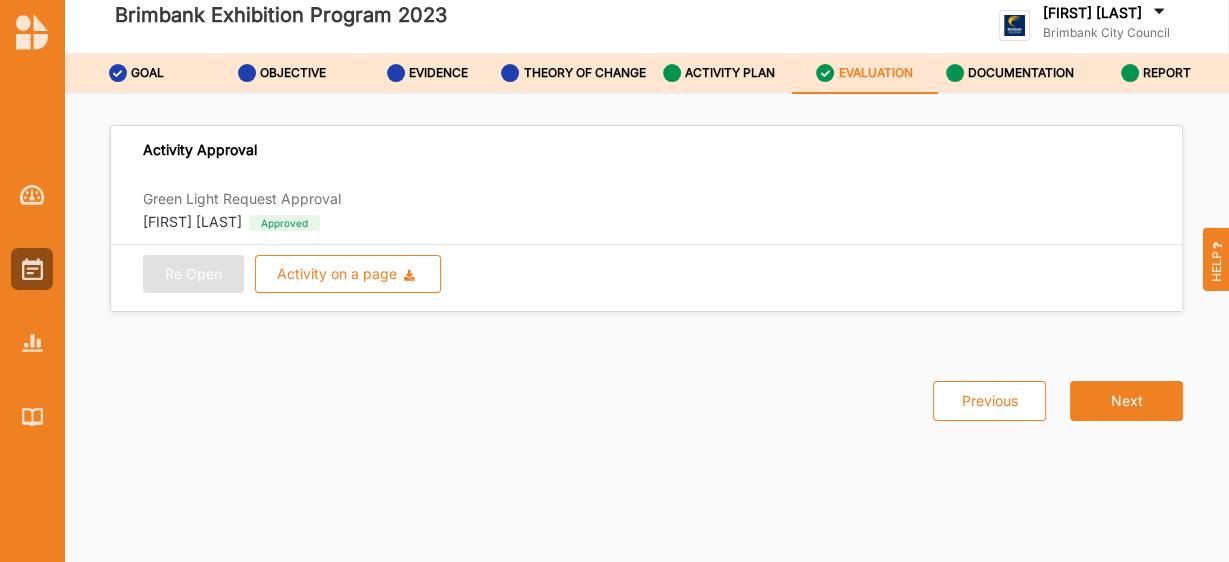scroll, scrollTop: 0, scrollLeft: 0, axis: both 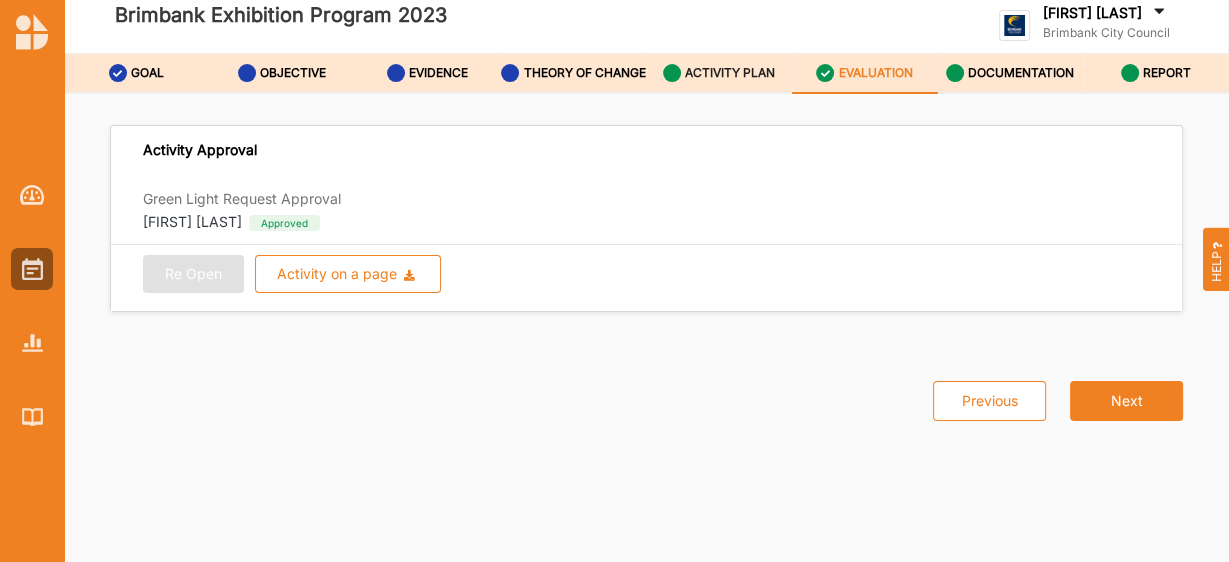 click on "ACTIVITY PLAN" at bounding box center [730, 73] 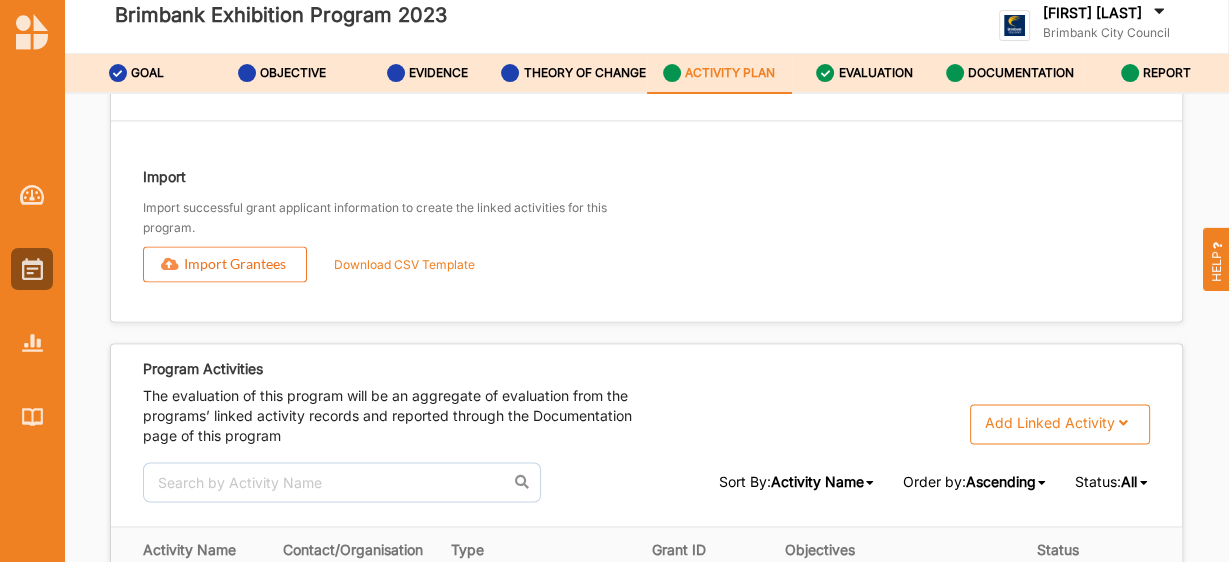 scroll, scrollTop: 2792, scrollLeft: 0, axis: vertical 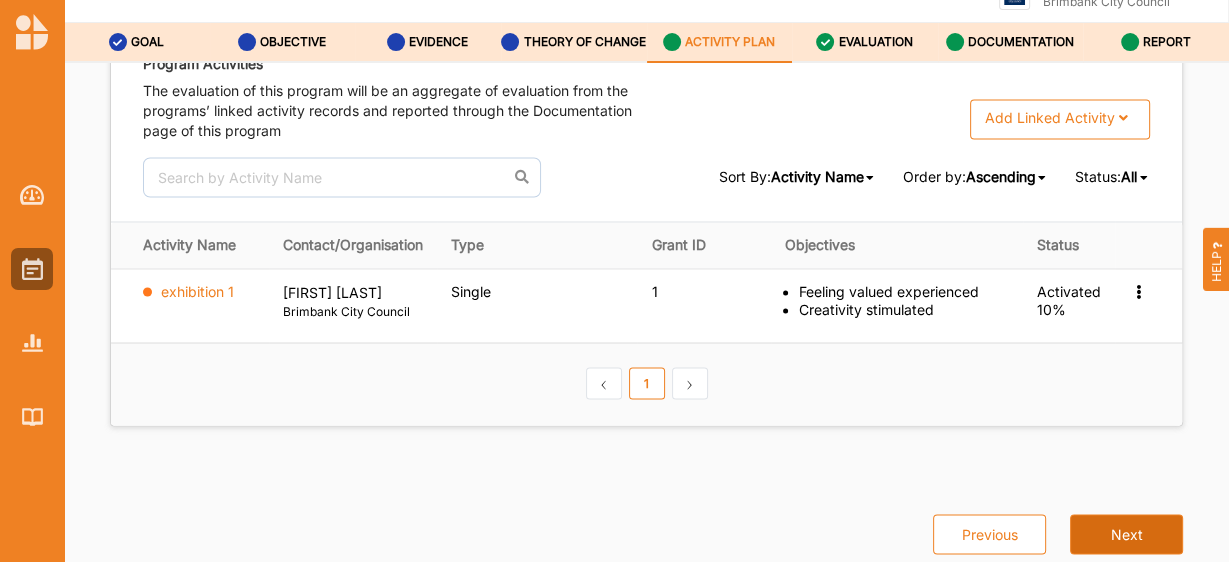 click on "Next" at bounding box center [1126, 534] 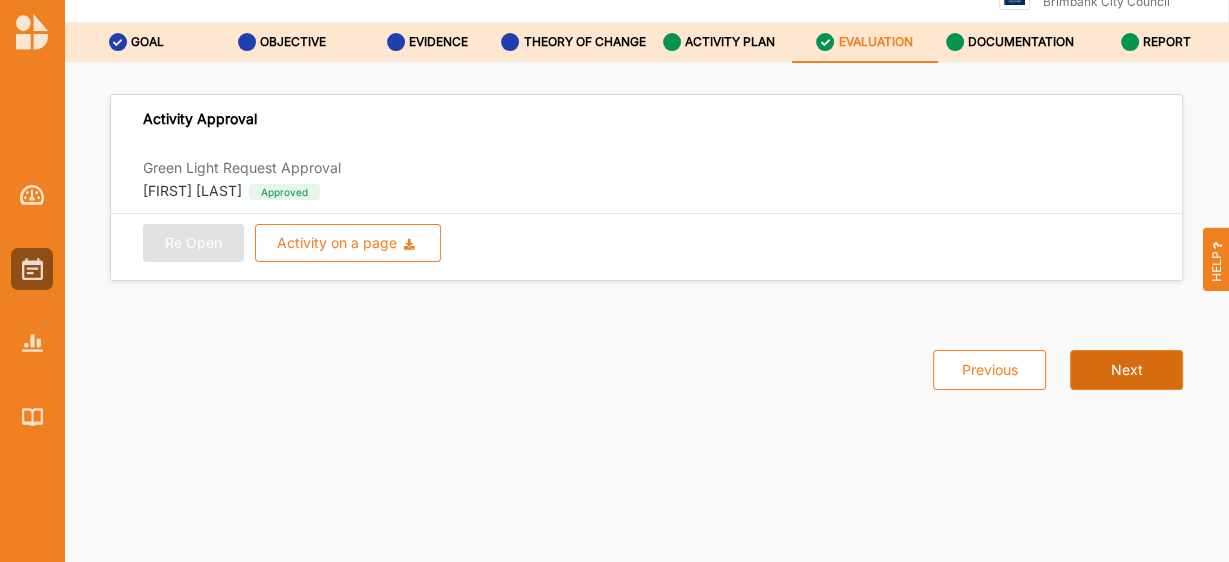 click on "Activity Approval Green Light Request Approval   [FIRST] [LAST] Approved Re Open Activity on a page Download Report Download Evidence Previous Next" at bounding box center (646, 313) 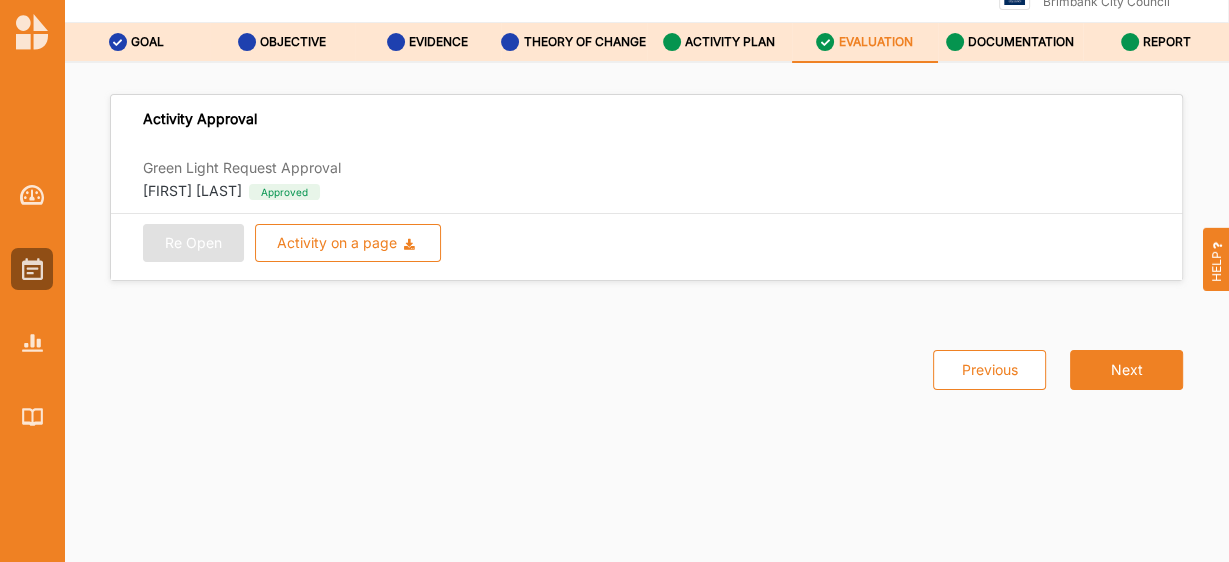 click on "Previous Next" at bounding box center [646, 357] 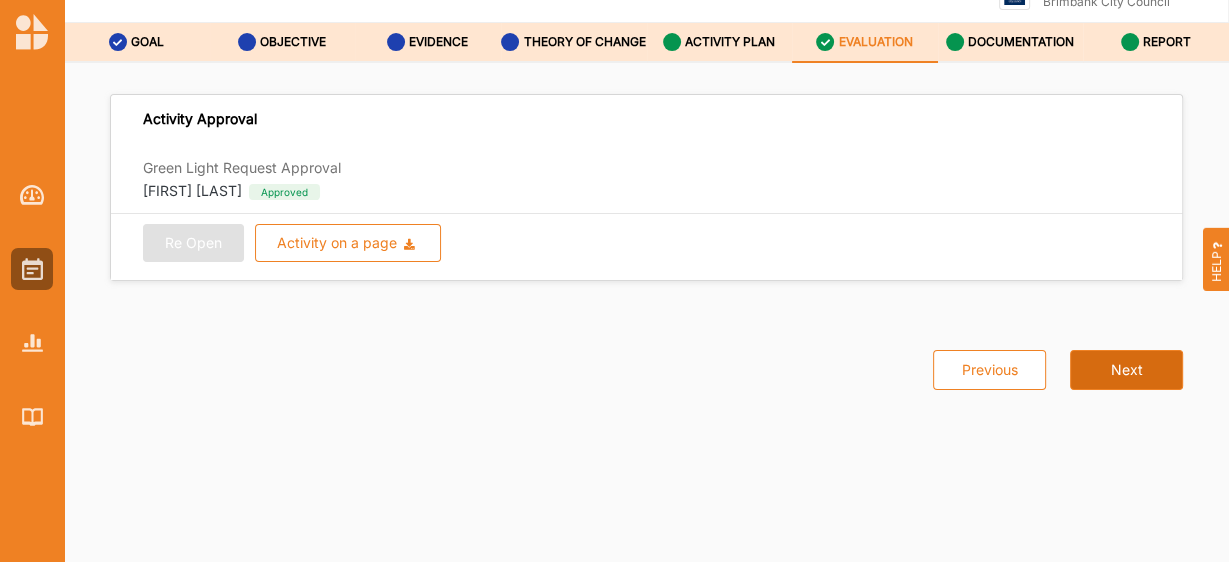 click on "Next" at bounding box center (1126, 370) 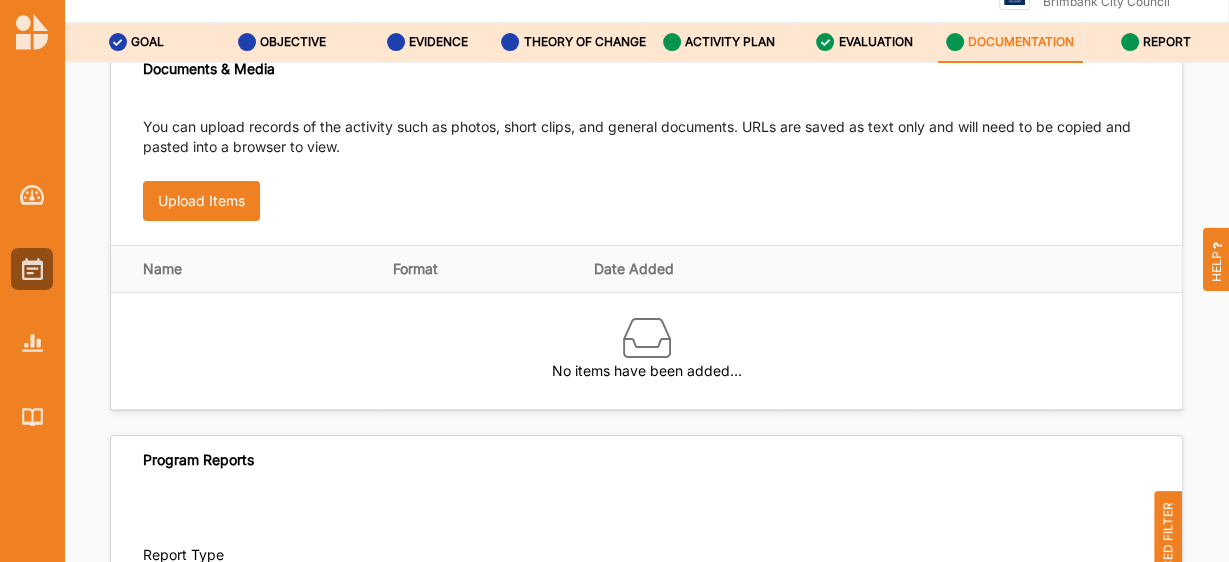 scroll, scrollTop: 0, scrollLeft: 0, axis: both 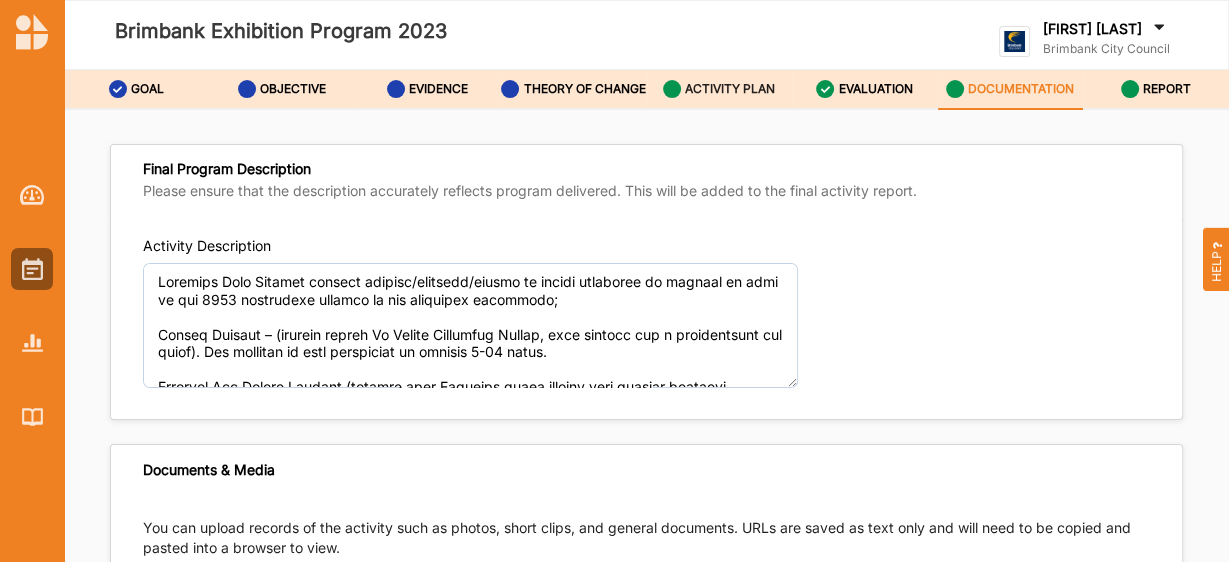click on "ACTIVITY PLAN" at bounding box center (730, 89) 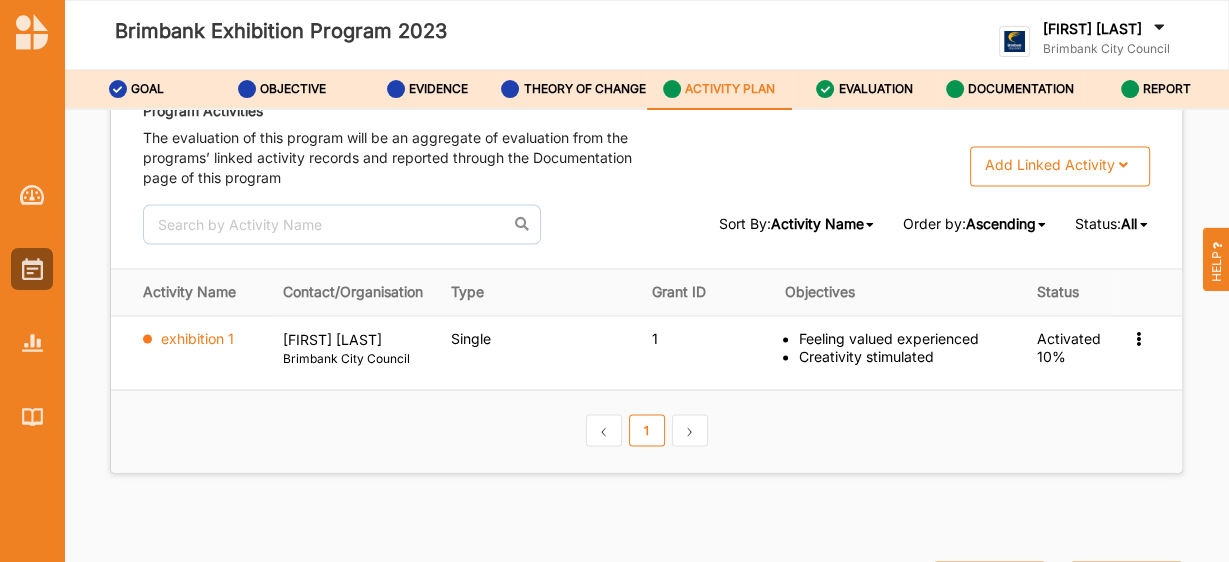 scroll, scrollTop: 2792, scrollLeft: 0, axis: vertical 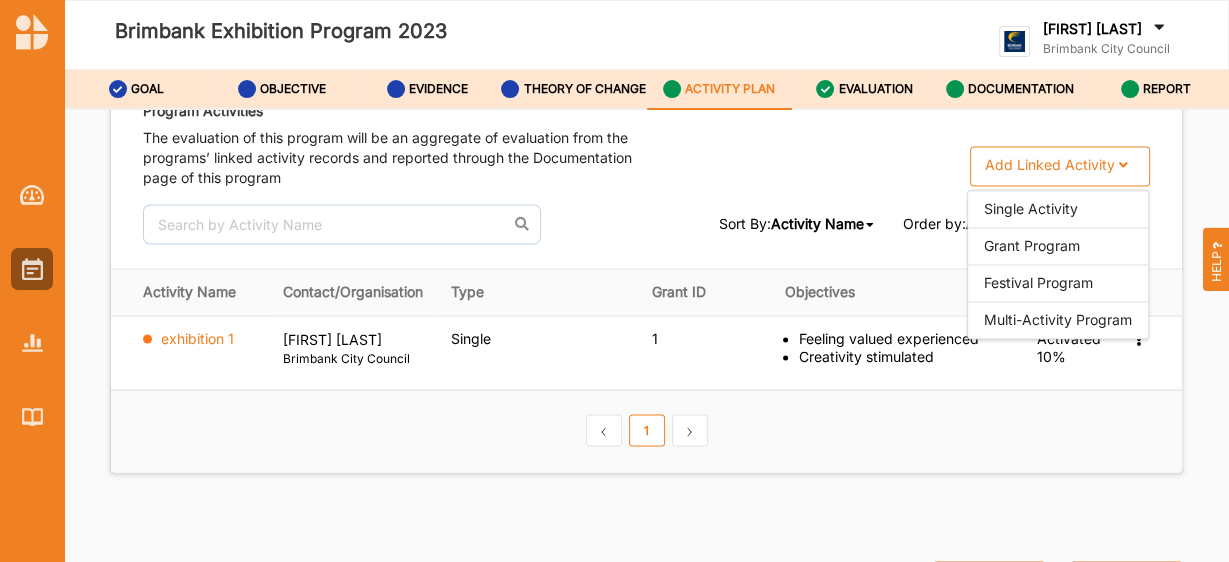 click on "Add Linked Activity" at bounding box center (1050, 165) 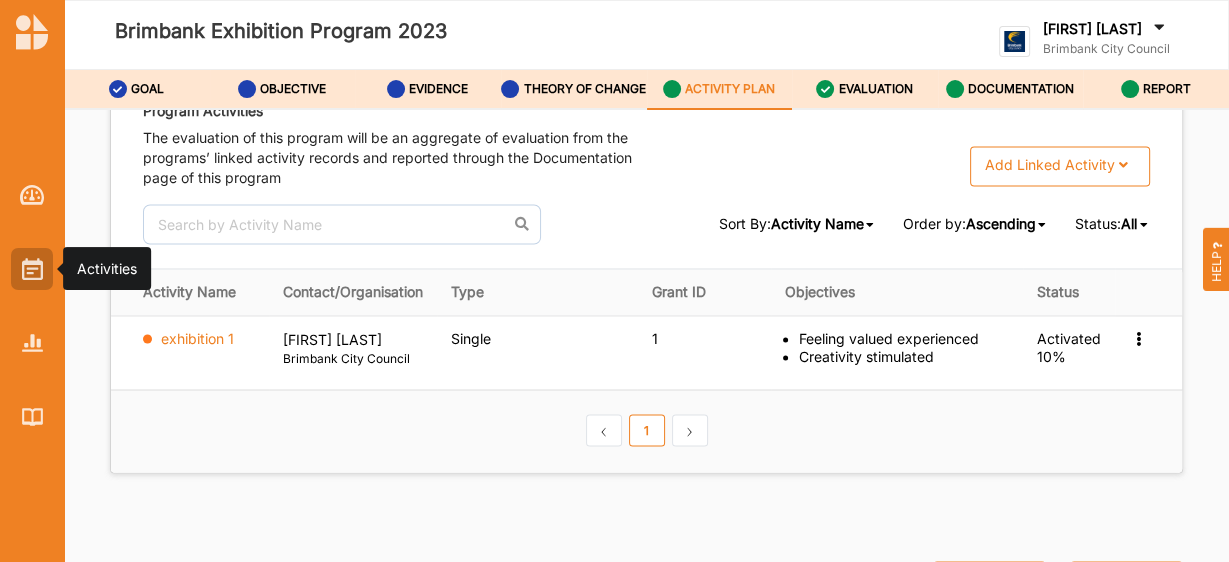 click at bounding box center (32, 269) 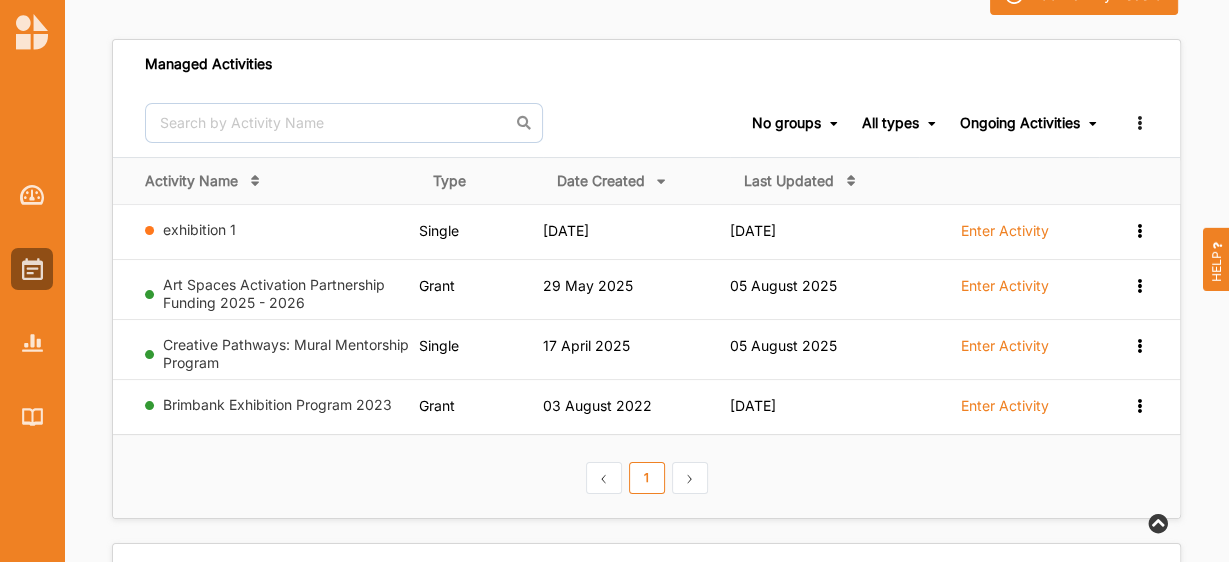 scroll, scrollTop: 124, scrollLeft: 0, axis: vertical 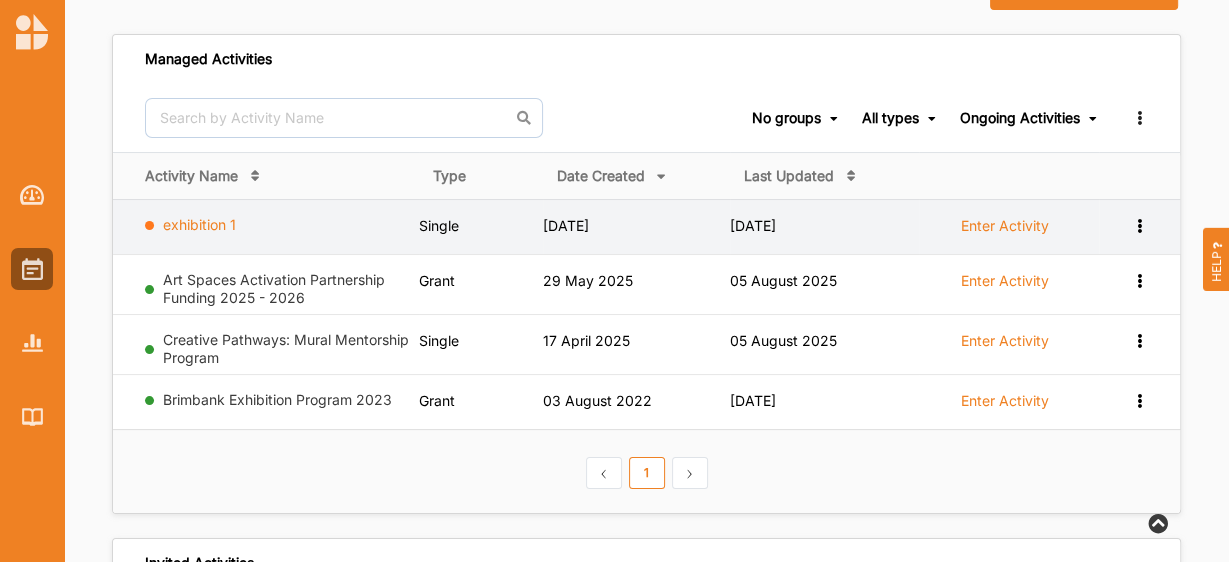 click on "exhibition 1" at bounding box center [199, 224] 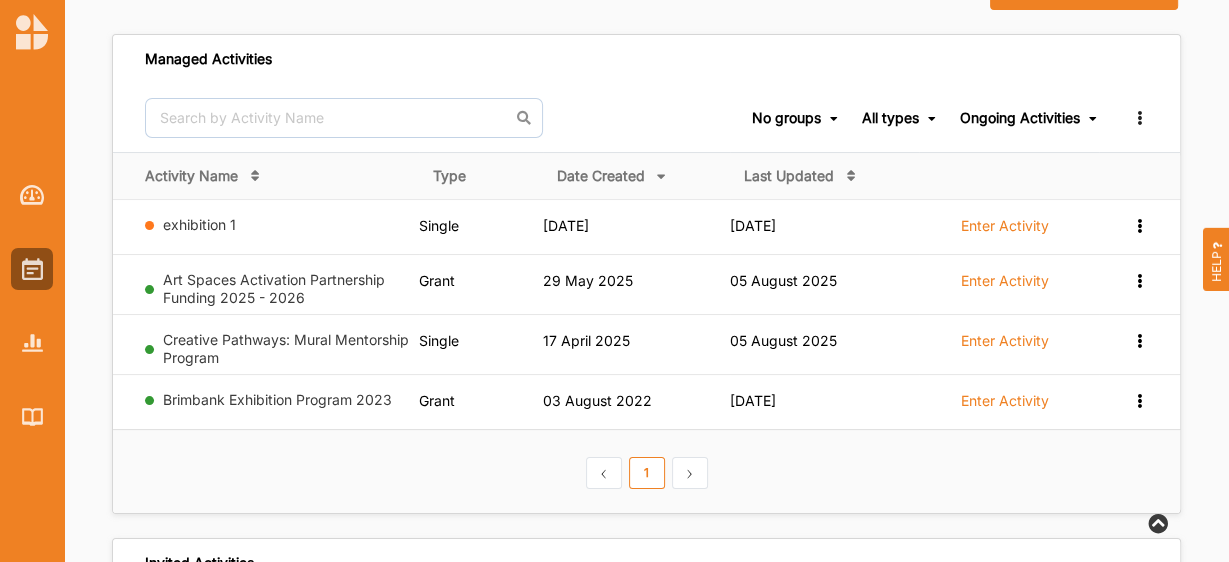 scroll, scrollTop: 0, scrollLeft: 0, axis: both 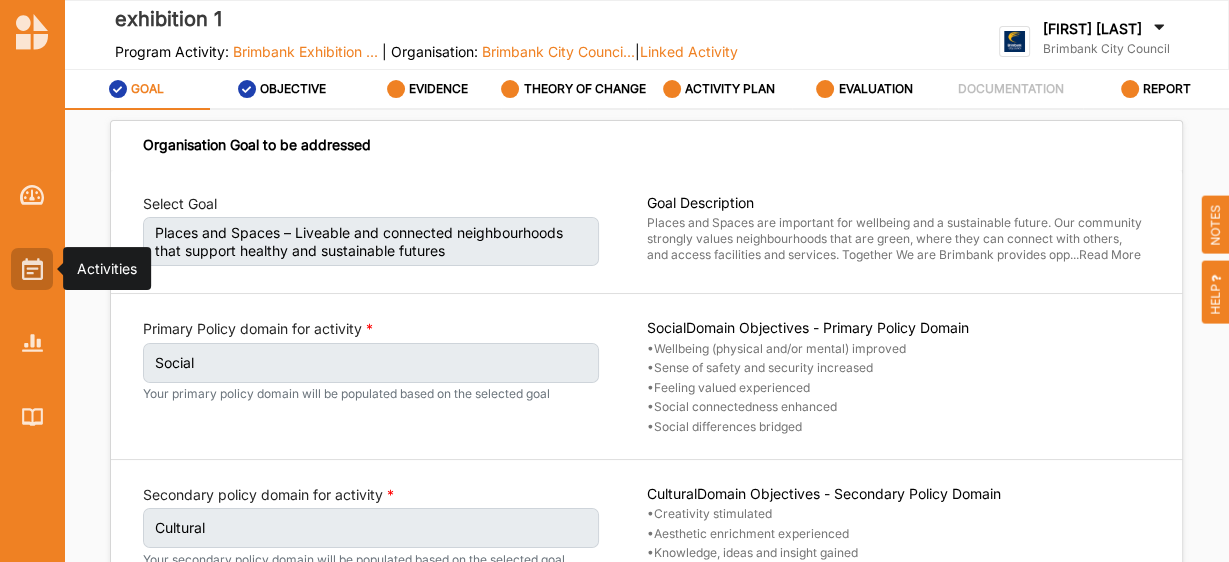 click at bounding box center [32, 269] 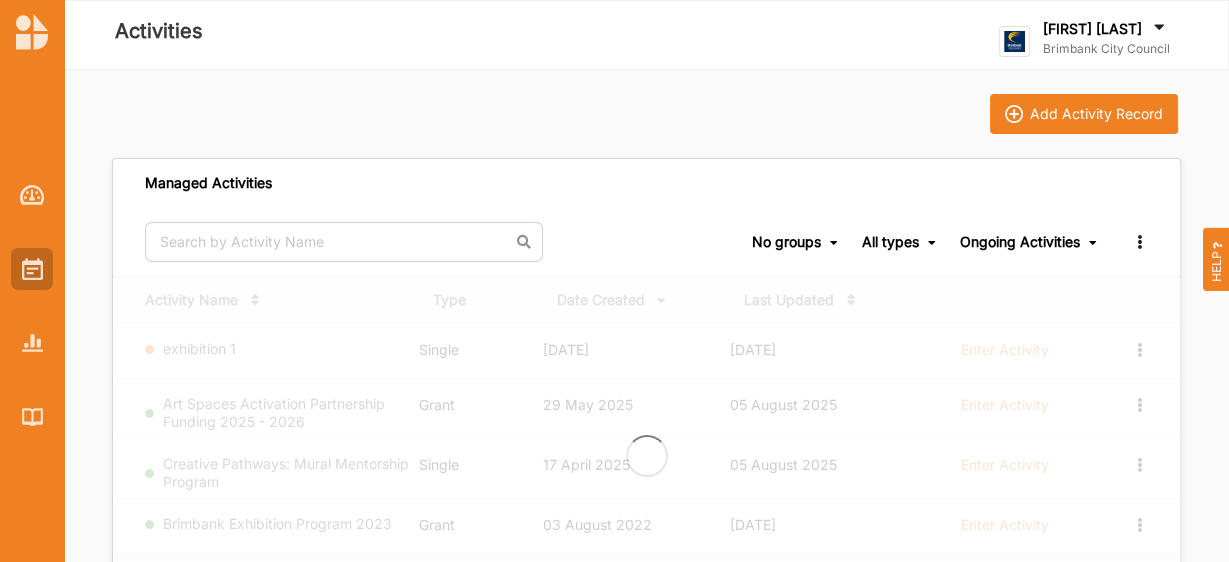 click at bounding box center (32, 269) 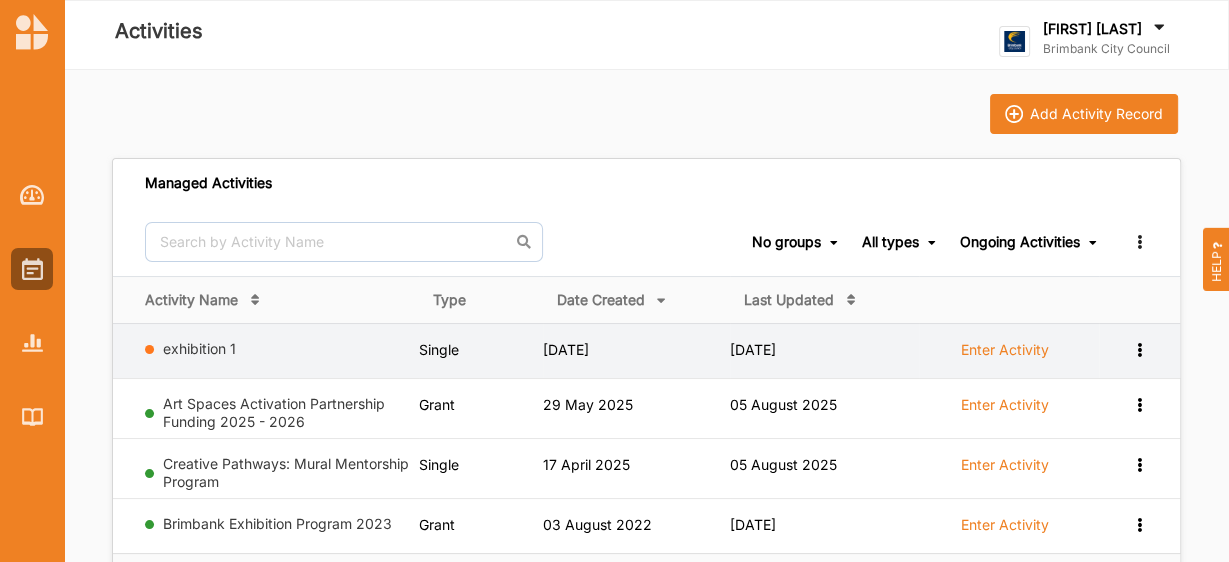 click at bounding box center [1139, 348] 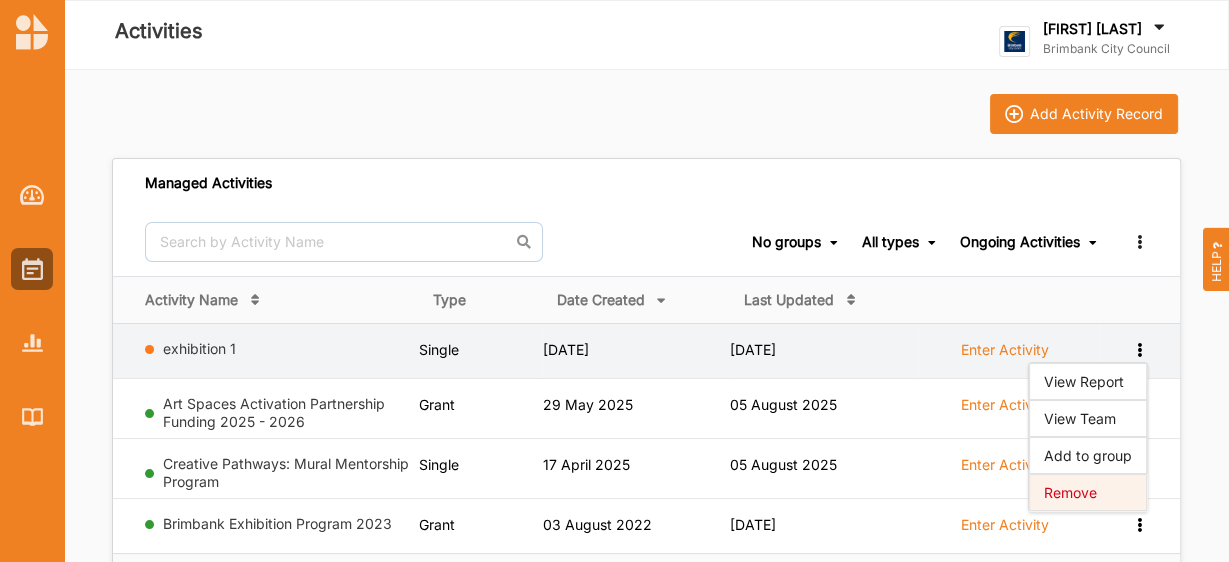 click on "Remove" at bounding box center [1088, 492] 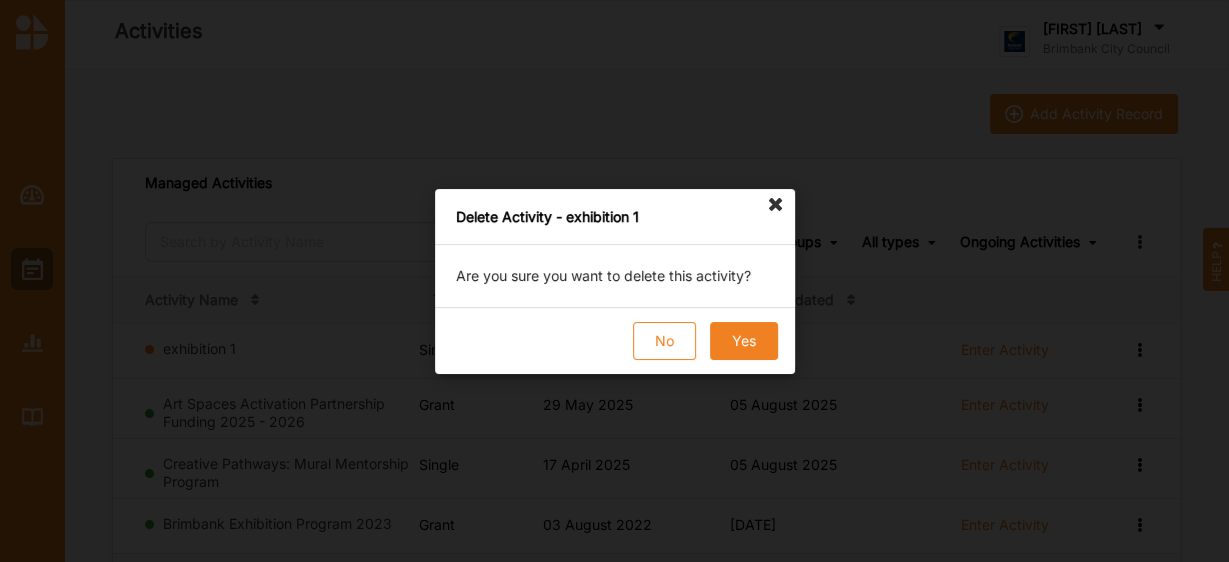 click on "Yes" at bounding box center [743, 341] 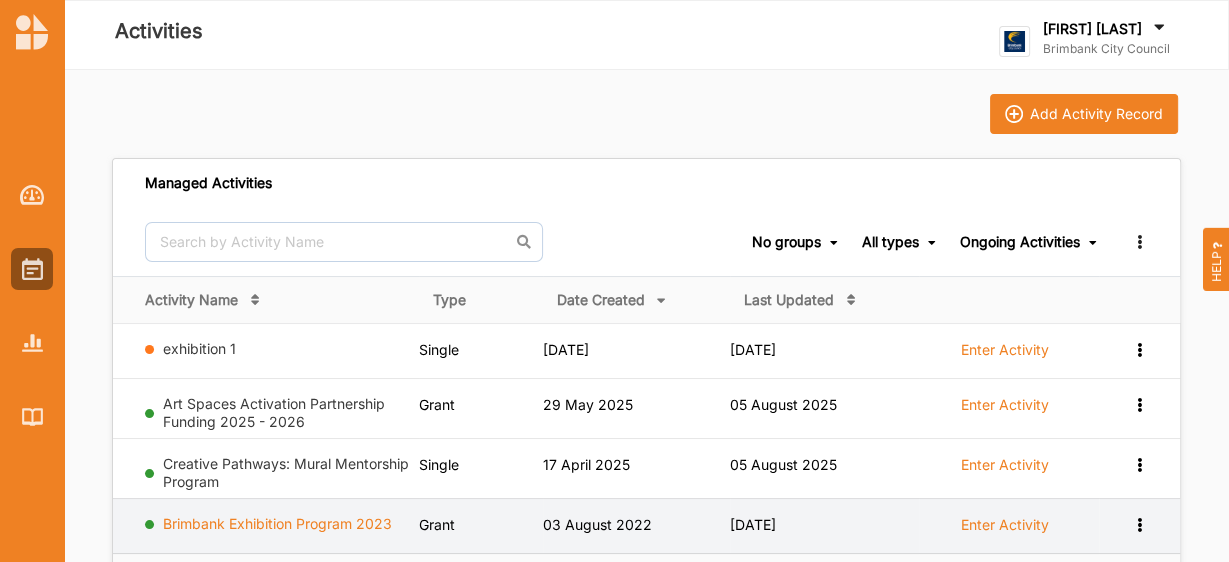 click on "Brimbank Exhibition Program 2023" at bounding box center (277, 523) 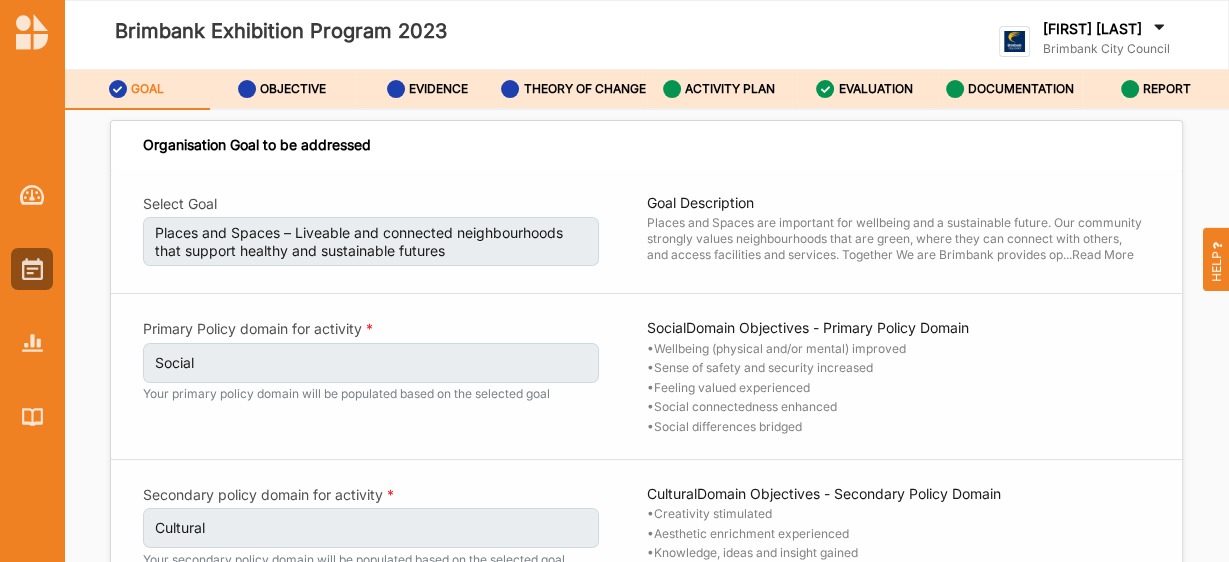 click on "Places and Spaces are important for wellbeing and a sustainable future. Our community strongly values neighbourhoods that are green, where they can connect with others, and access facilities and services. Together We are Brimbank provides op ...  Read More ...  Read More Primary Policy domain for activity Social Your primary policy domain will be populated based on the selected goal Social  Domain Objectives - Primary Policy Domain •  Wellbeing (physical and/or mental) improved •  Sense of safety and security increased •  Feeling valued experienced •  Social connectedness enhanced •  Social differences bridged Secondary policy domain for activity Cultural Your secondary policy domain will be populated based on the selected goal Cultural  Domain Objectives - Secondary Policy Domain •  Creativity stimulated •  Aesthetic enrichment experienced •  •  •" at bounding box center [646, 397] 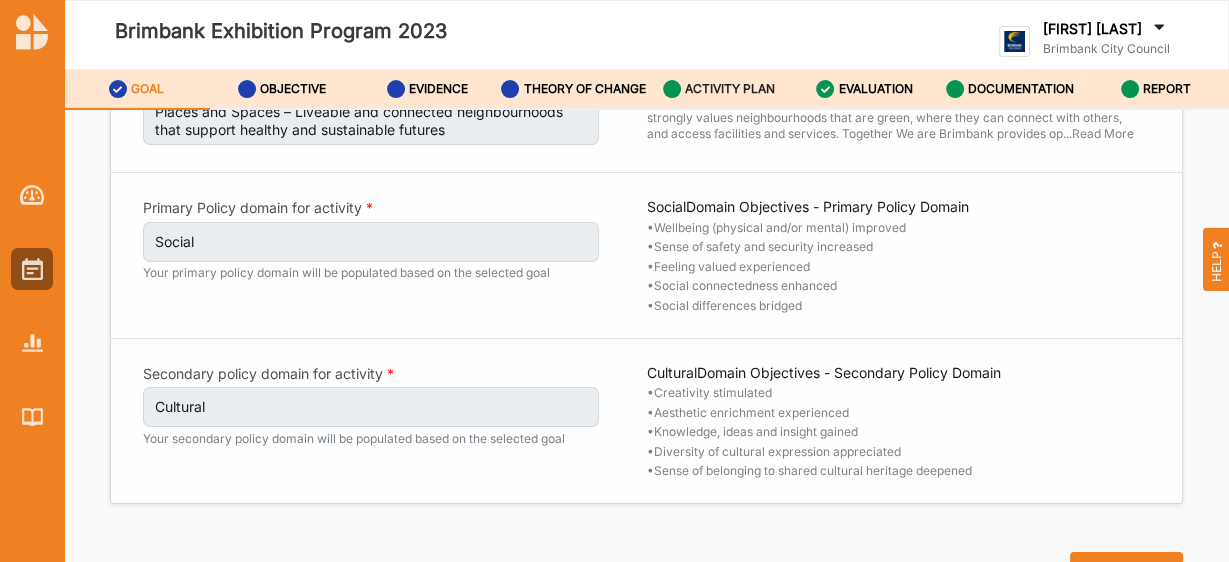click on "ACTIVITY PLAN" at bounding box center (730, 89) 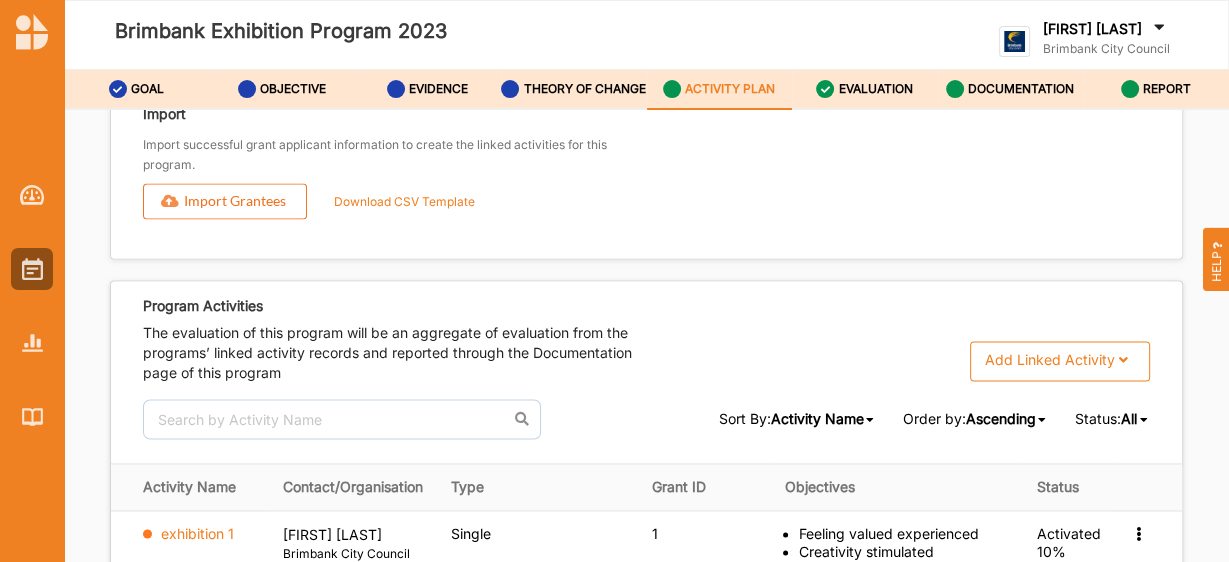 scroll, scrollTop: 2792, scrollLeft: 0, axis: vertical 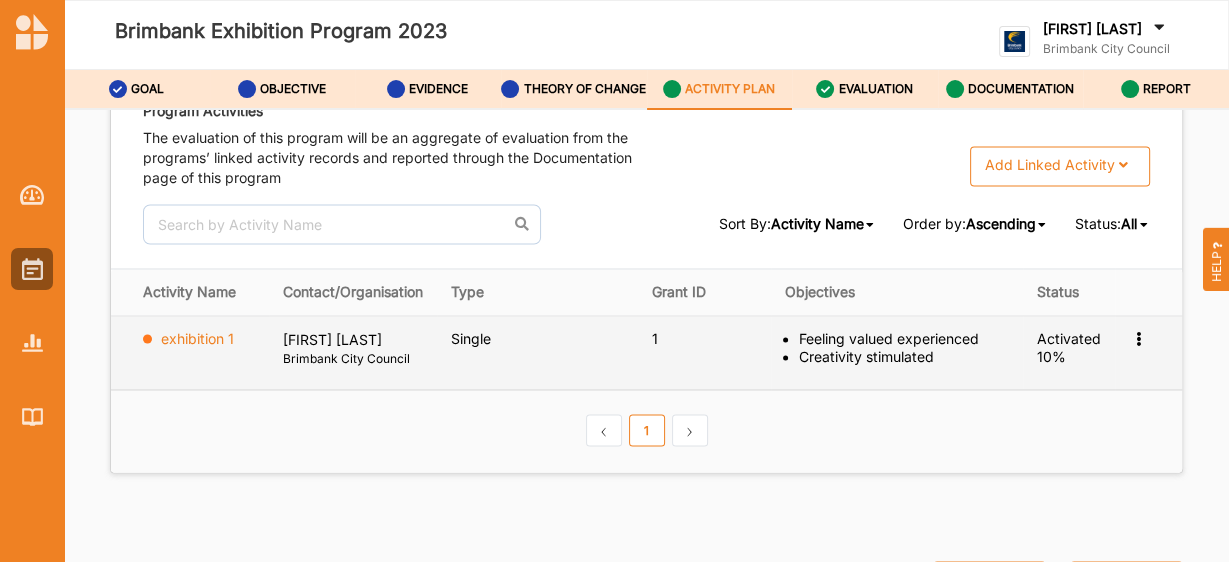 click at bounding box center [1138, 337] 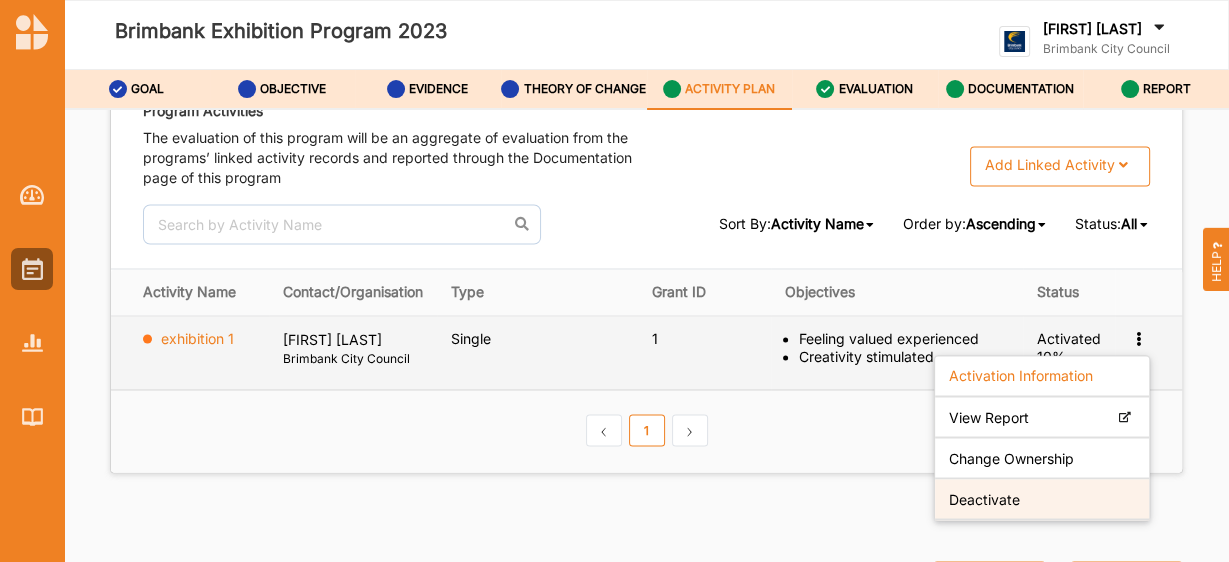 click on "Deactivate" at bounding box center [1042, 499] 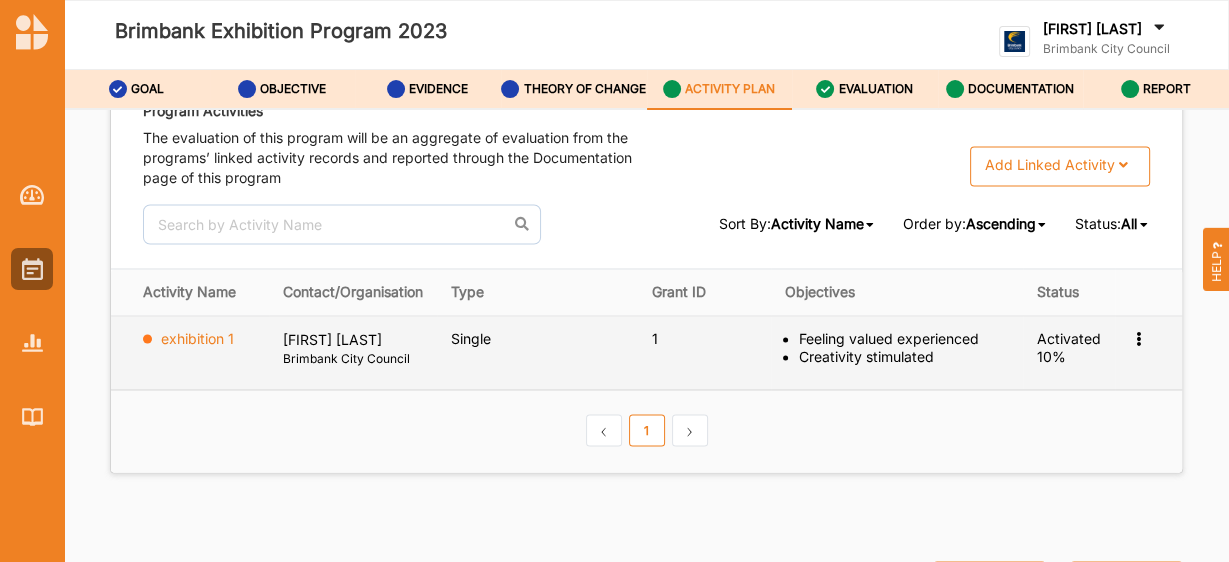 drag, startPoint x: 1128, startPoint y: 345, endPoint x: 1109, endPoint y: 338, distance: 20.248457 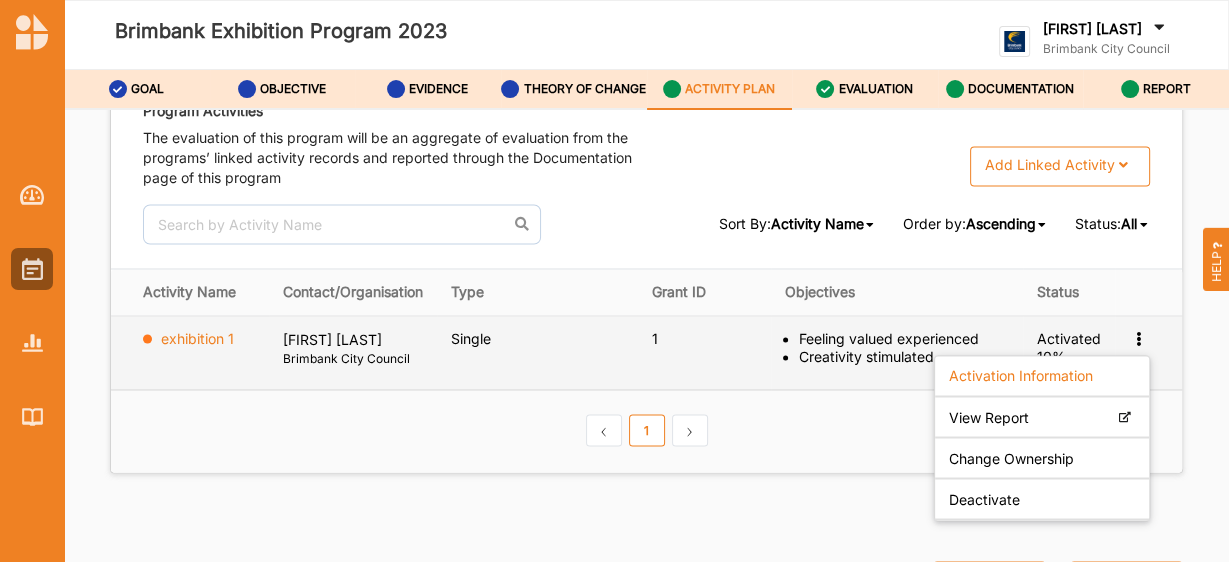 click on "1" at bounding box center (704, 339) 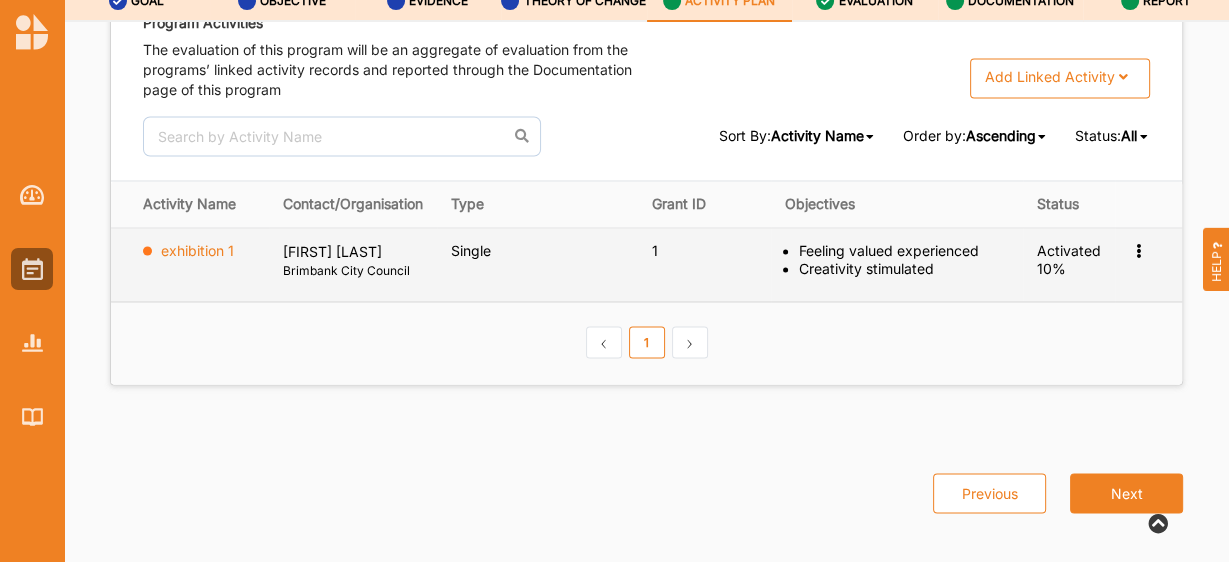scroll, scrollTop: 101, scrollLeft: 0, axis: vertical 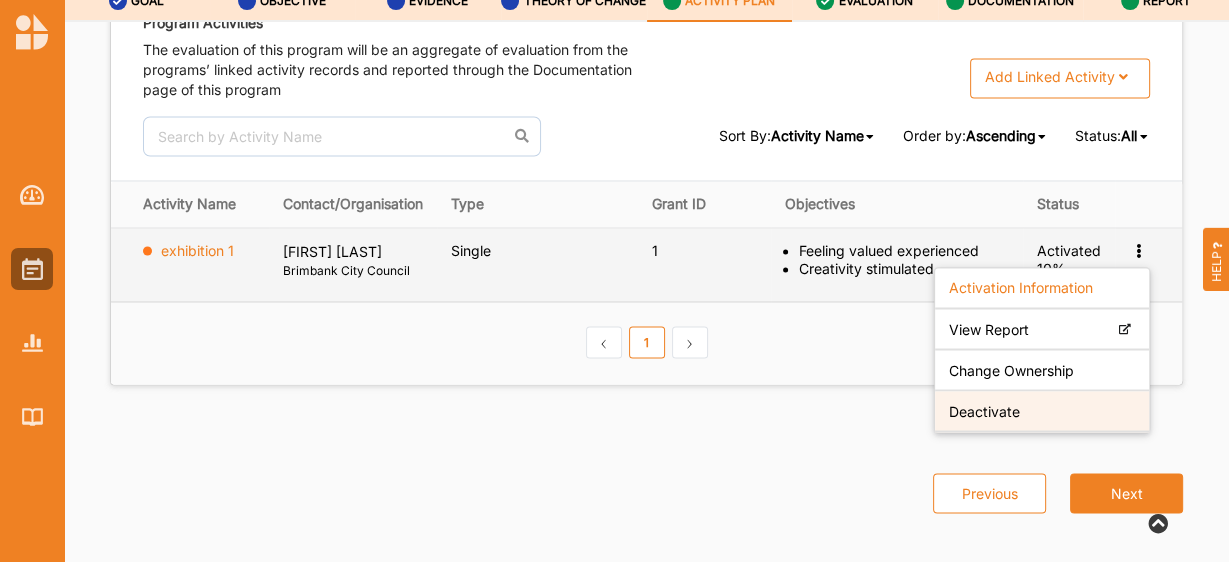 click on "Deactivate" at bounding box center [1042, 411] 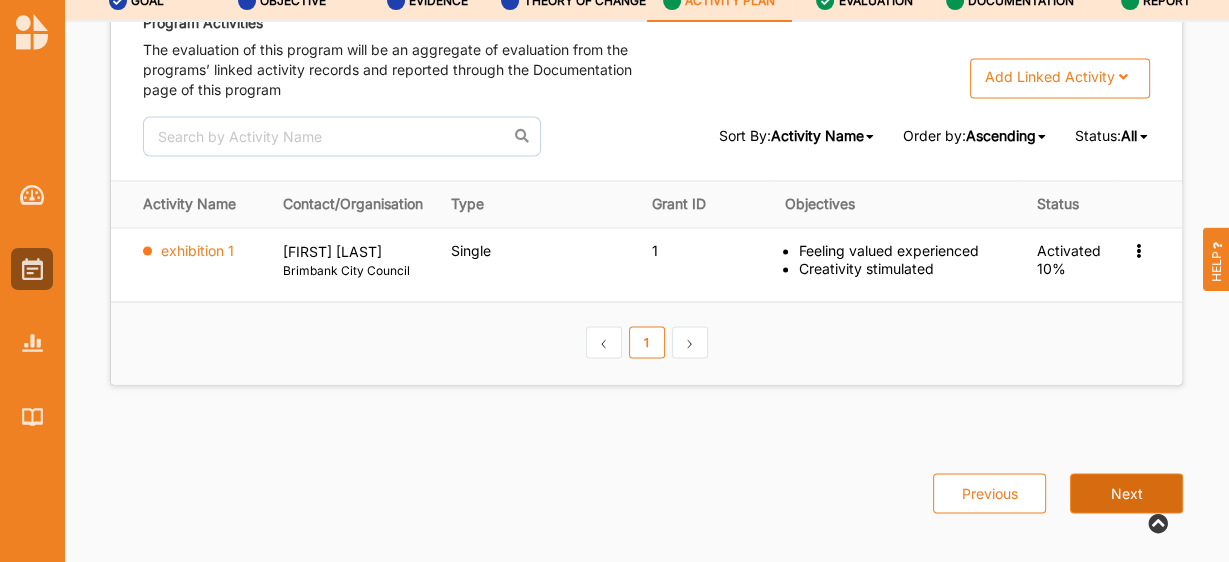 click on "Next" at bounding box center (1126, 493) 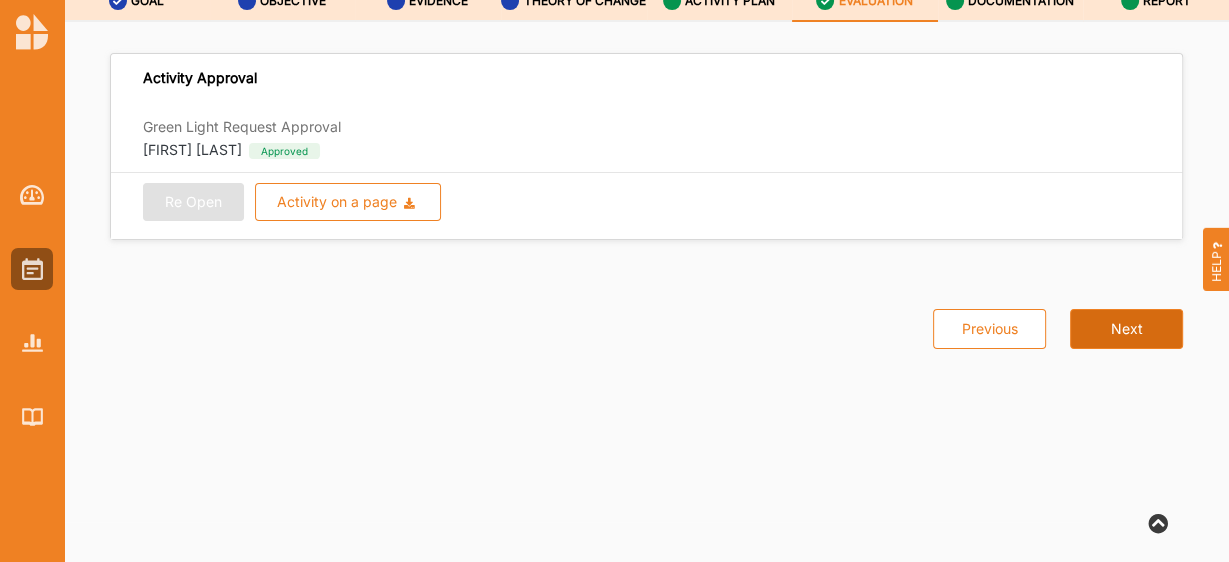 scroll, scrollTop: 0, scrollLeft: 0, axis: both 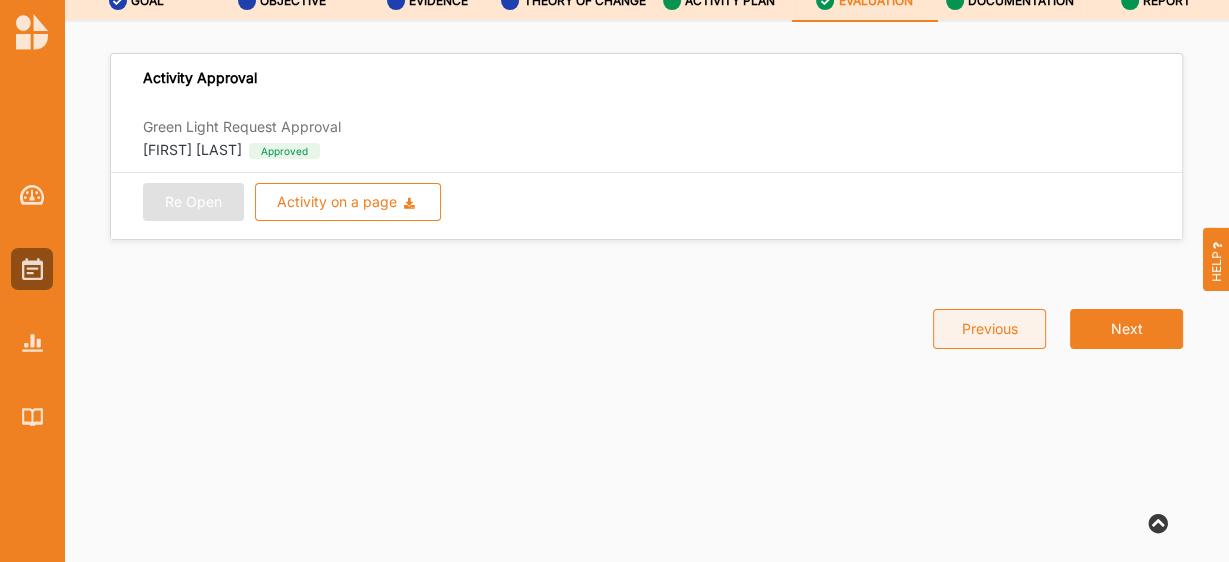 click on "Previous" at bounding box center (989, 329) 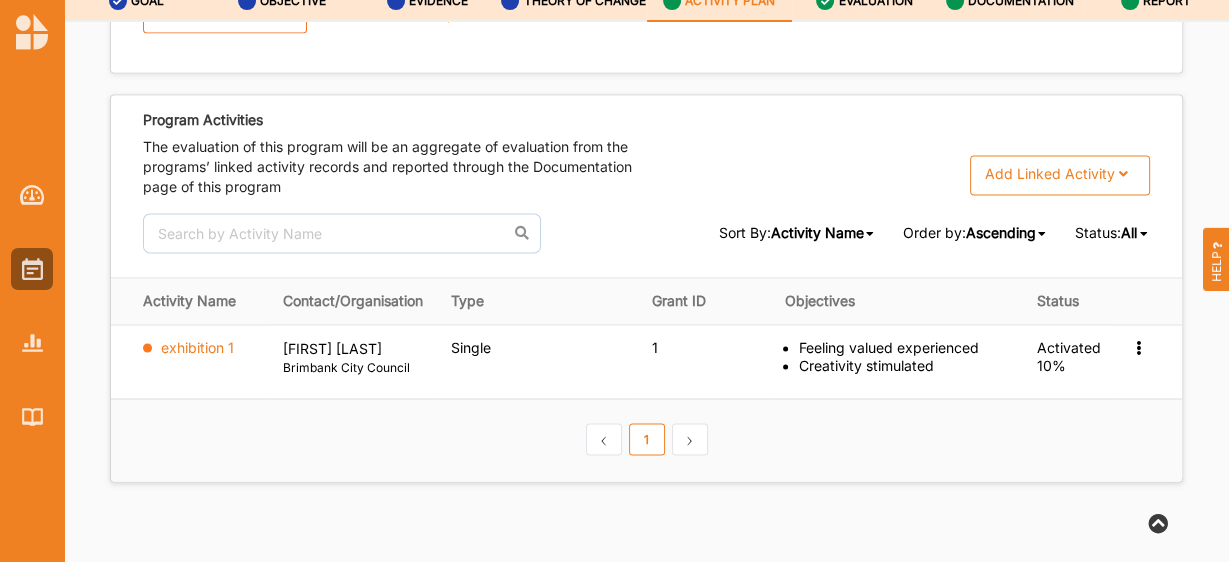 scroll, scrollTop: 2696, scrollLeft: 0, axis: vertical 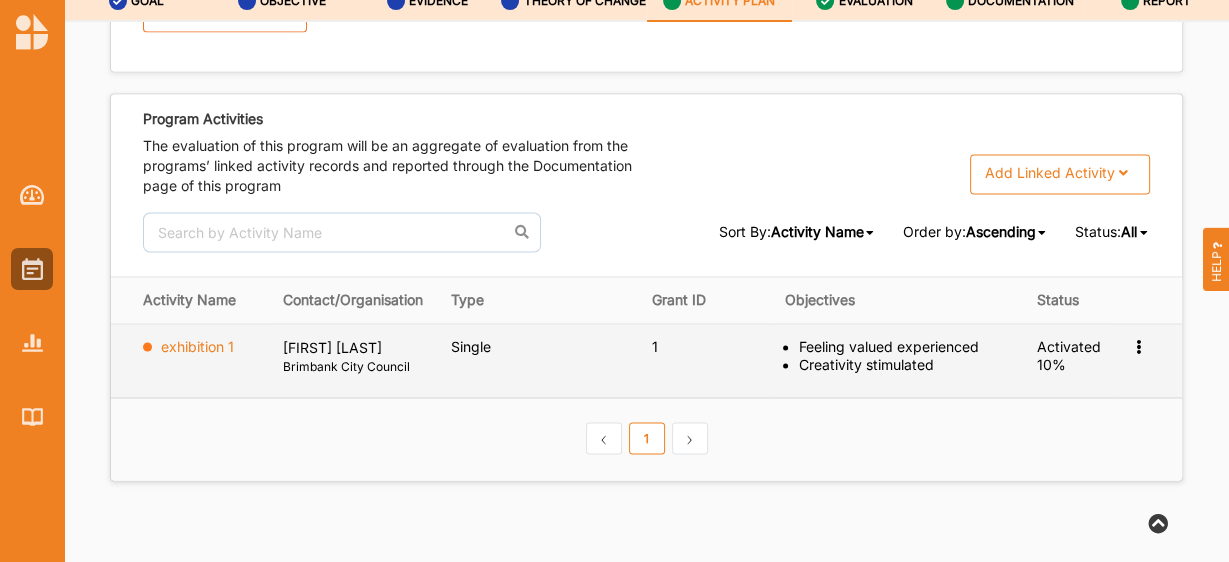 click on "[FIRST]  [LAST]" at bounding box center (353, 348) 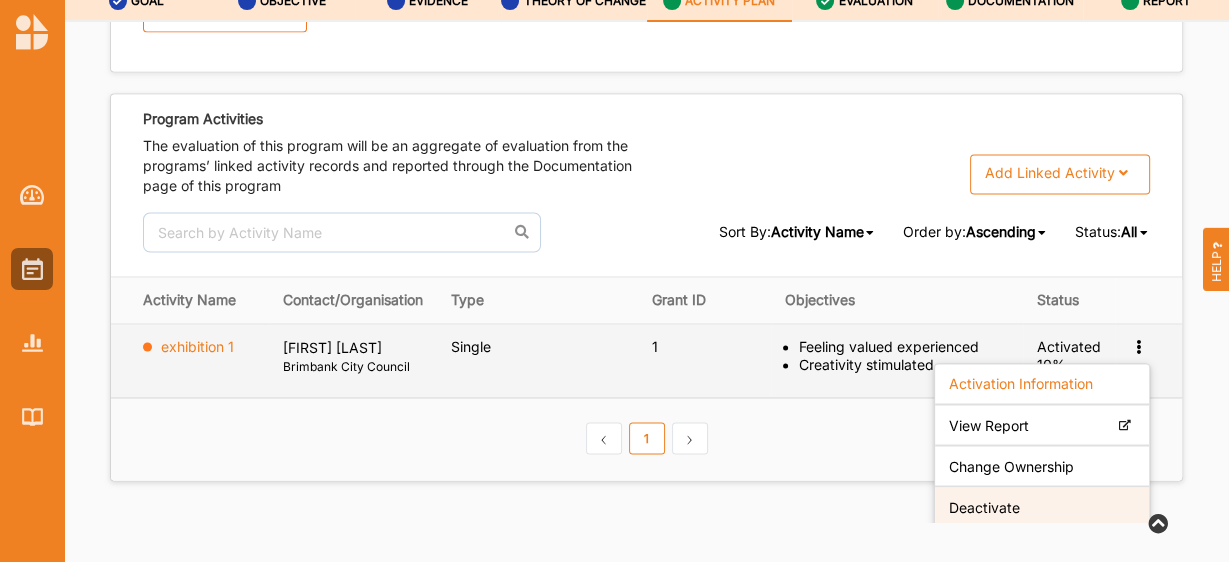 click on "Deactivate" at bounding box center (984, 507) 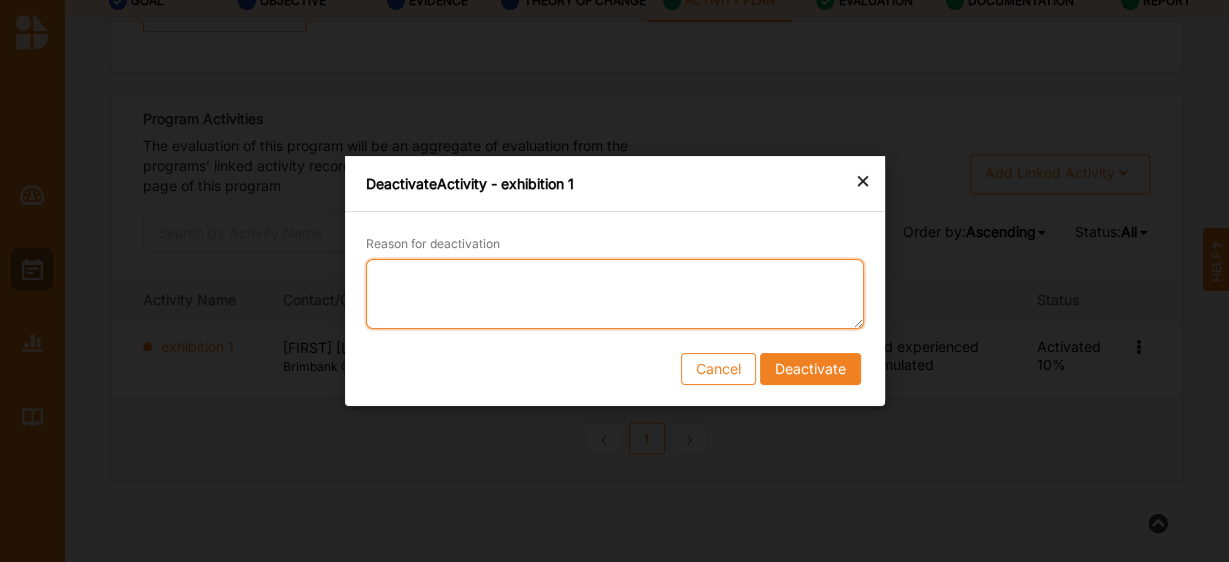 click on "Reason for deactivation" at bounding box center (615, 294) 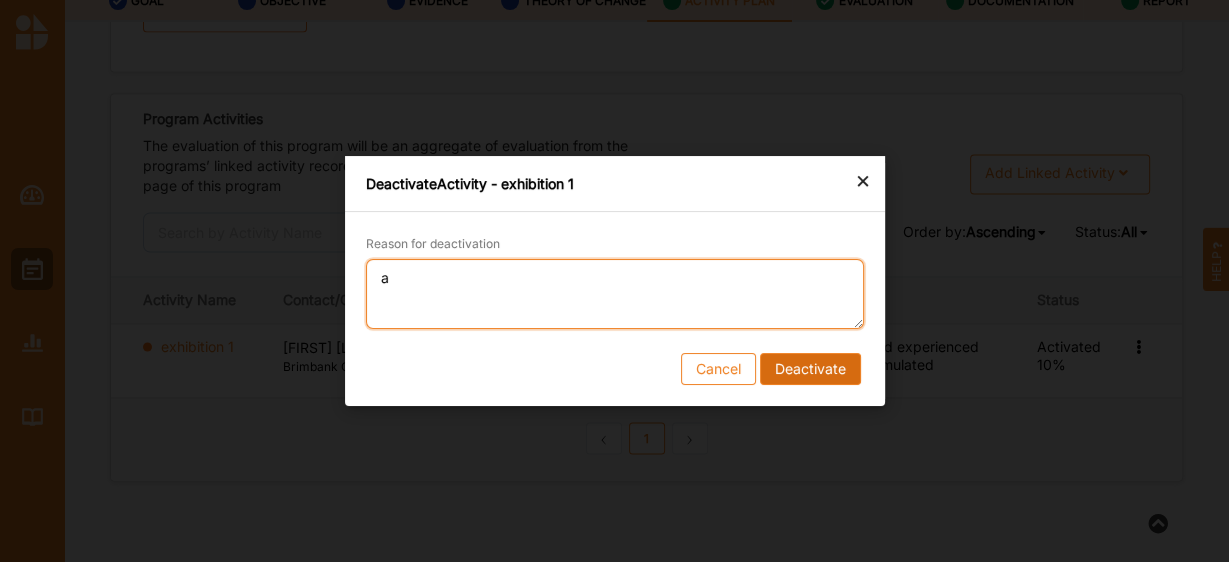 type on "a" 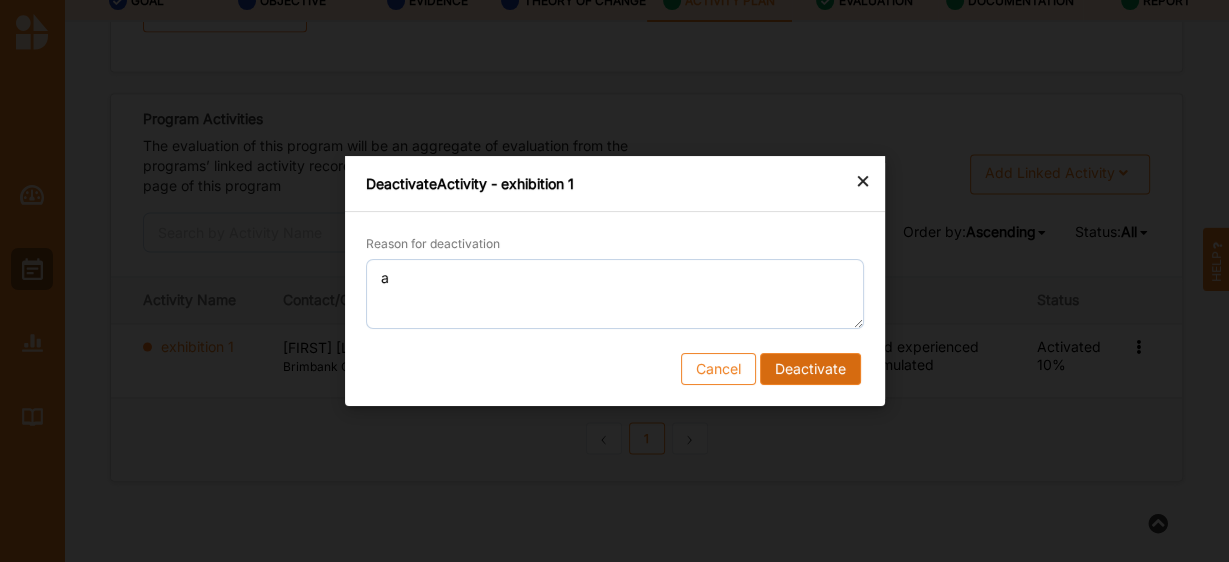 click on "Deactivate" at bounding box center [809, 369] 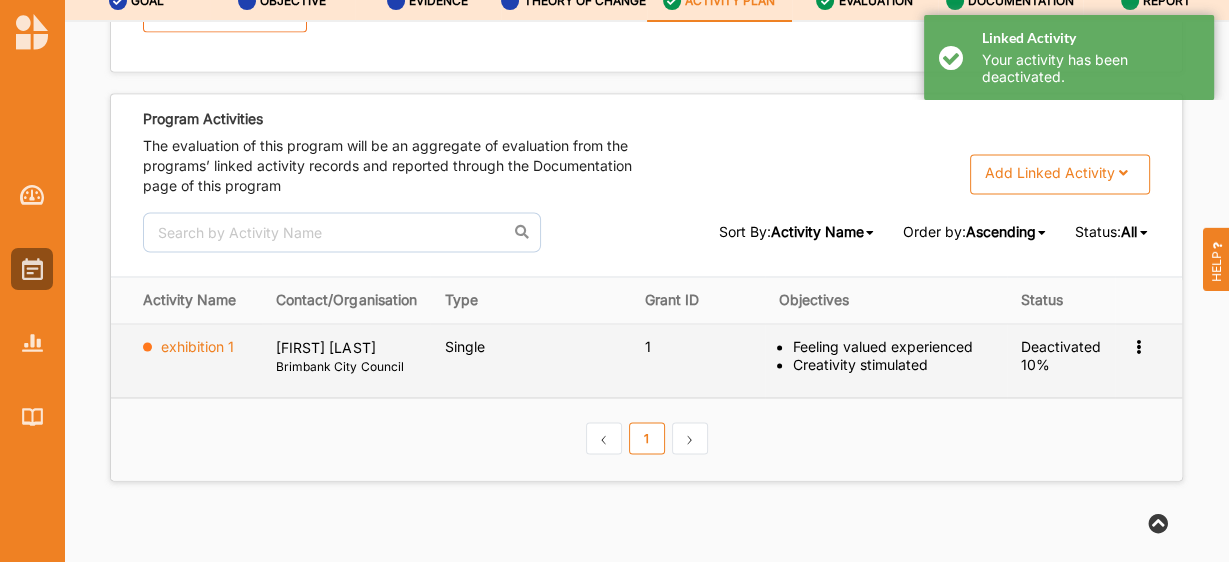 click at bounding box center (1138, 345) 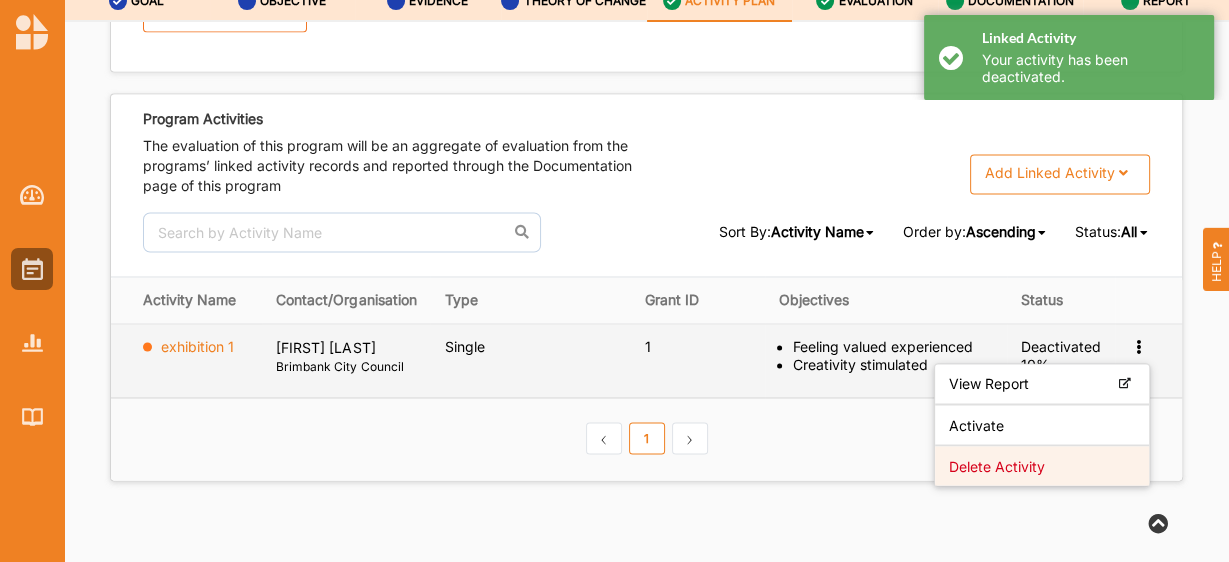 click on "Delete Activity" at bounding box center (1042, 465) 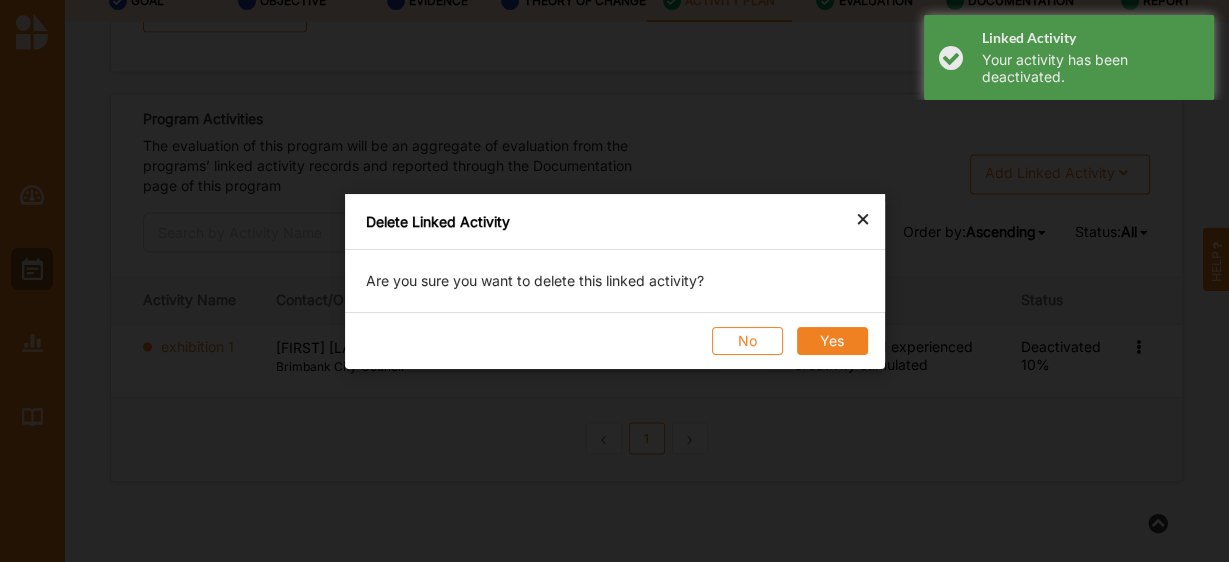 click on "Yes" at bounding box center (831, 340) 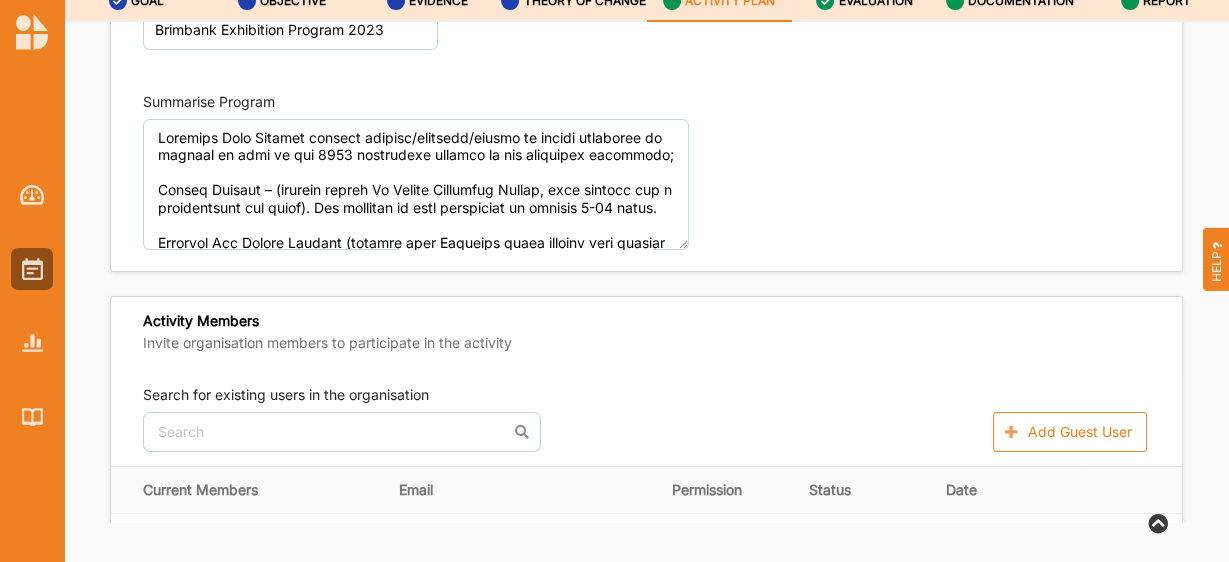 scroll, scrollTop: 0, scrollLeft: 0, axis: both 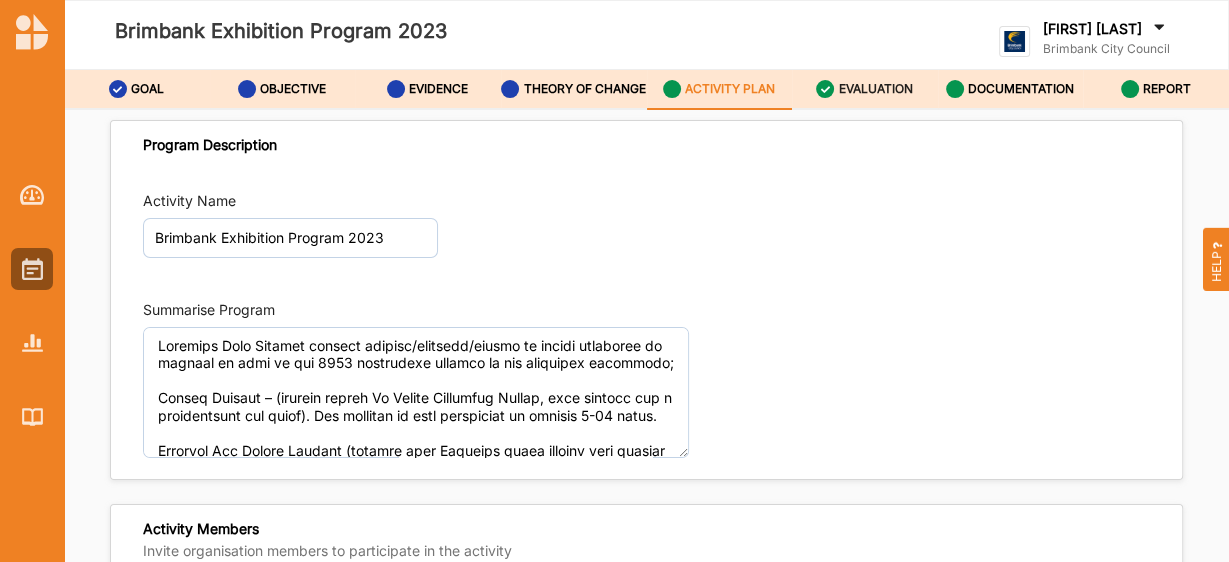 click on "EVALUATION" at bounding box center (876, 89) 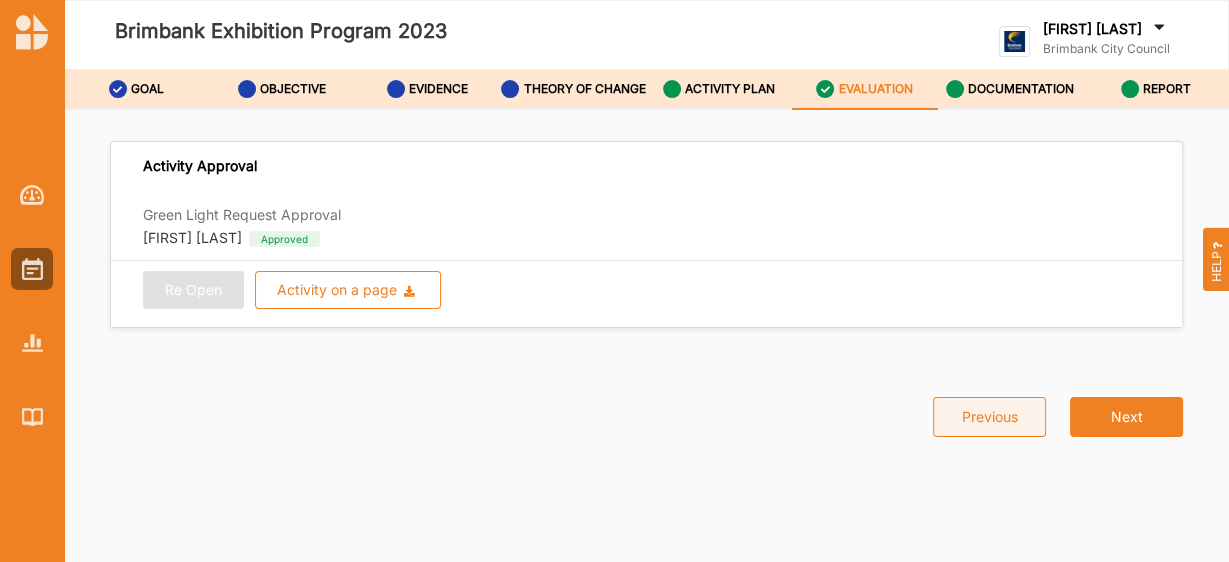 click on "Previous" at bounding box center (989, 417) 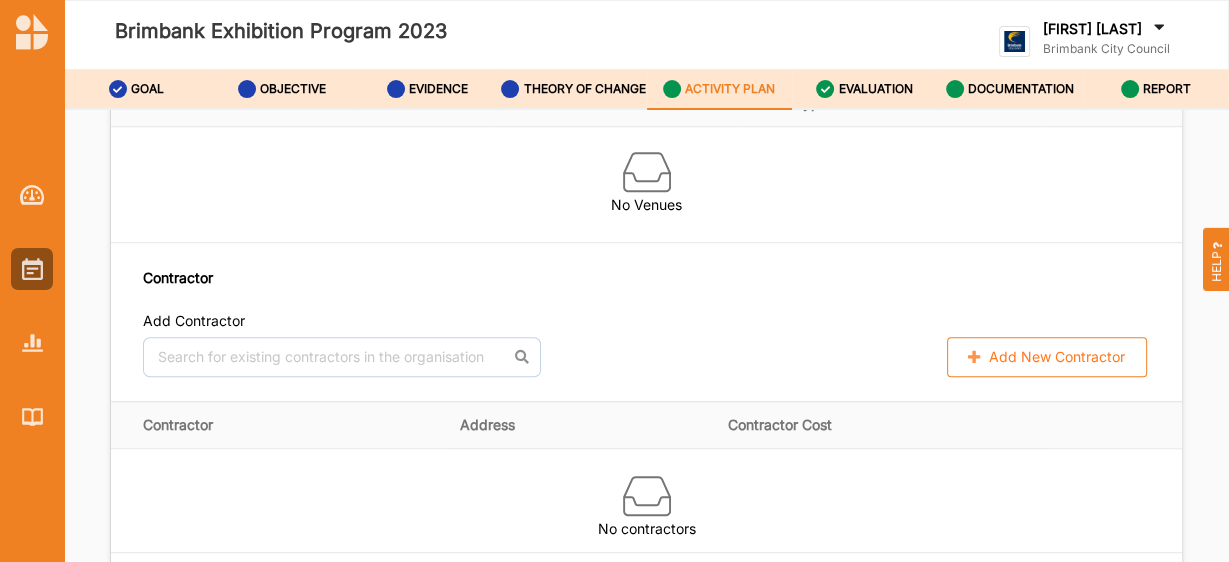 scroll, scrollTop: 1212, scrollLeft: 0, axis: vertical 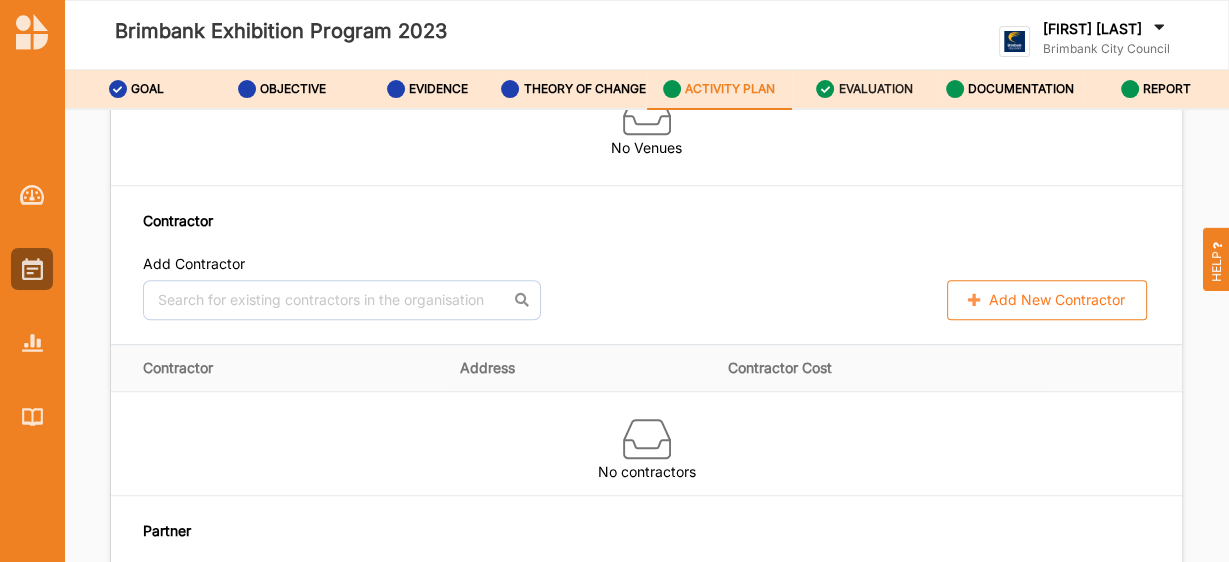 click on "EVALUATION" at bounding box center [876, 89] 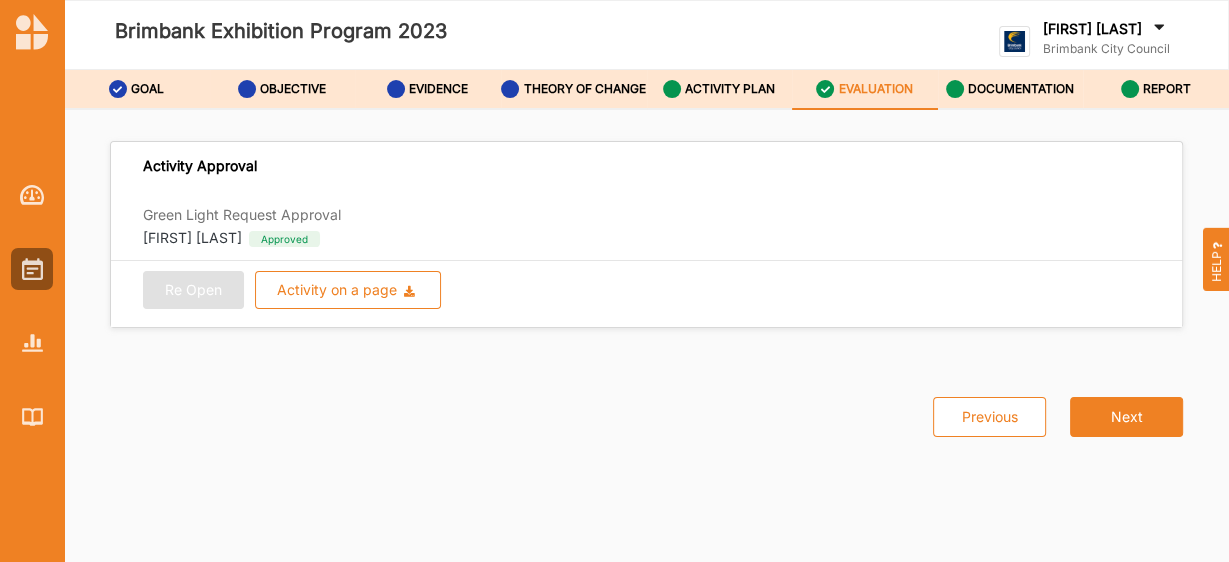 scroll, scrollTop: 0, scrollLeft: 0, axis: both 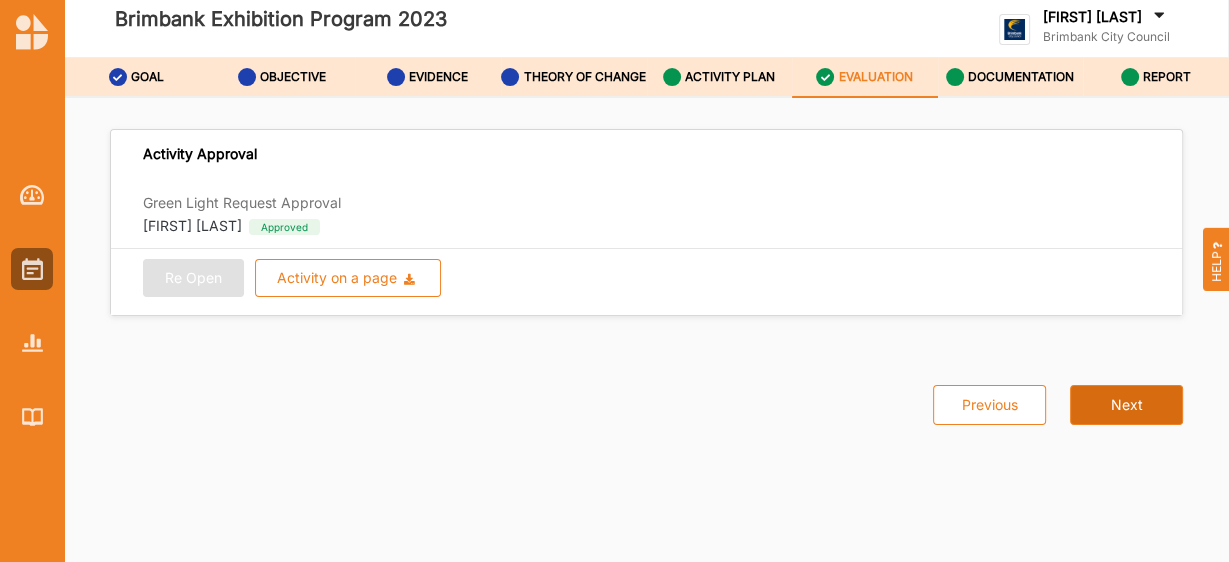 click on "Next" at bounding box center (1126, 405) 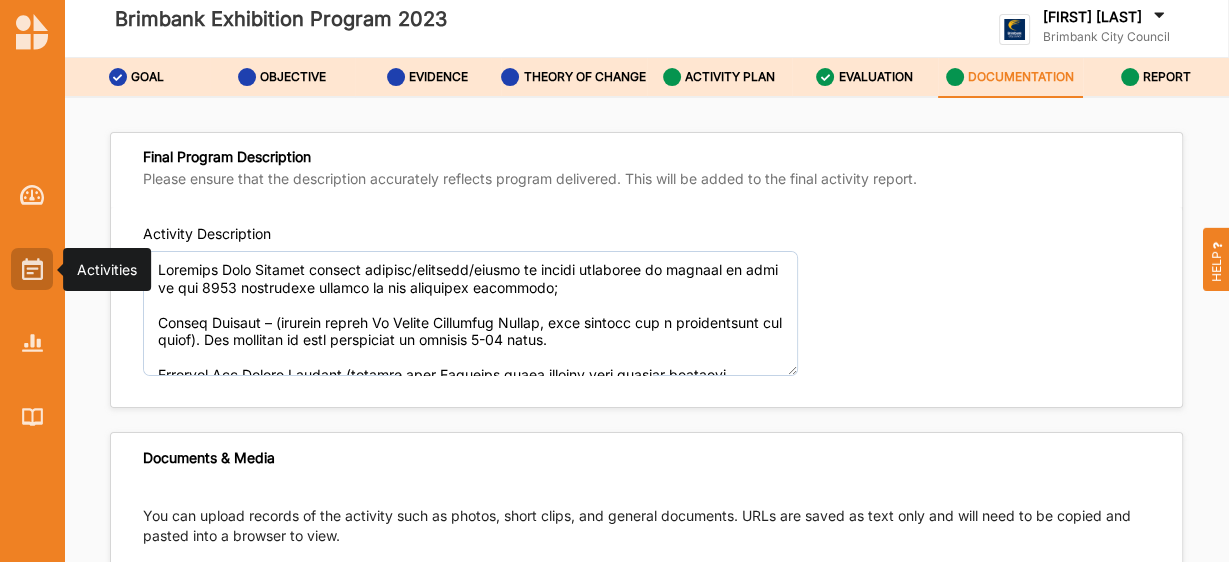 click at bounding box center [32, 269] 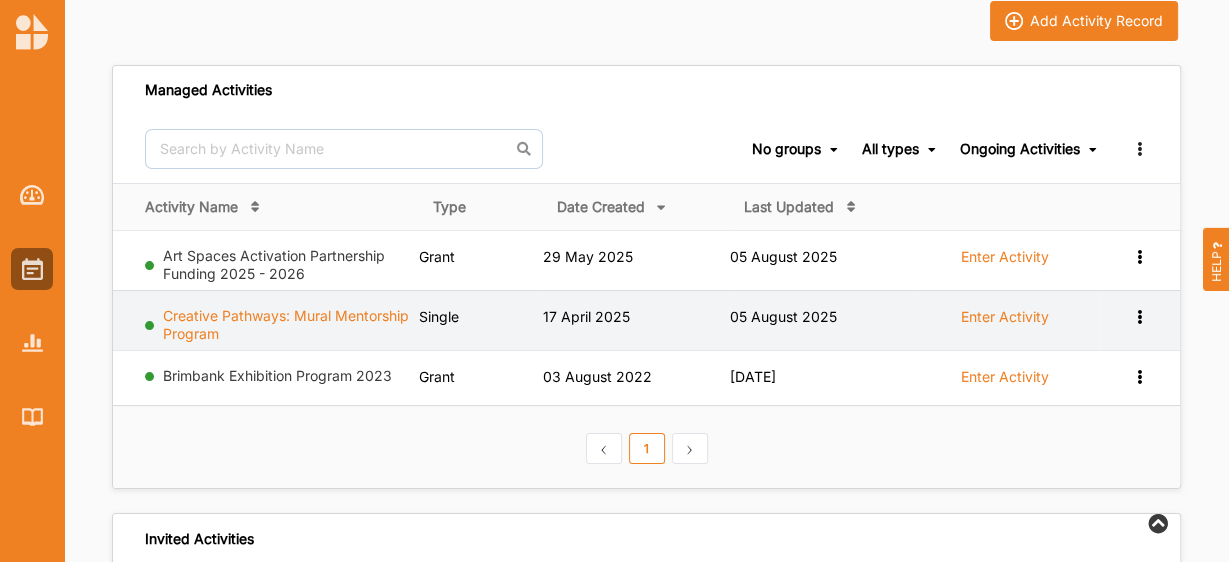 scroll, scrollTop: 92, scrollLeft: 0, axis: vertical 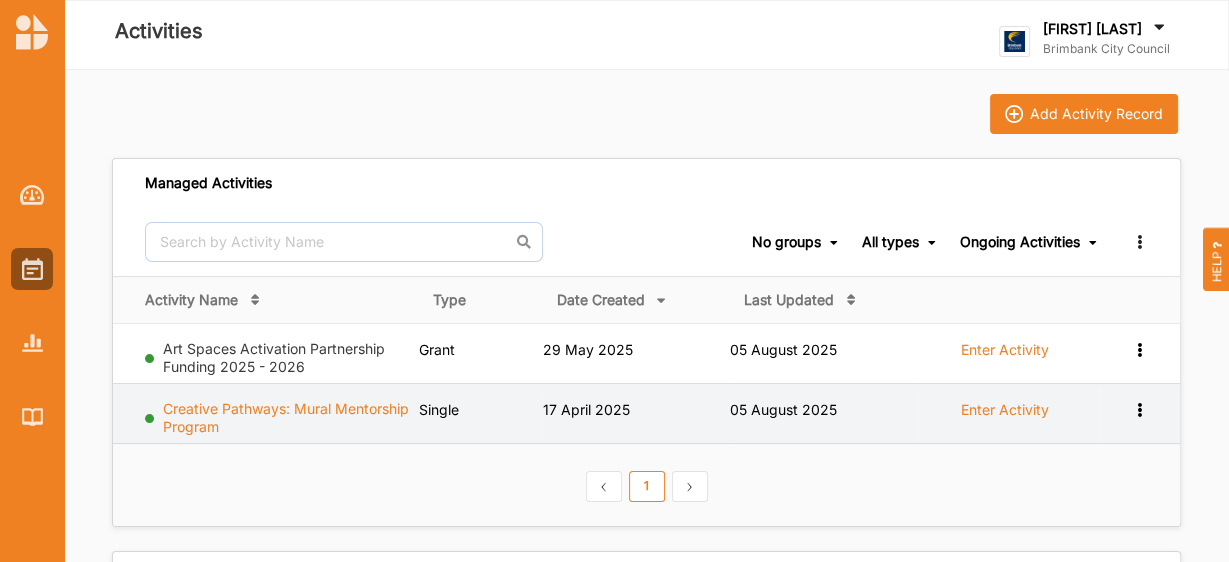 click on "Creative Pathways: Mural Mentorship Program" at bounding box center (286, 417) 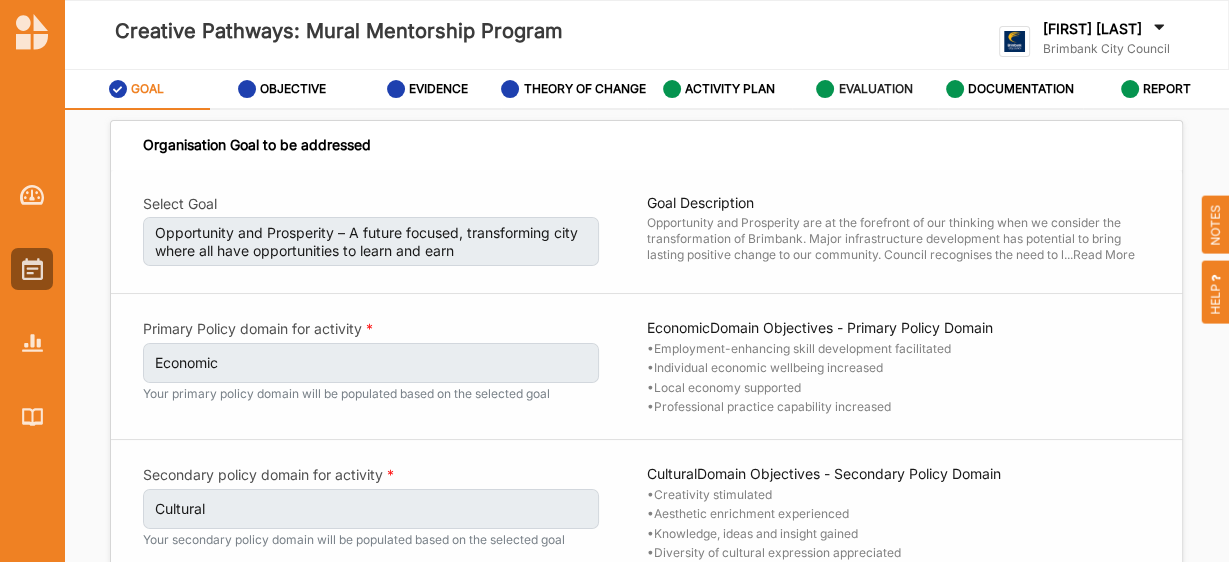 click on "EVALUATION" at bounding box center (864, 89) 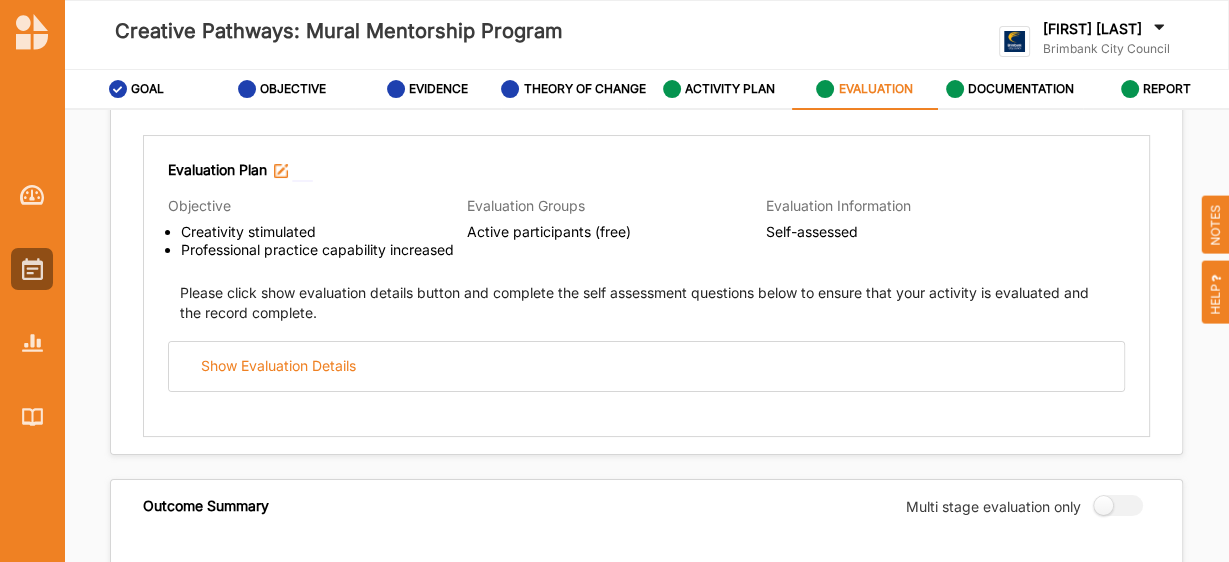 scroll, scrollTop: 248, scrollLeft: 0, axis: vertical 